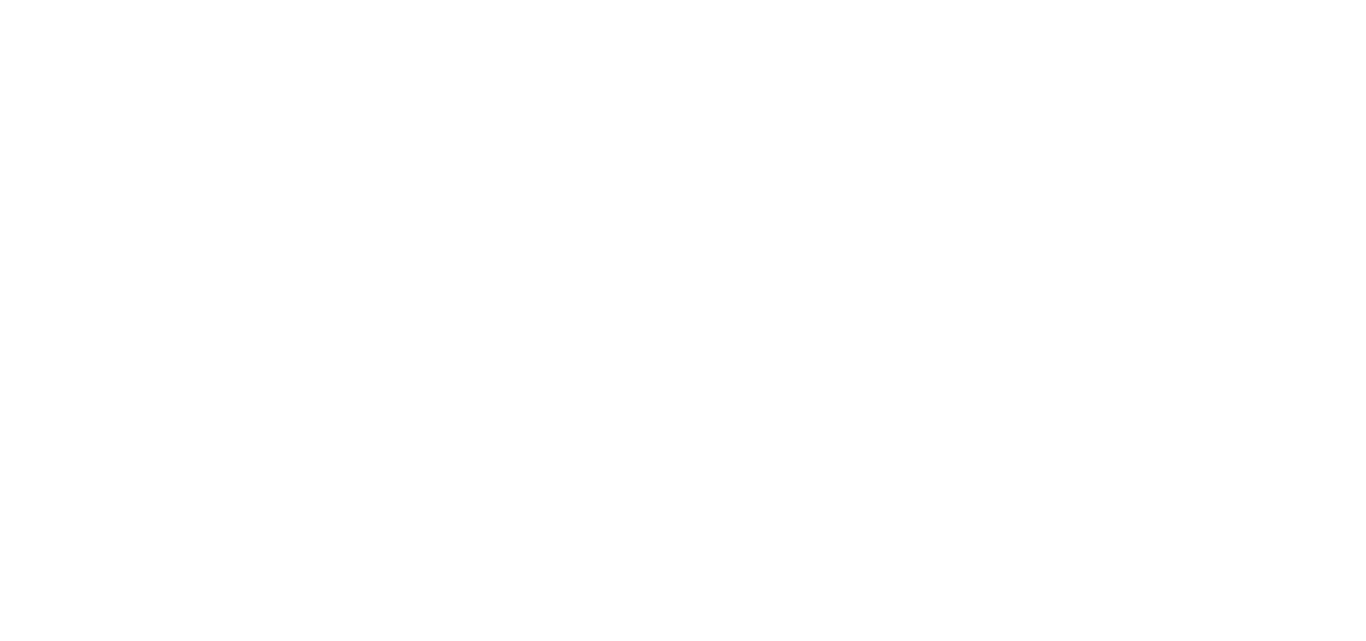 scroll, scrollTop: 0, scrollLeft: 0, axis: both 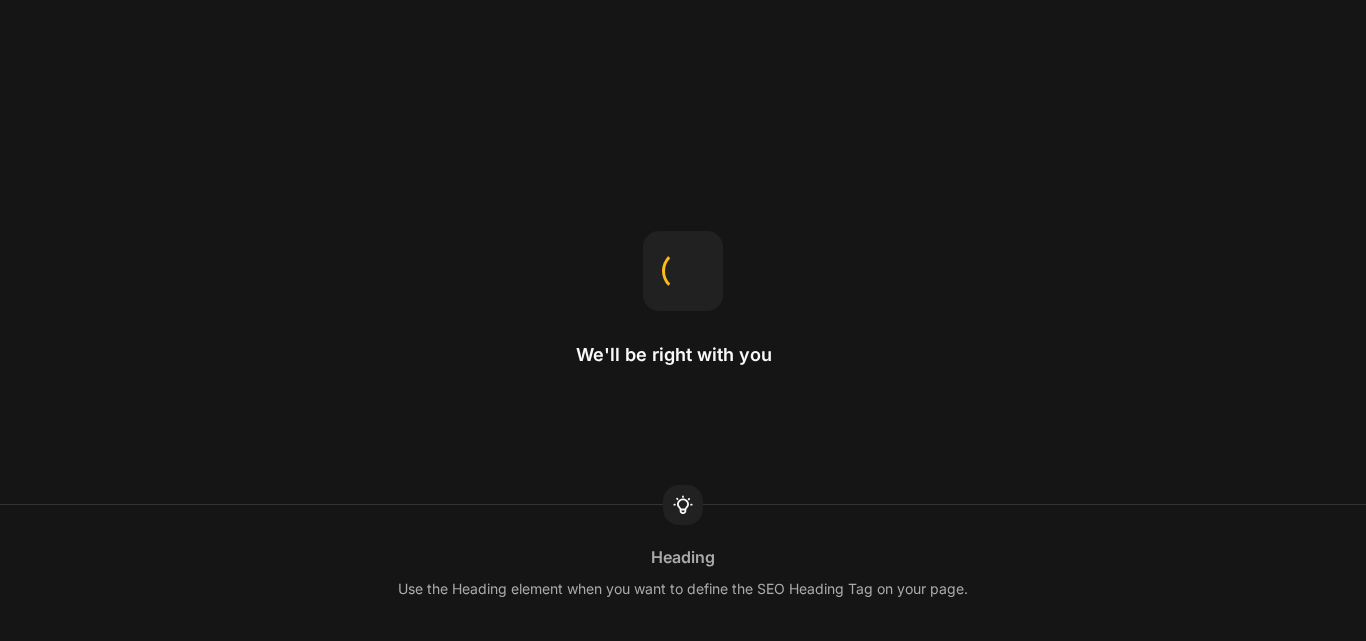 click on "We'll be right with you Heading Use the Heading element when you want to define the SEO Heading Tag on your page." at bounding box center (683, 320) 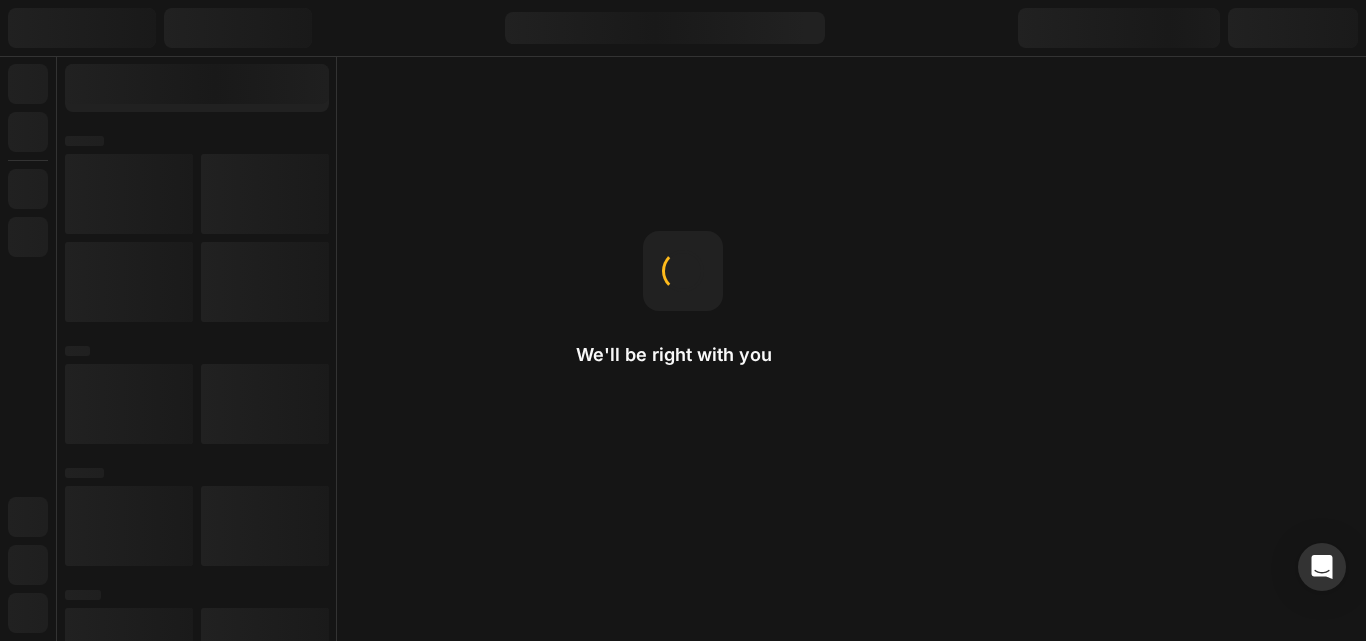scroll, scrollTop: 0, scrollLeft: 0, axis: both 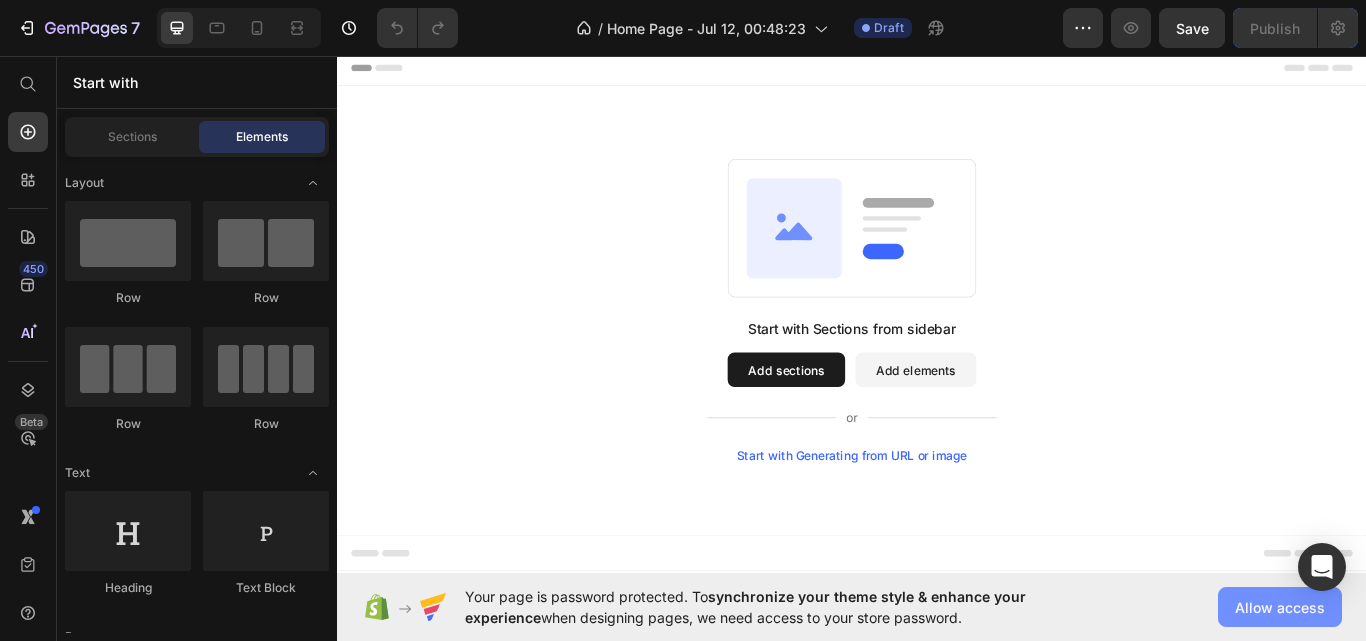 click on "Allow access" 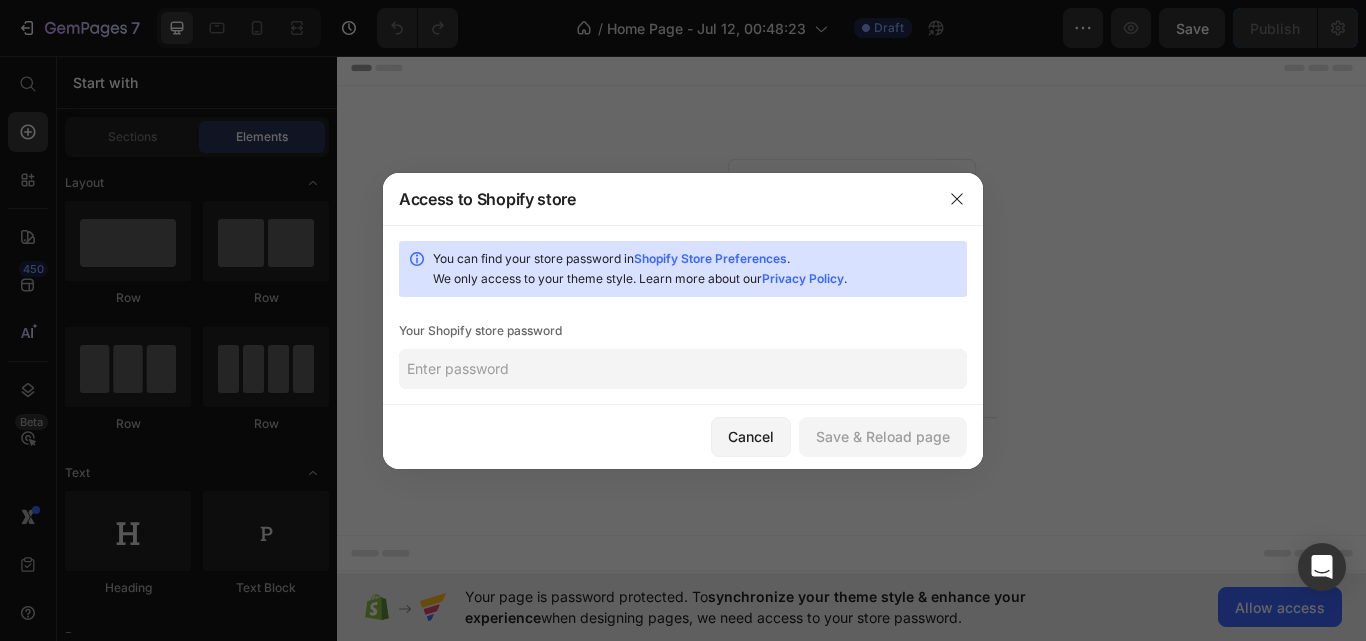 paste on "[FIRST]" 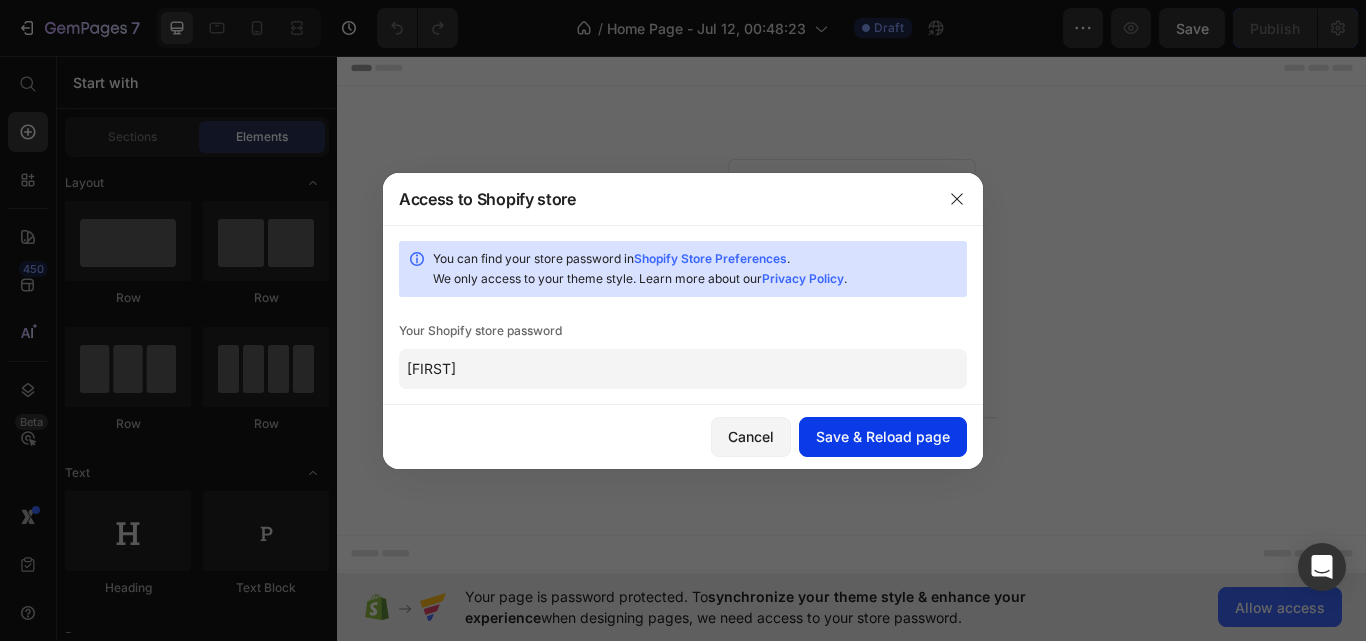 type on "[FIRST]" 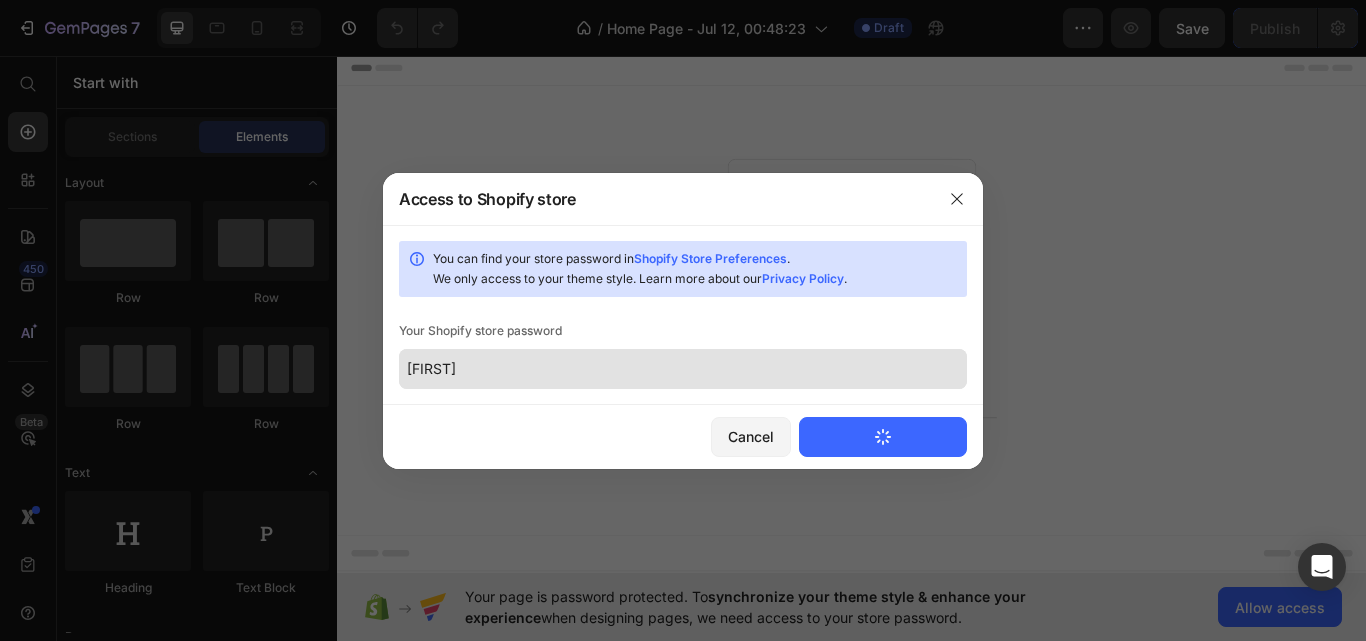 type 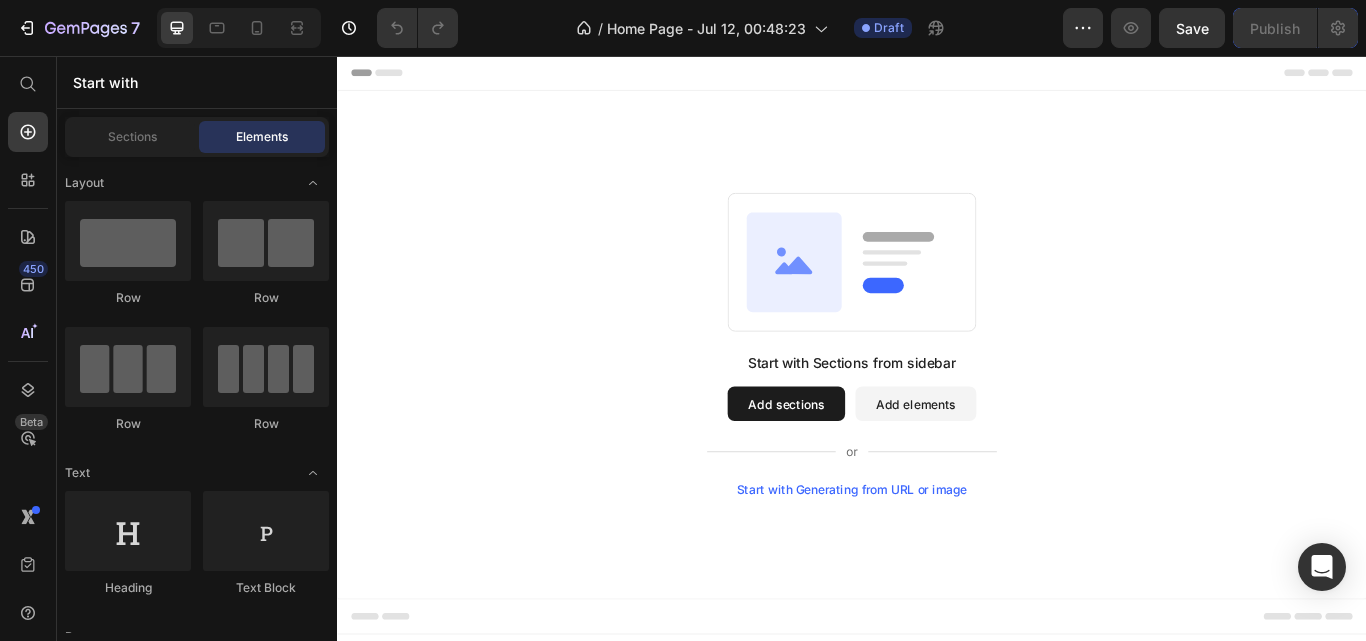 scroll, scrollTop: 0, scrollLeft: 0, axis: both 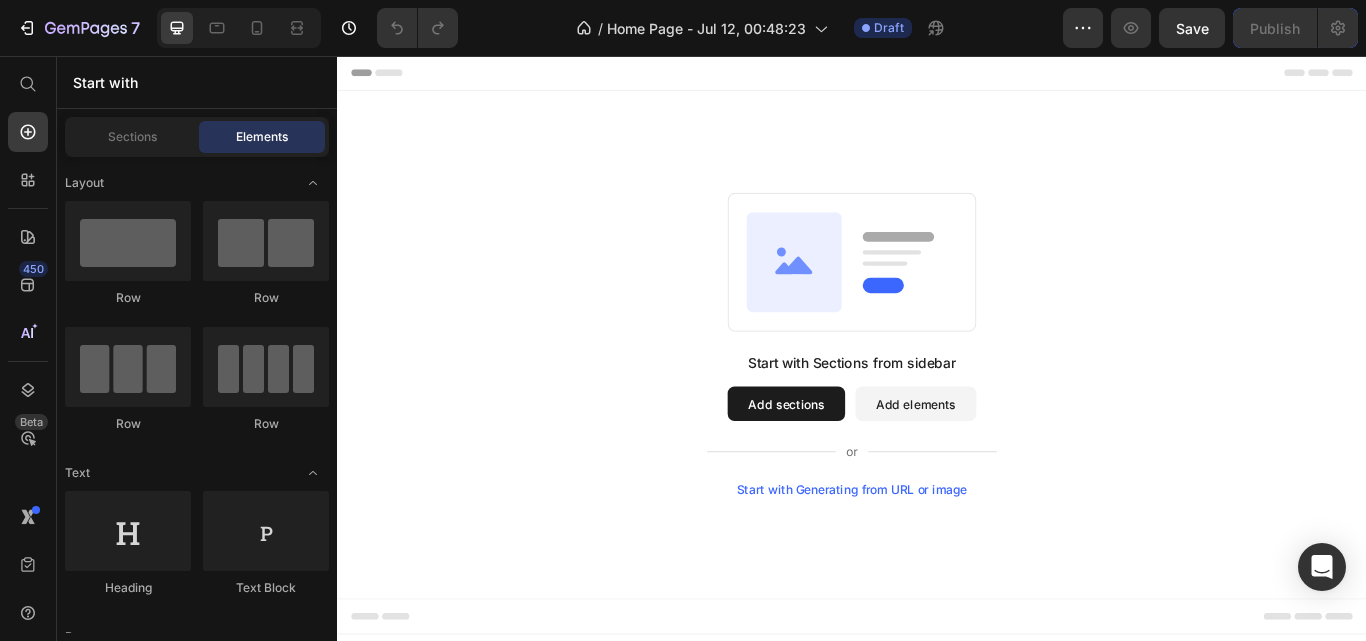 click on "Add sections" at bounding box center (860, 462) 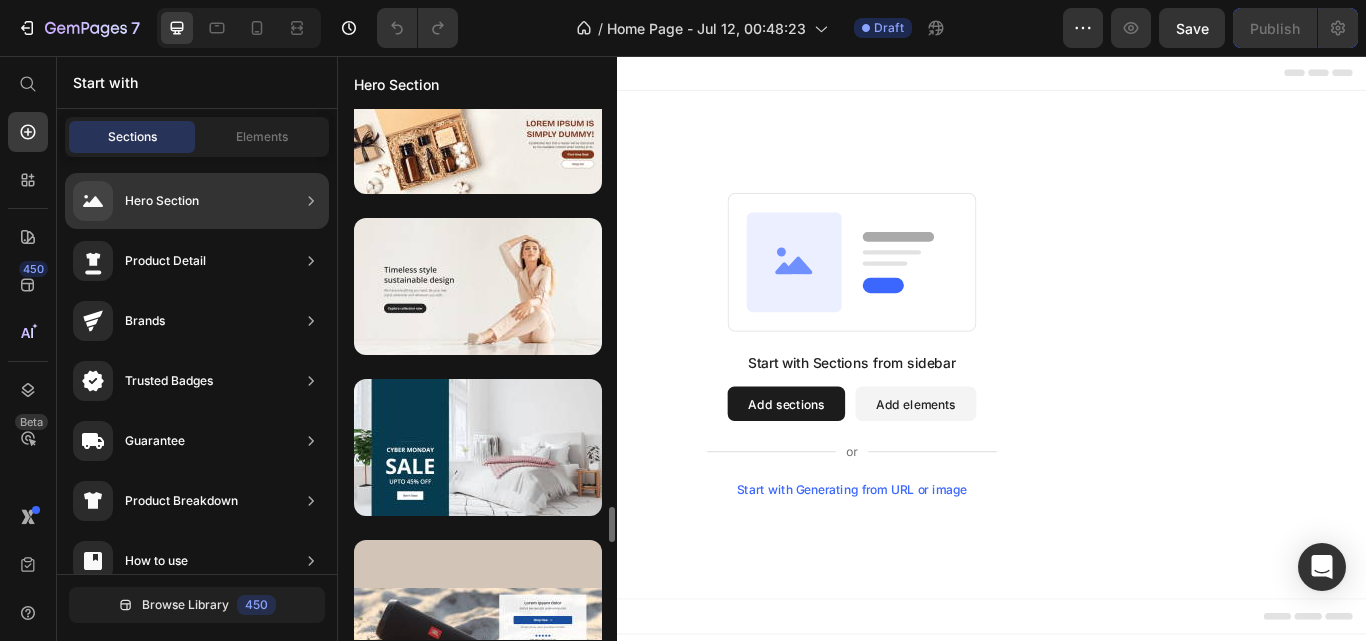 scroll, scrollTop: 6017, scrollLeft: 0, axis: vertical 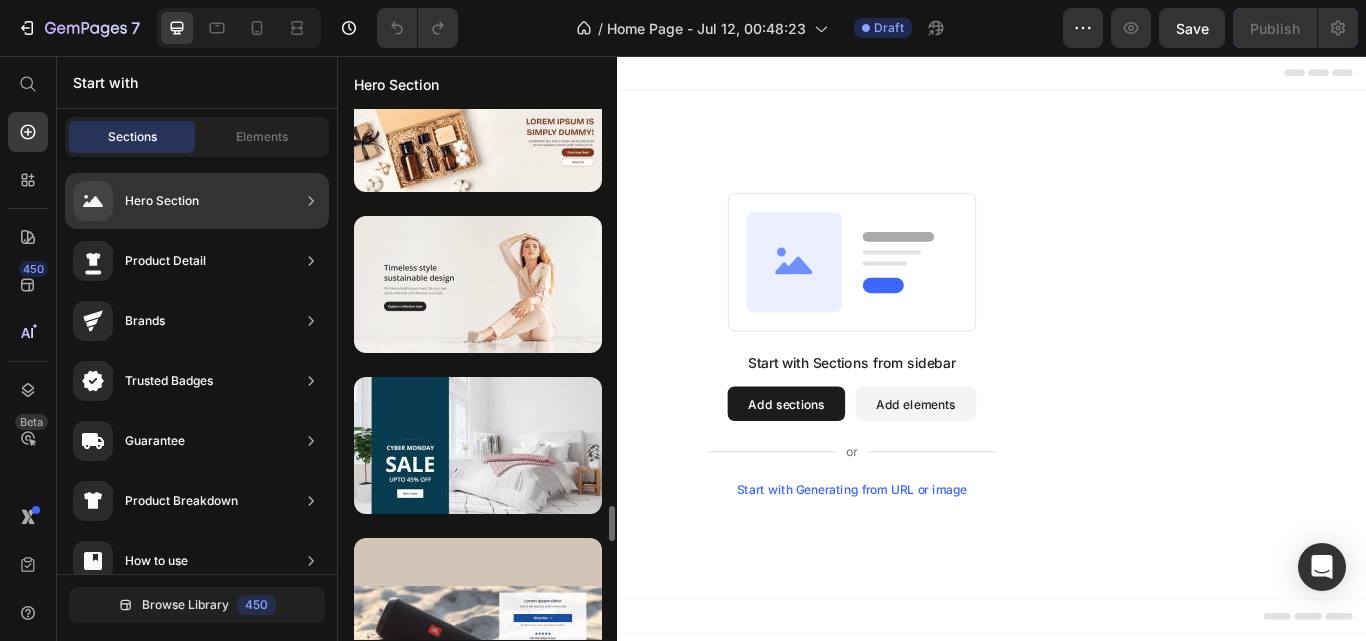 click at bounding box center [478, 445] 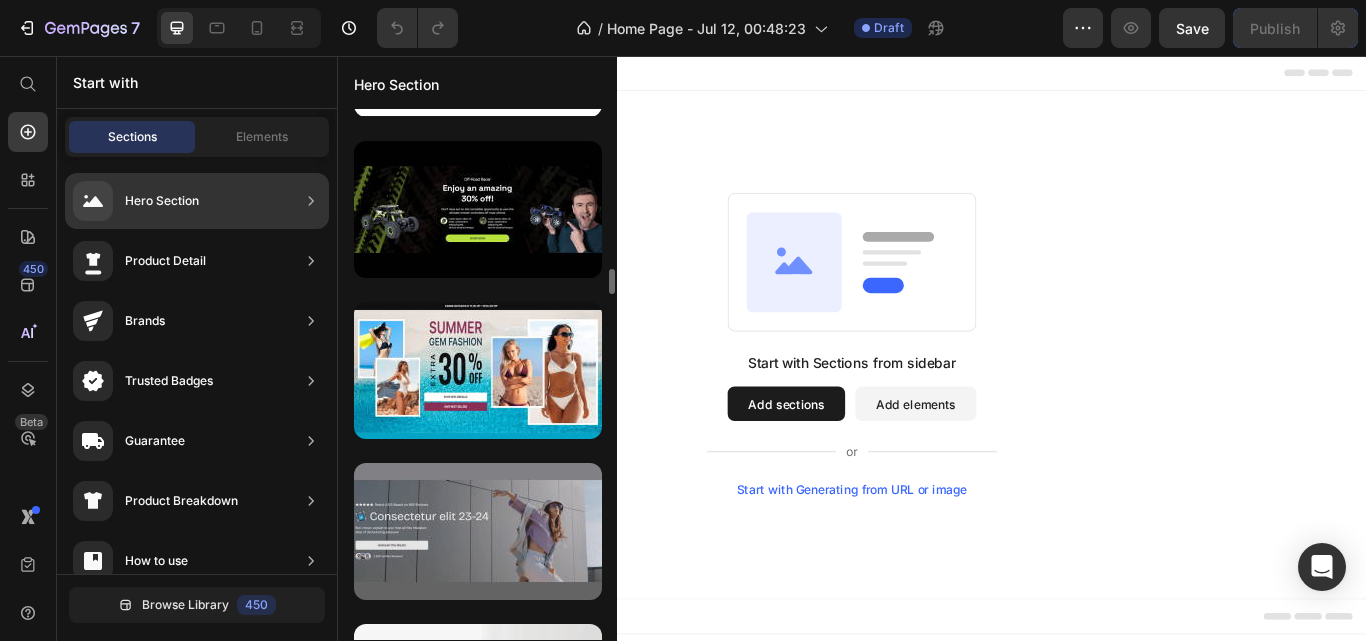 scroll, scrollTop: 3356, scrollLeft: 0, axis: vertical 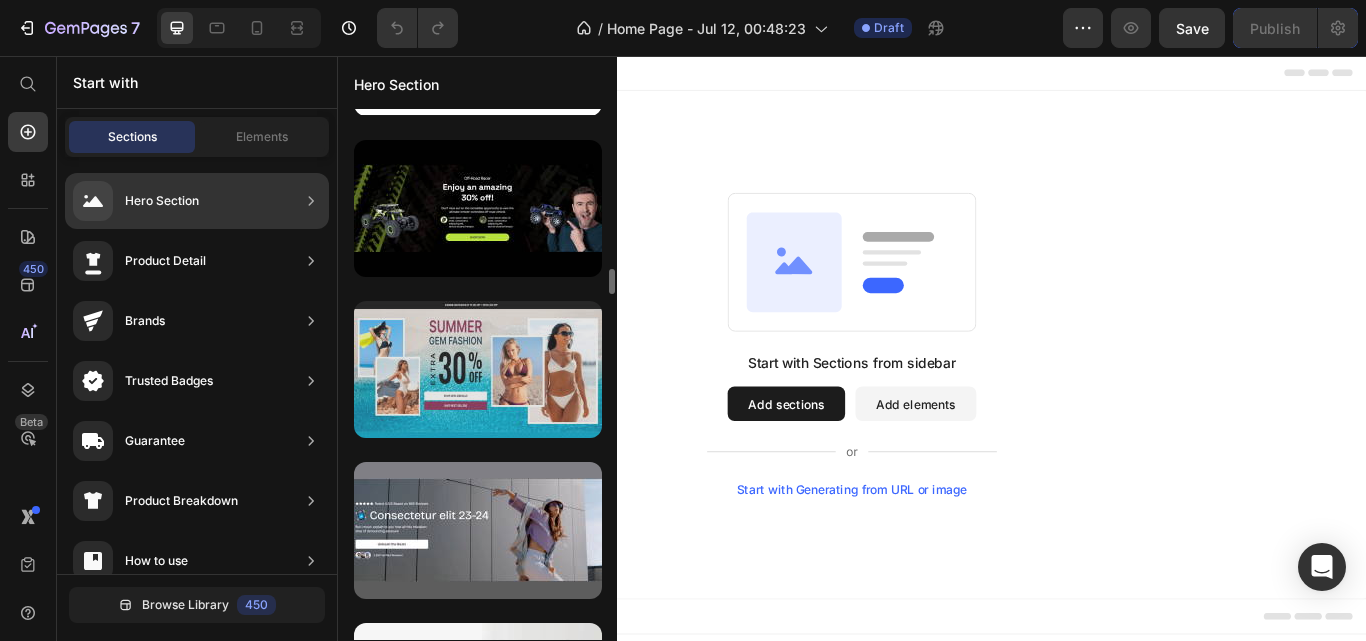 click at bounding box center (478, 369) 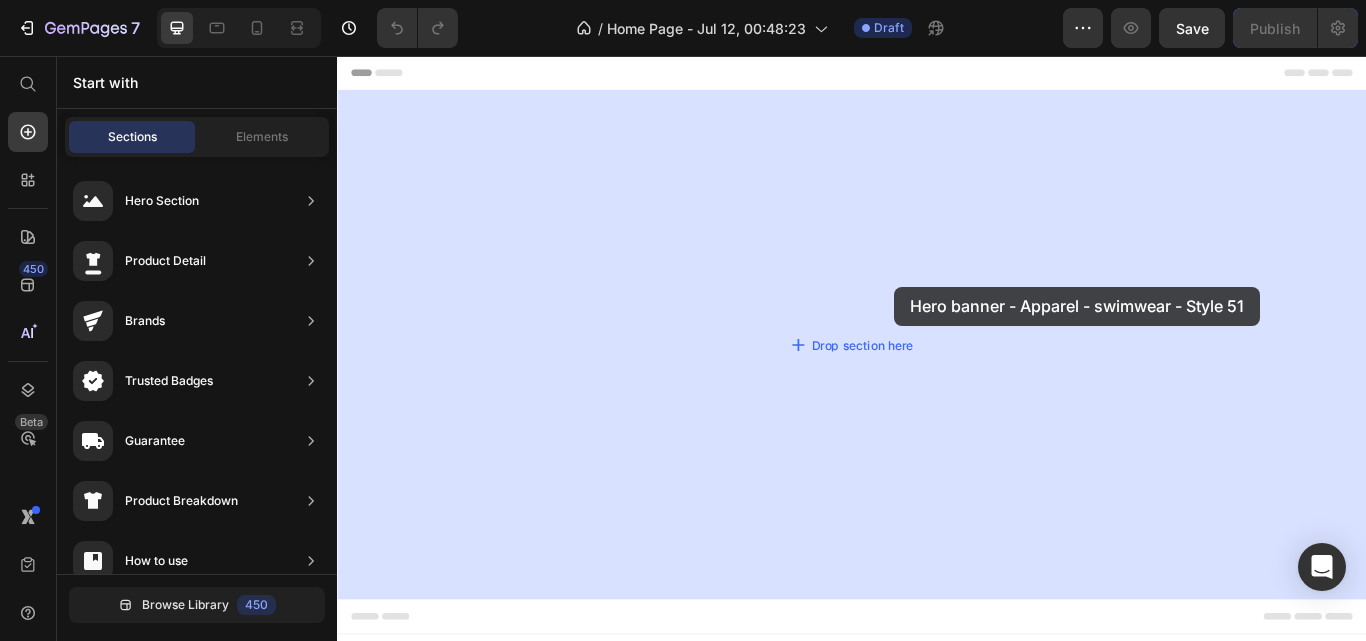 drag, startPoint x: 824, startPoint y: 445, endPoint x: 988, endPoint y: 320, distance: 206.2062 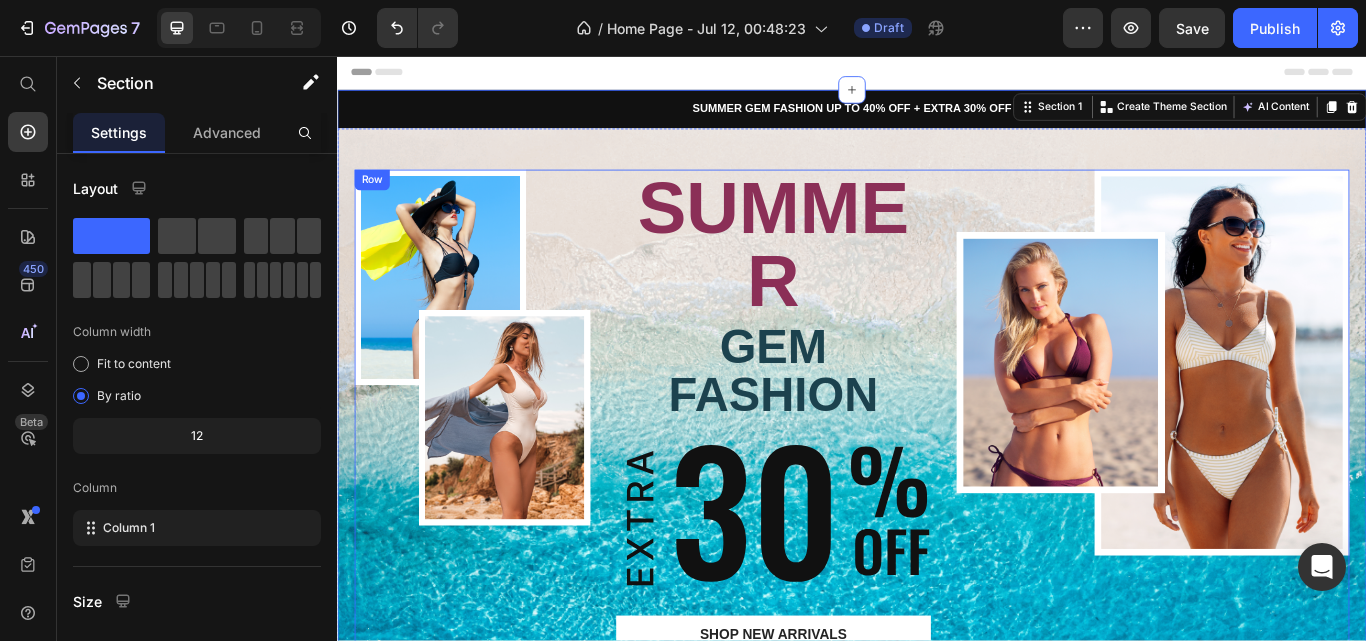 scroll, scrollTop: 4, scrollLeft: 0, axis: vertical 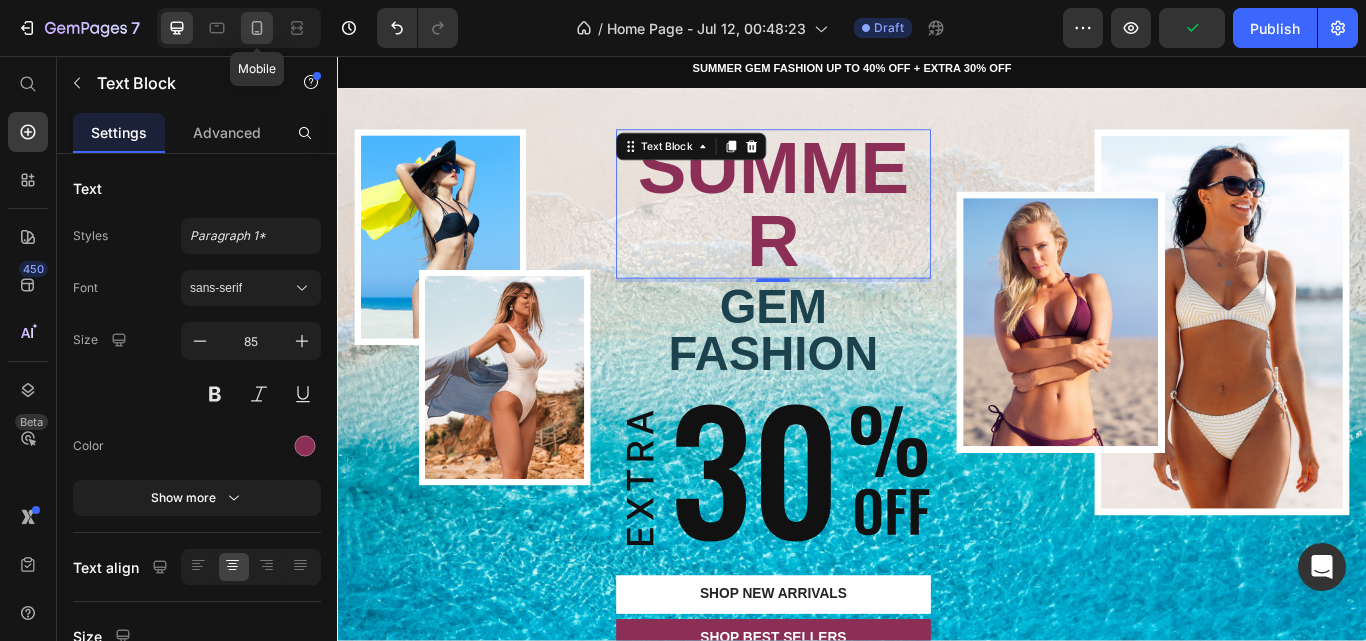 click 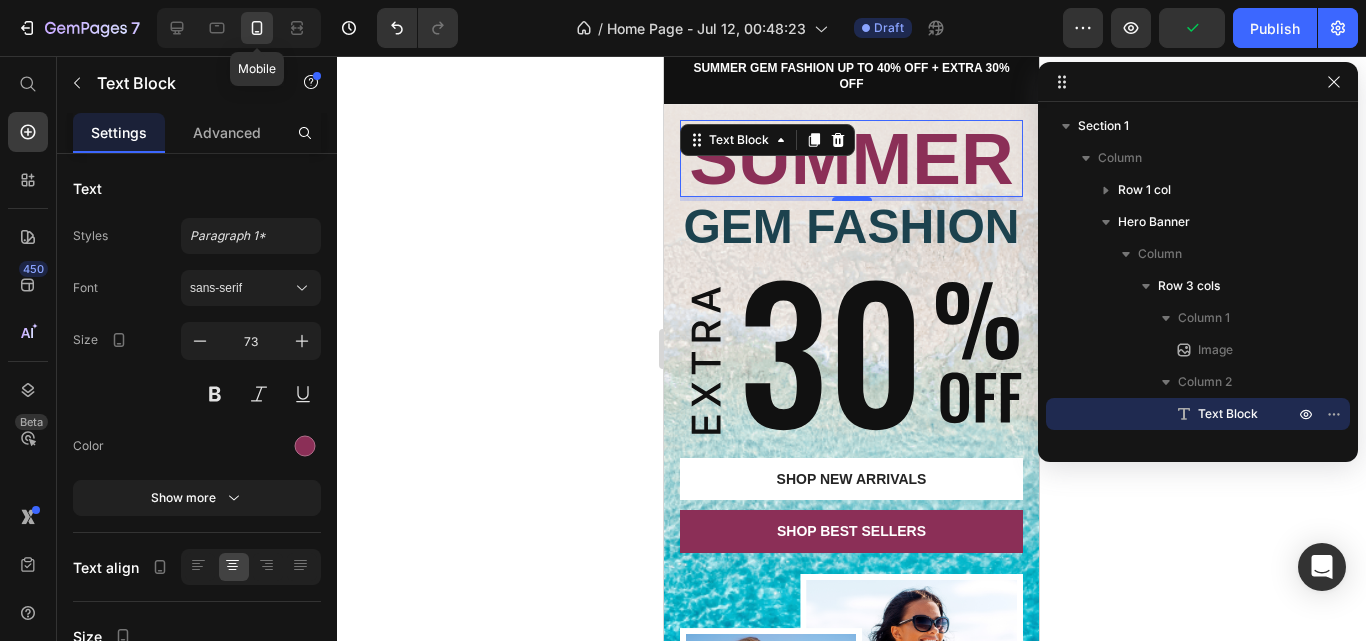 scroll, scrollTop: 42, scrollLeft: 0, axis: vertical 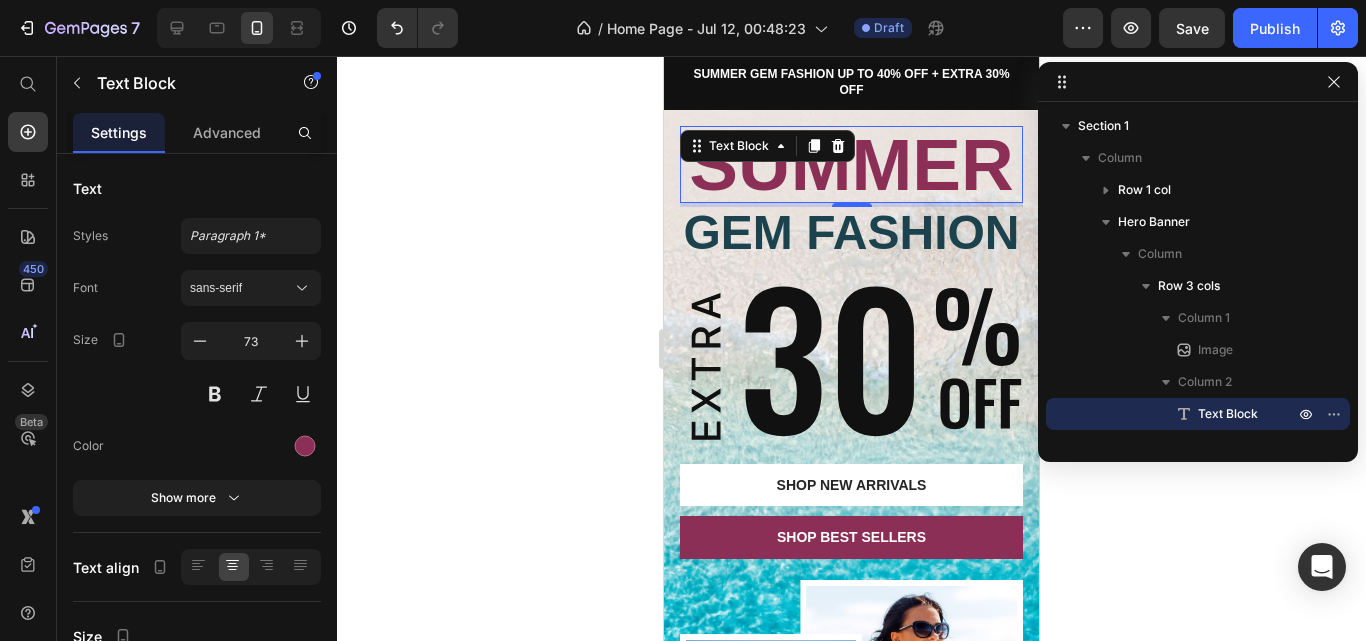 click 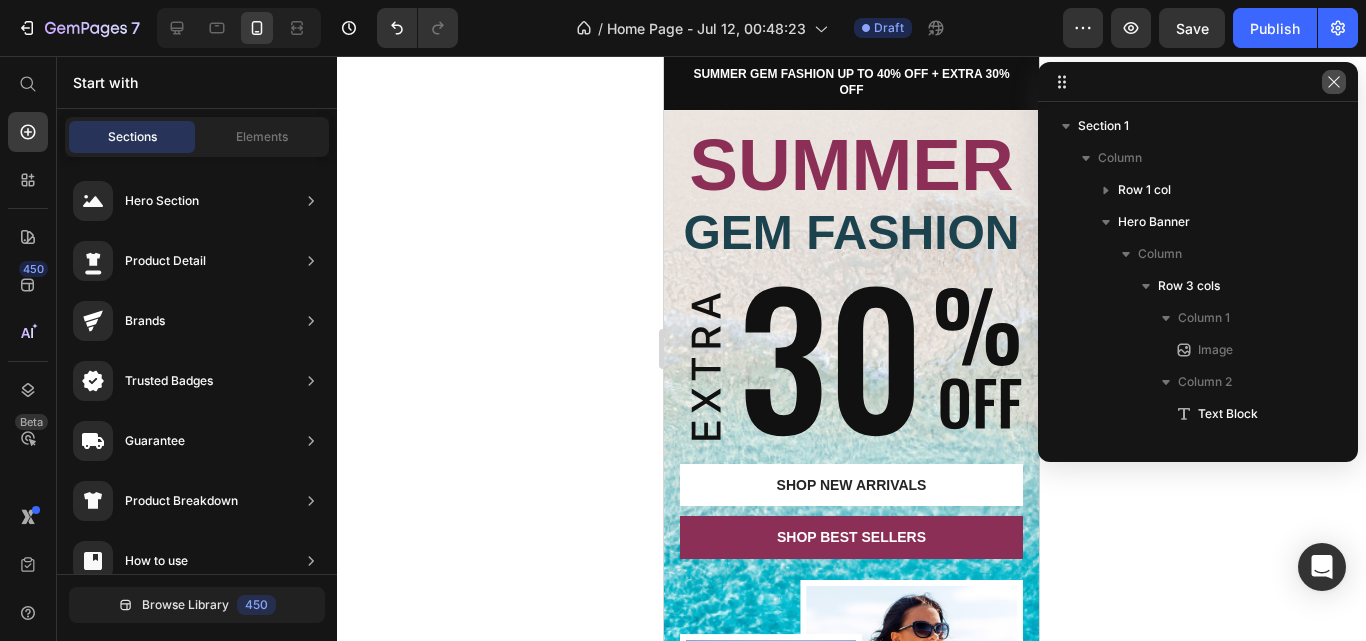 click at bounding box center [1334, 82] 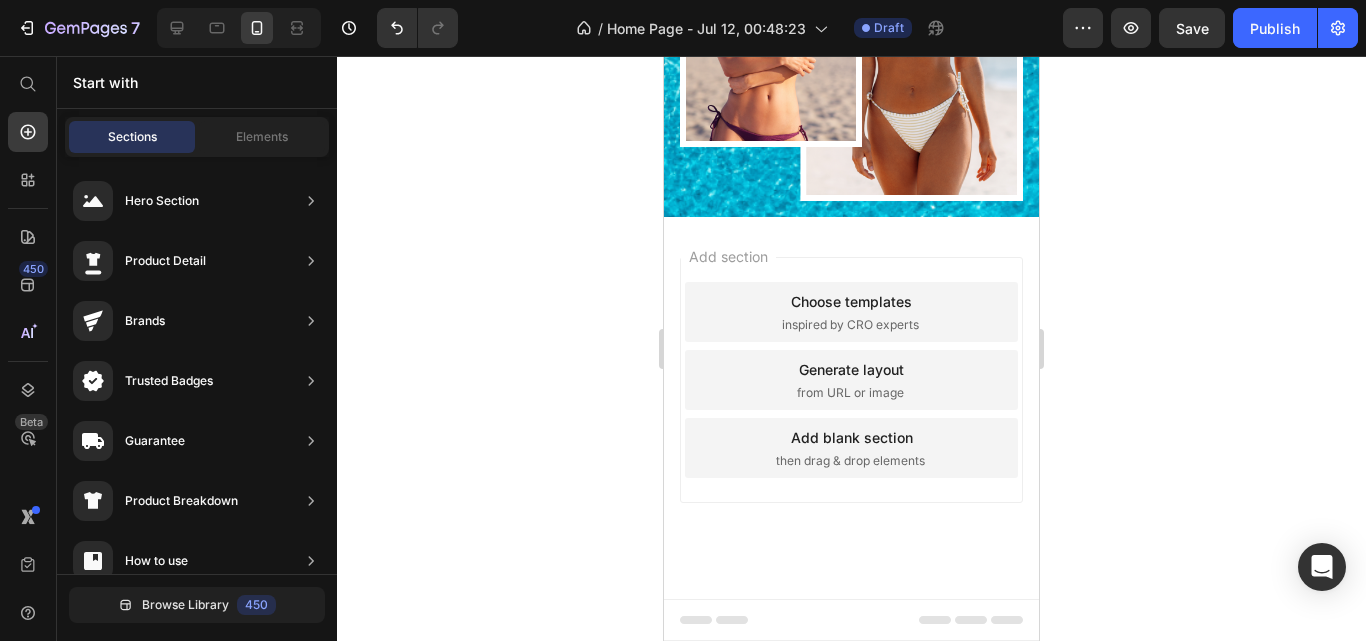 scroll, scrollTop: 835, scrollLeft: 0, axis: vertical 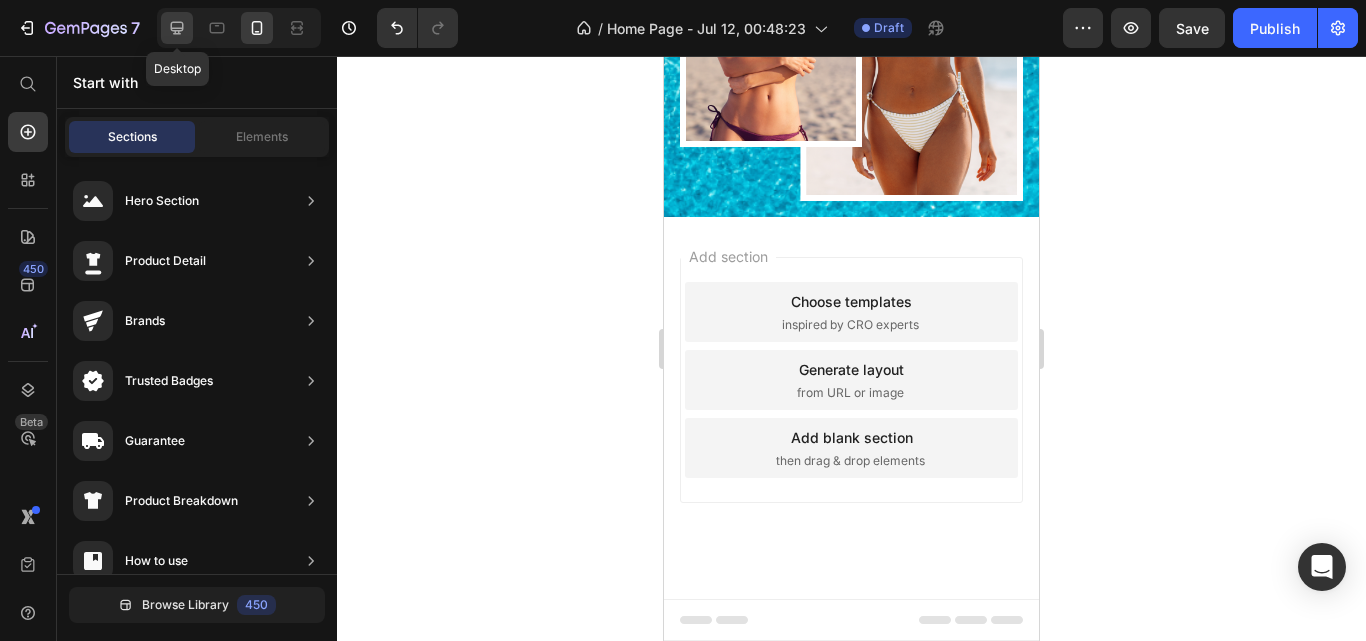 click 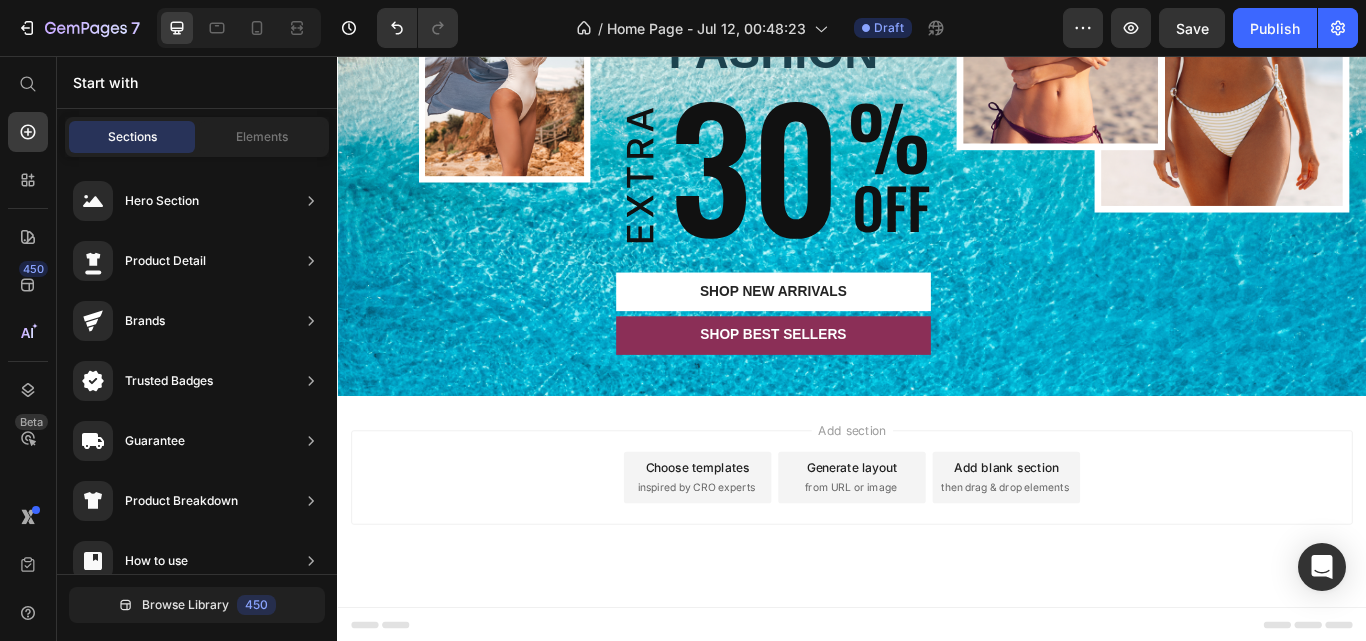 click on "inspired by CRO experts" at bounding box center (755, 560) 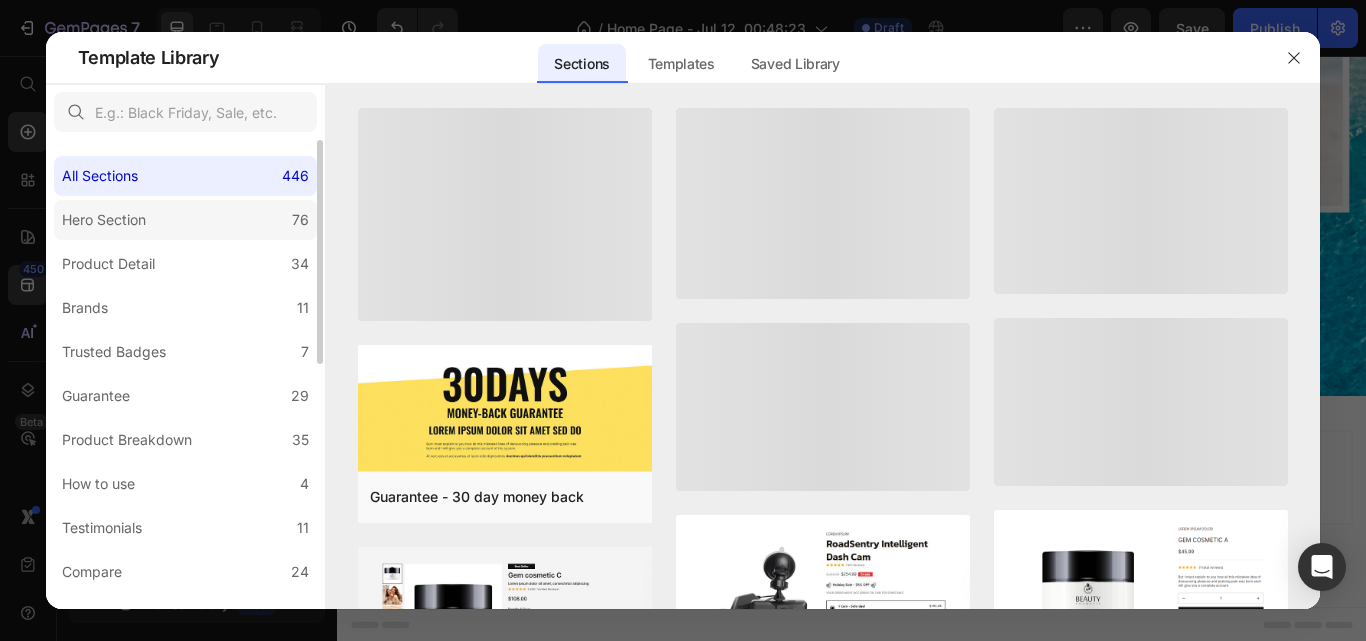 click on "Hero Section 76" 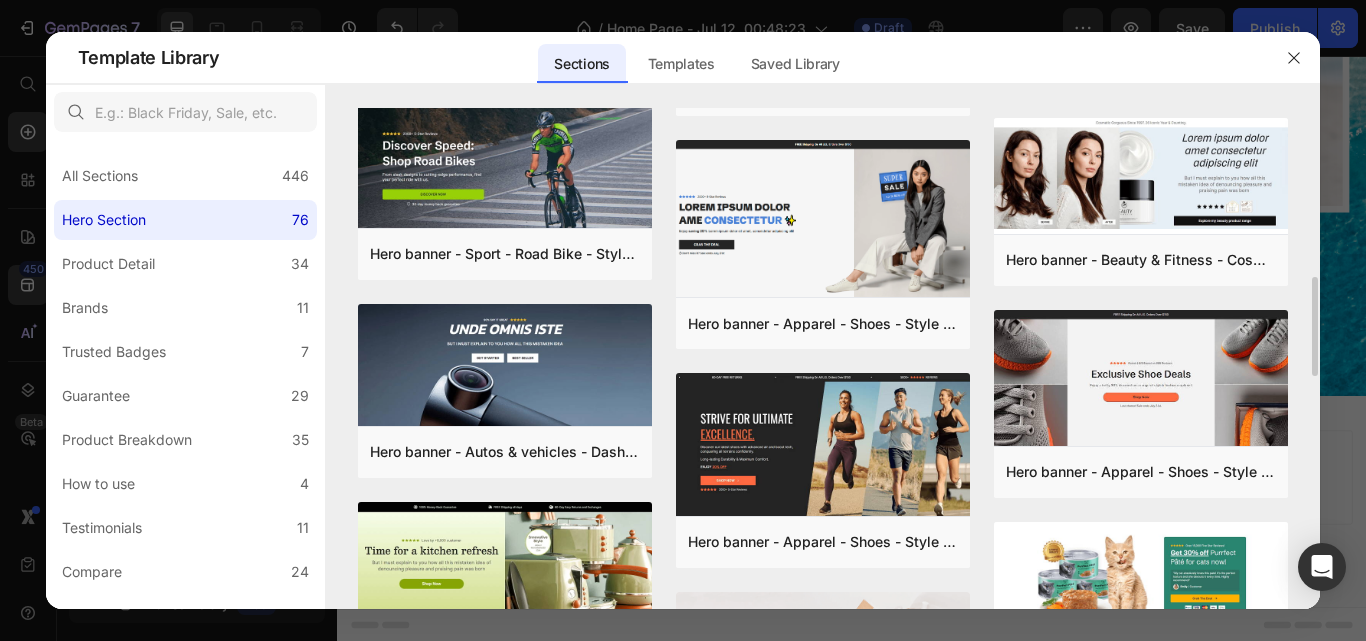 scroll, scrollTop: 942, scrollLeft: 0, axis: vertical 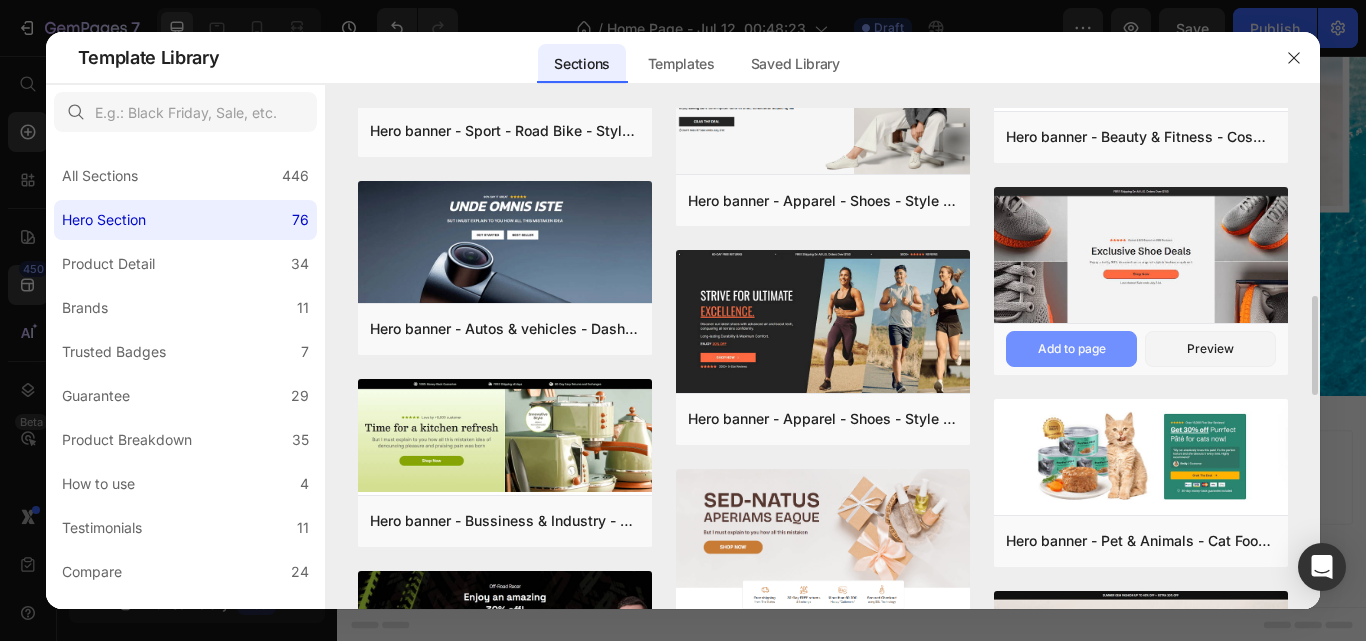 click on "Add to page" at bounding box center (1072, 349) 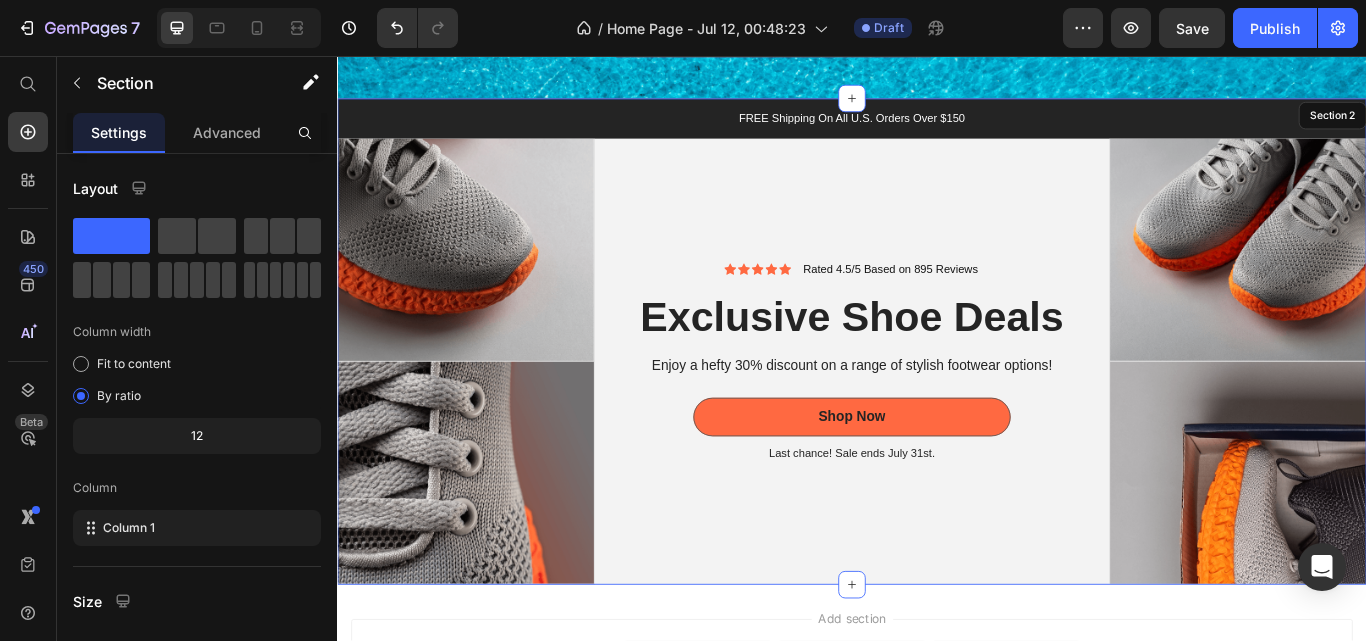 scroll, scrollTop: 749, scrollLeft: 0, axis: vertical 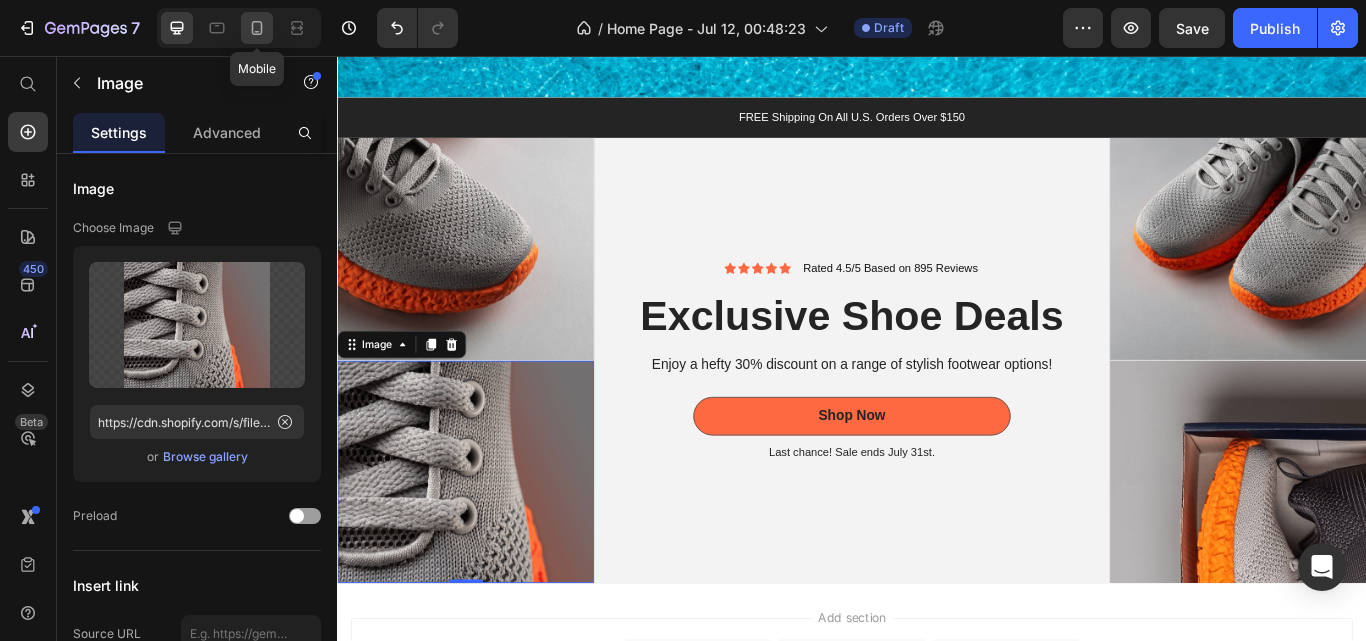 click 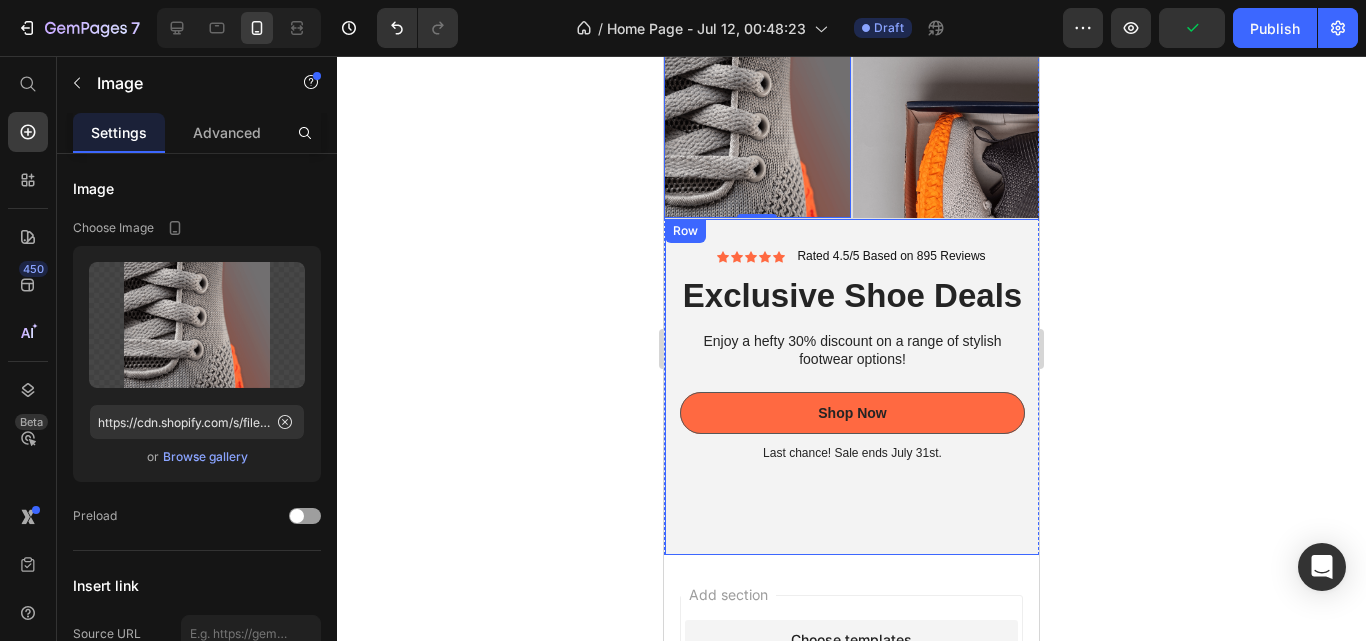 scroll, scrollTop: 1119, scrollLeft: 0, axis: vertical 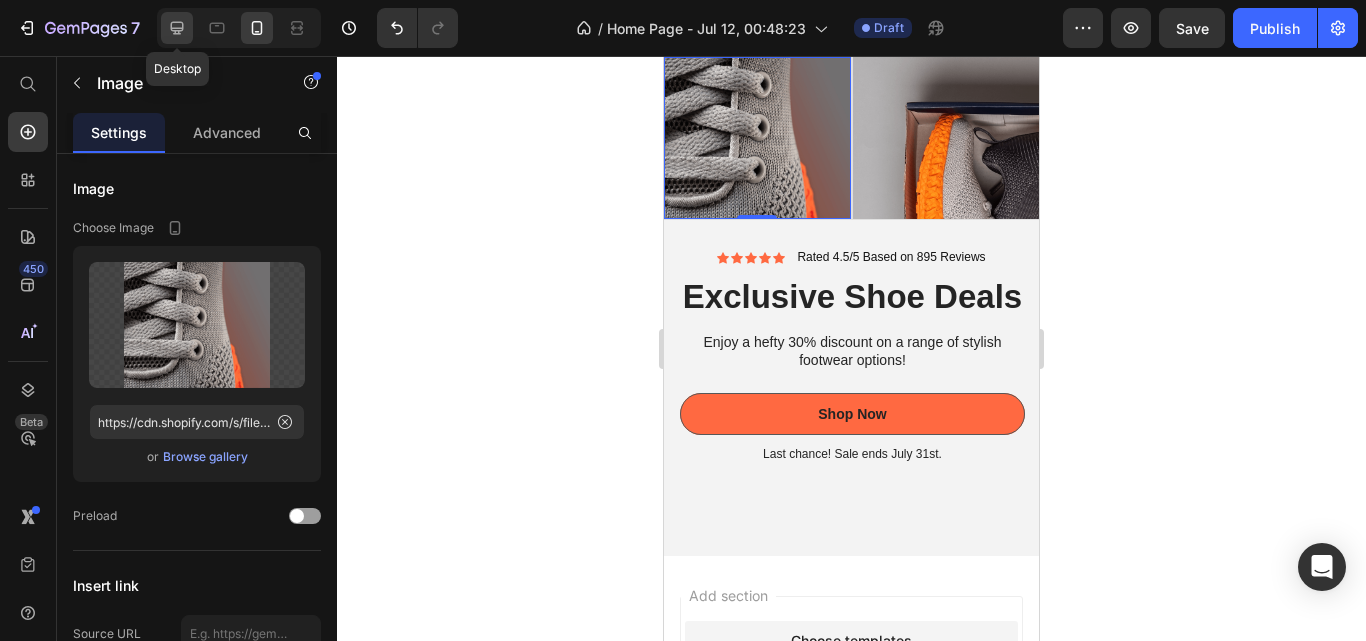 click 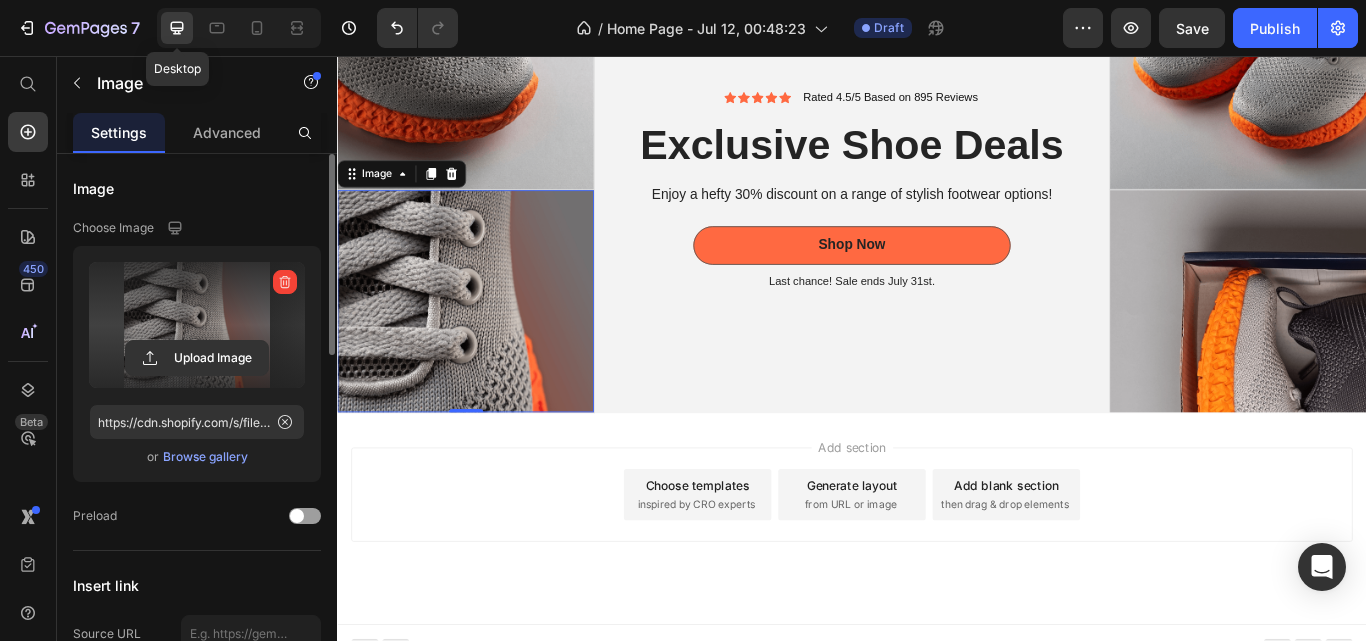 scroll, scrollTop: 962, scrollLeft: 0, axis: vertical 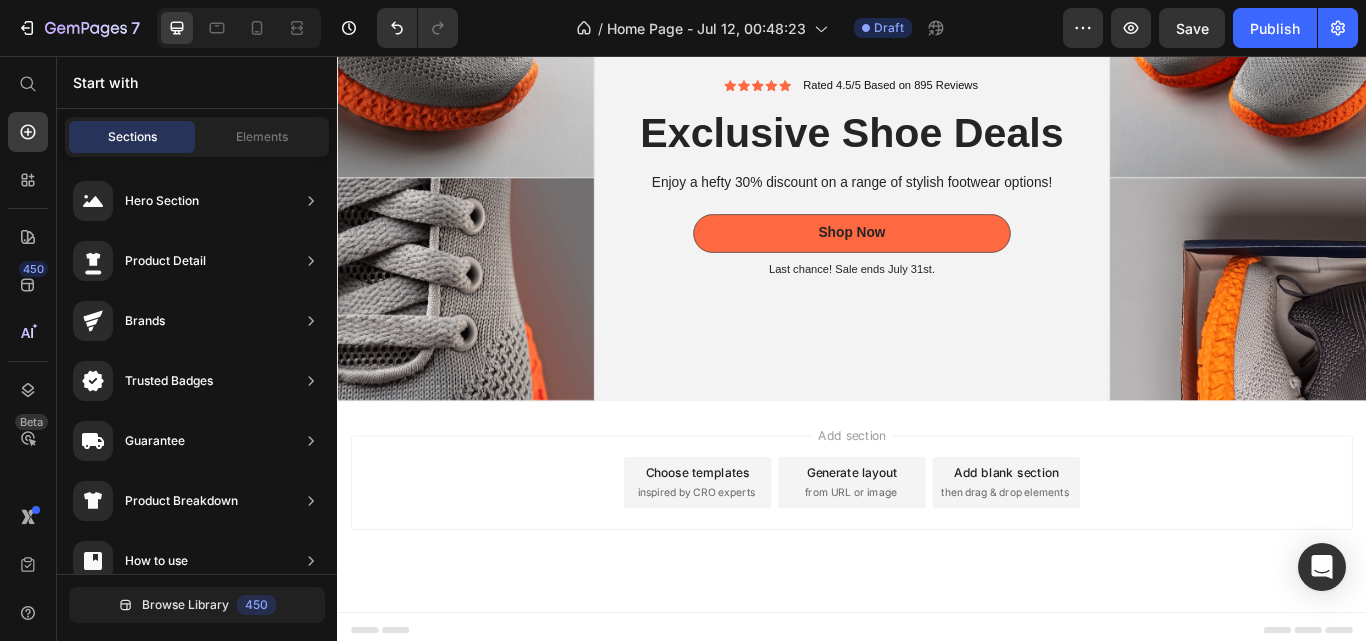 click on "inspired by CRO experts" at bounding box center (755, 566) 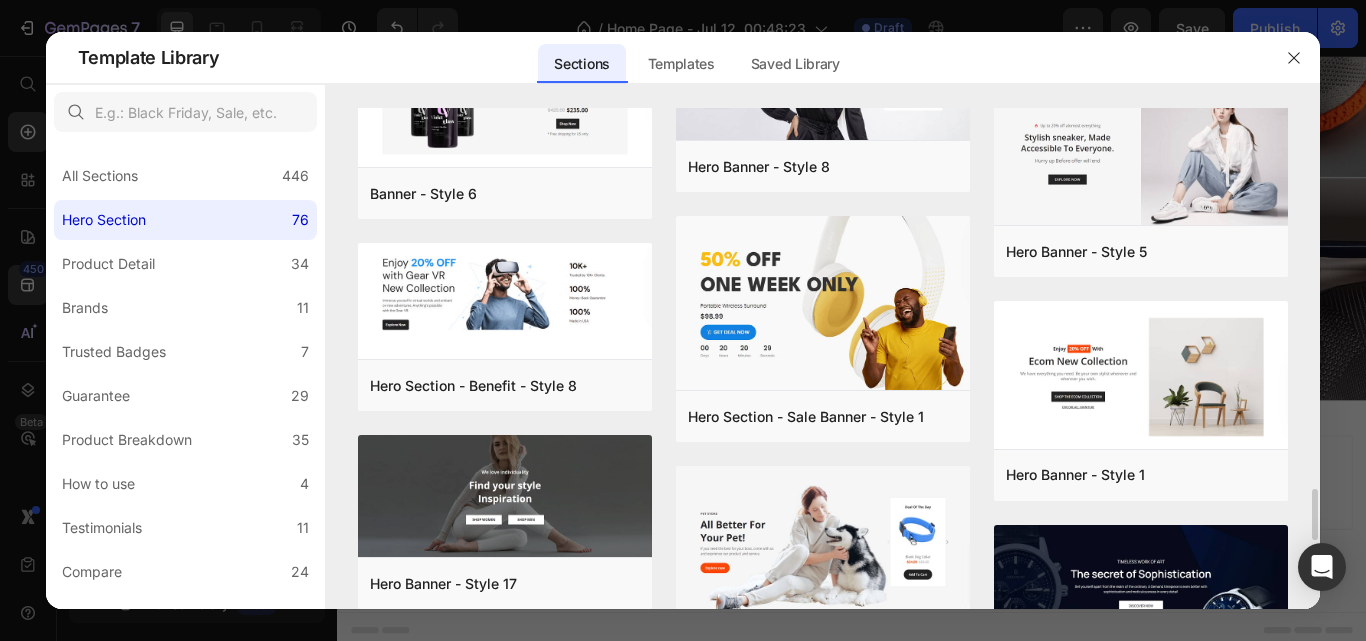 scroll, scrollTop: 3704, scrollLeft: 0, axis: vertical 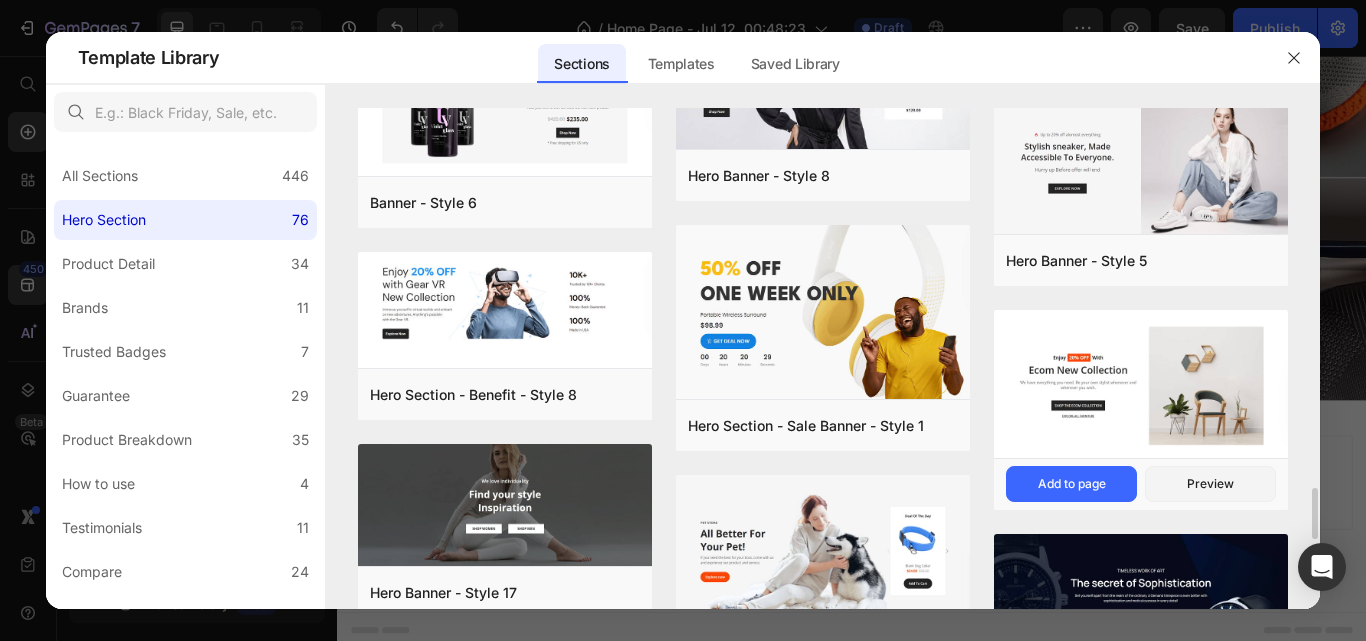 click at bounding box center (1141, 385) 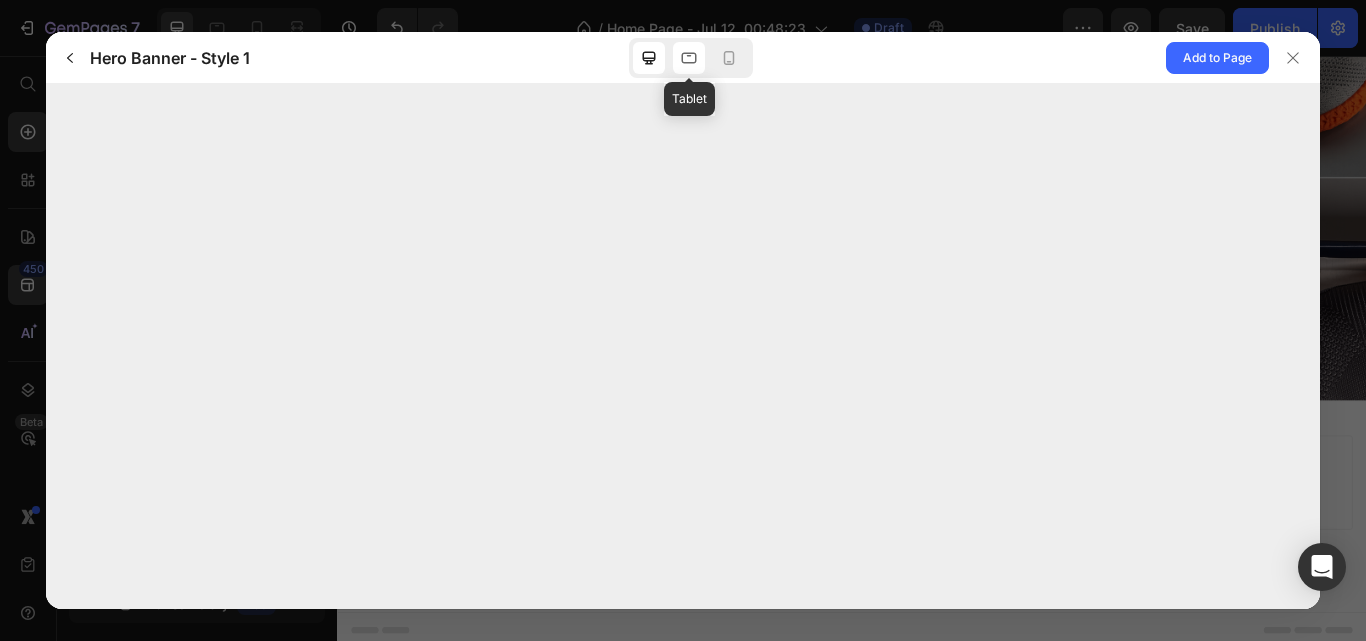 click 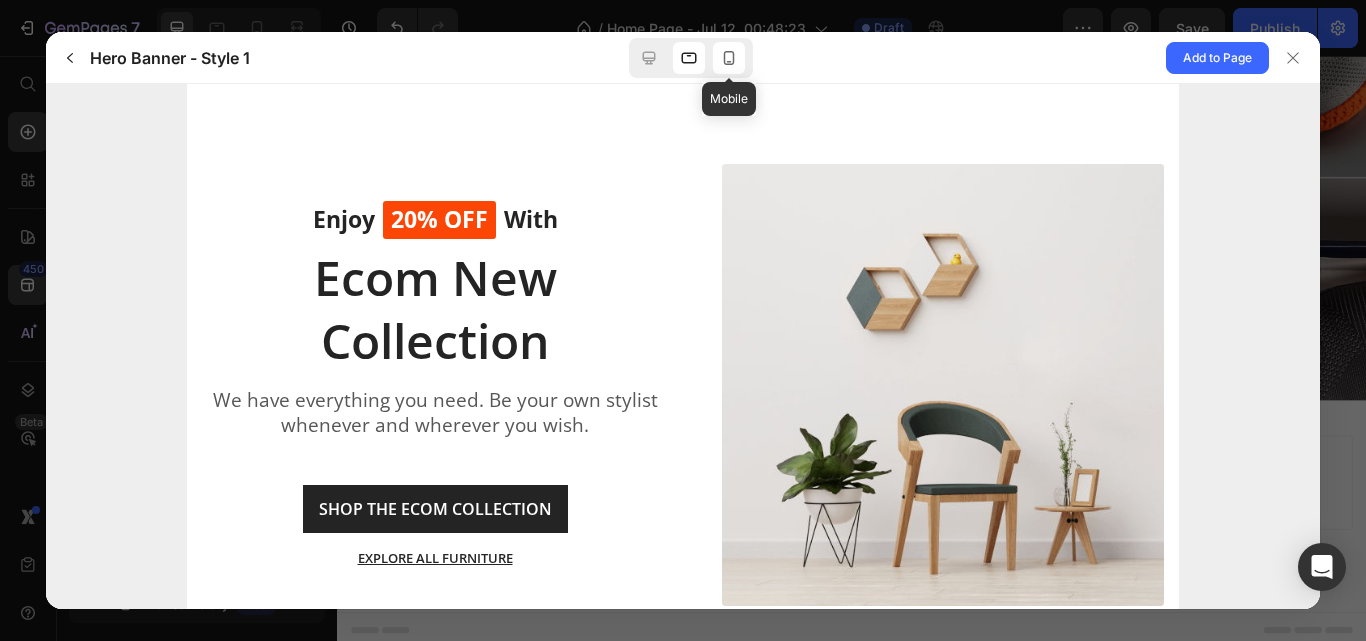 scroll, scrollTop: 0, scrollLeft: 0, axis: both 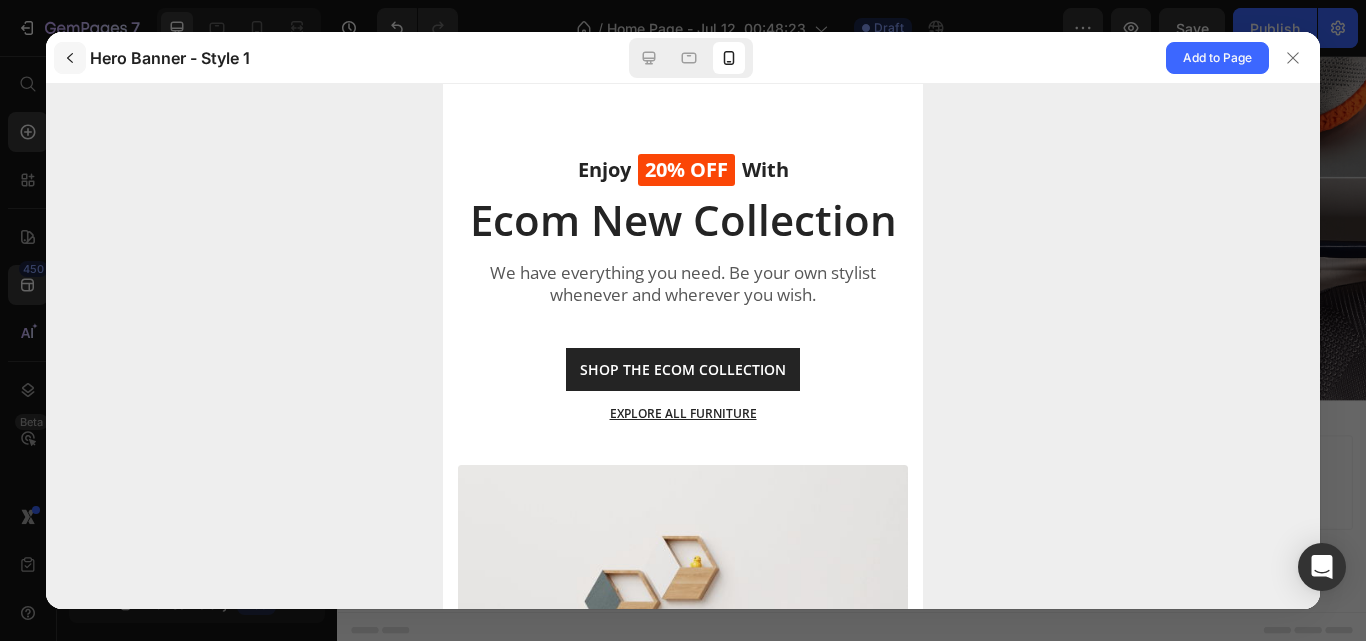 click 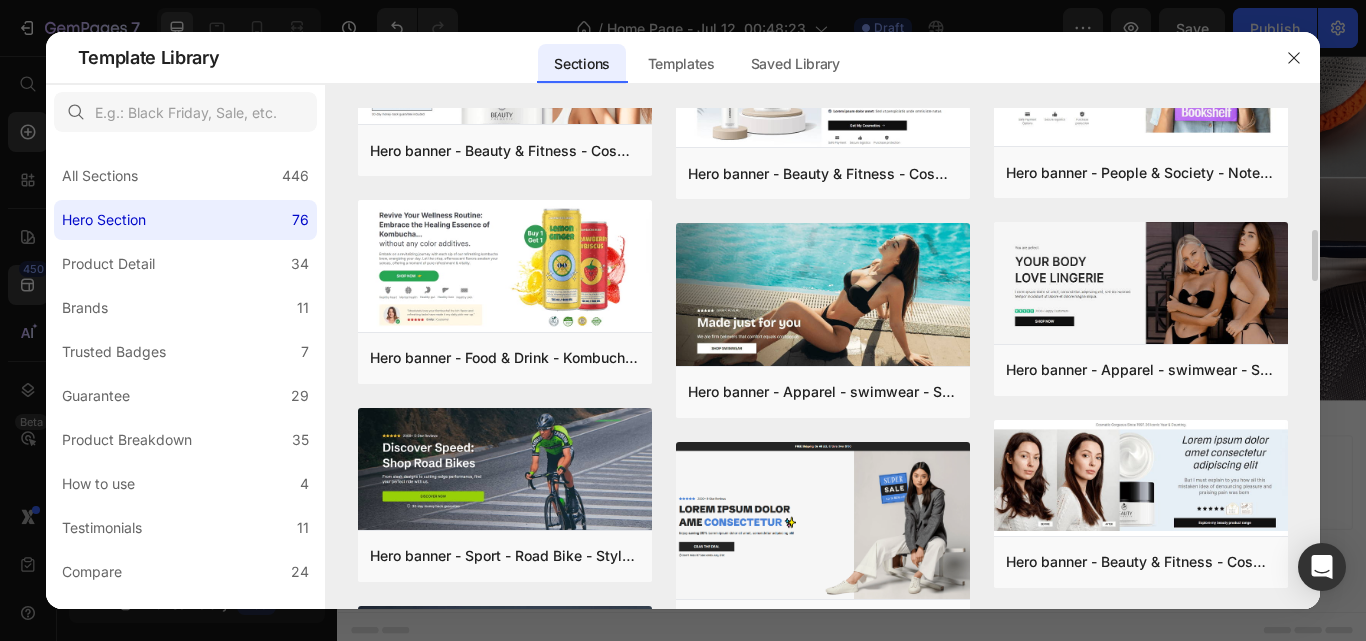 scroll, scrollTop: 604, scrollLeft: 0, axis: vertical 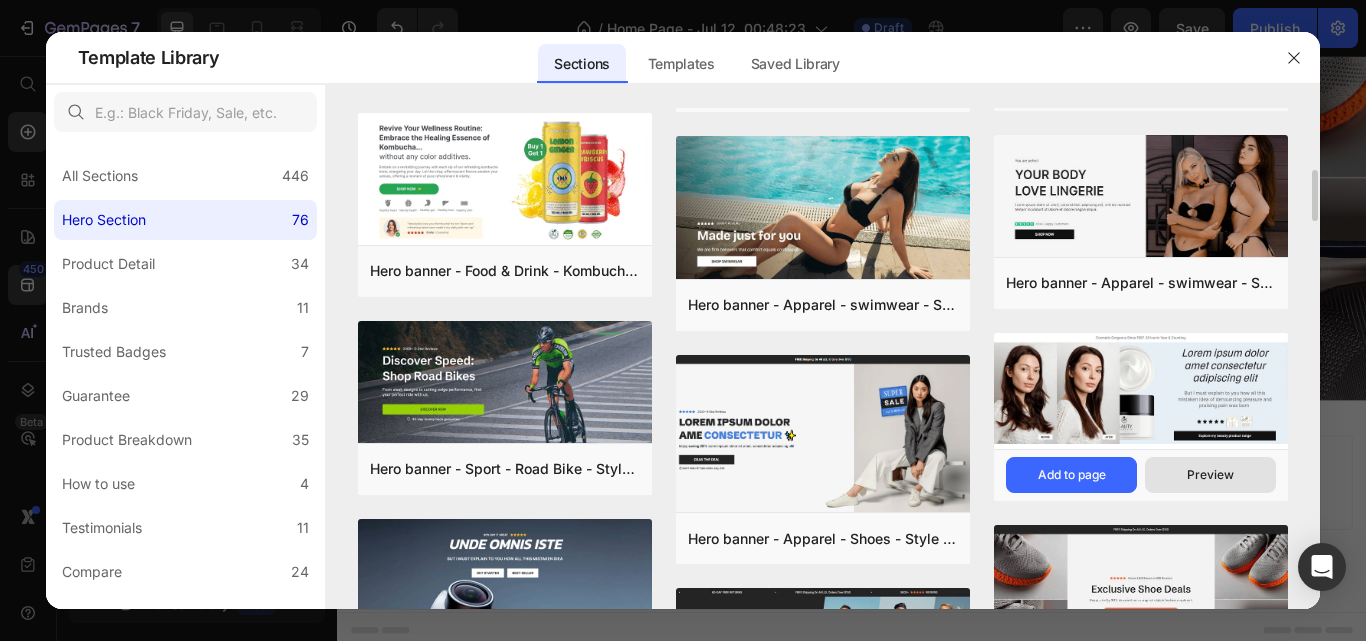 click on "Preview" at bounding box center (1210, 475) 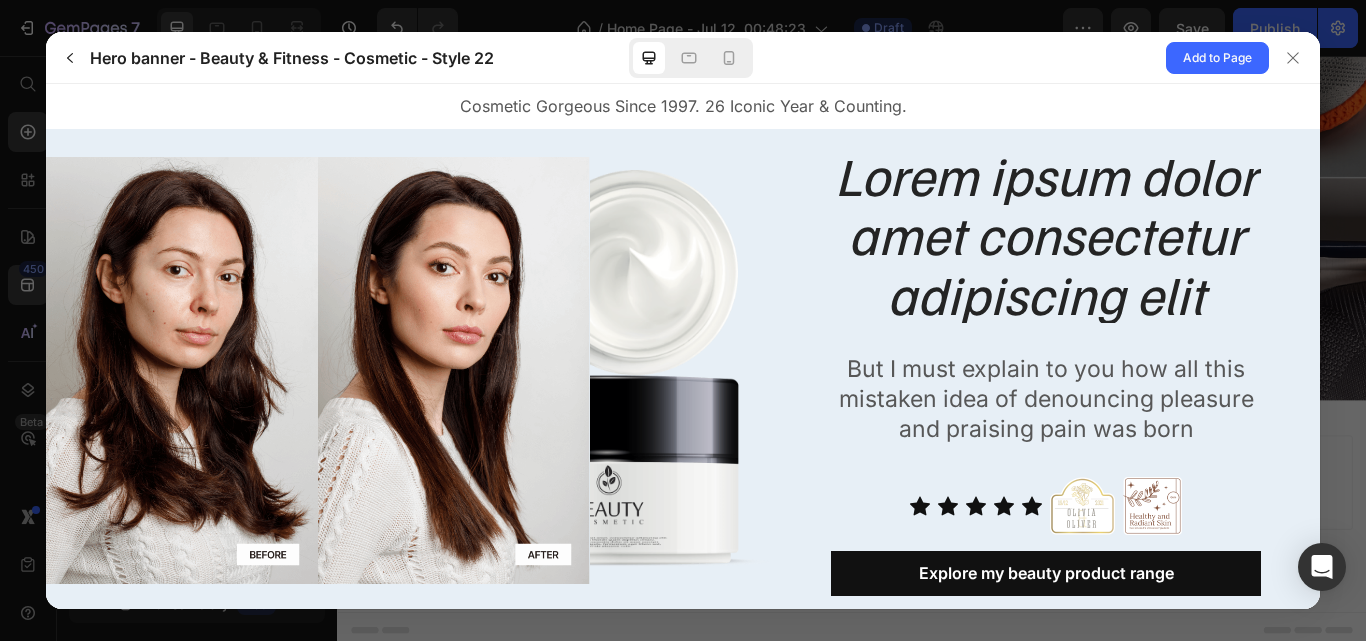 scroll, scrollTop: 0, scrollLeft: 0, axis: both 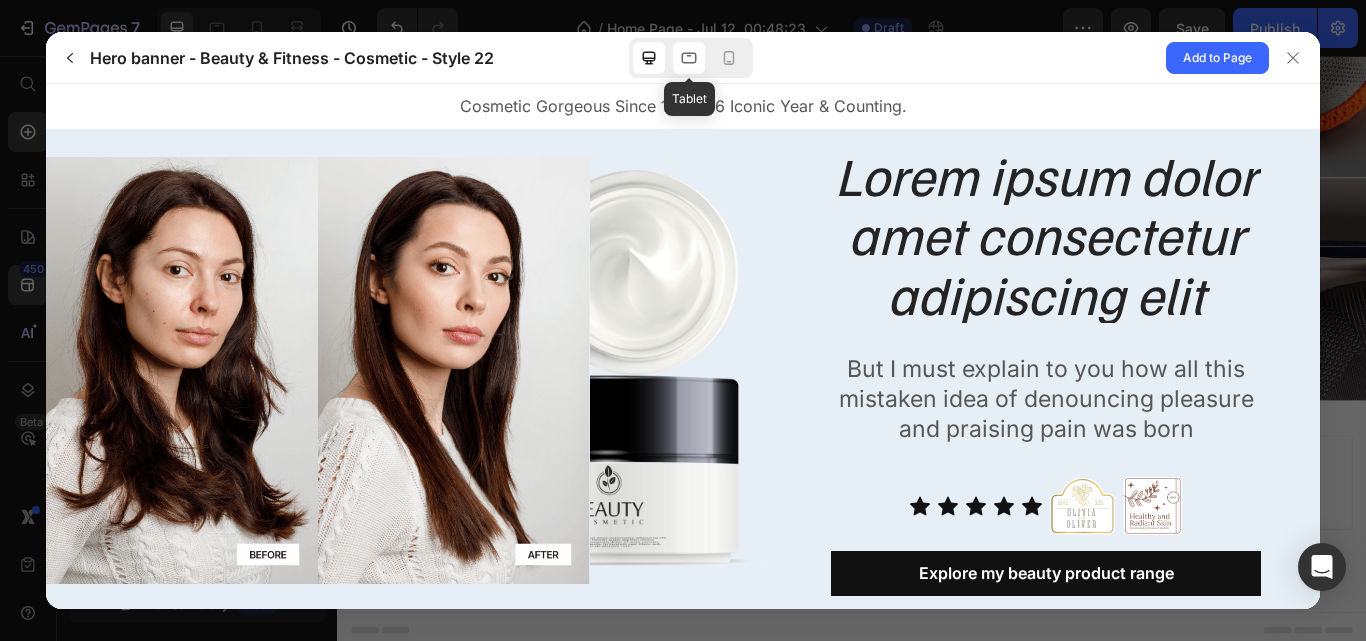 click 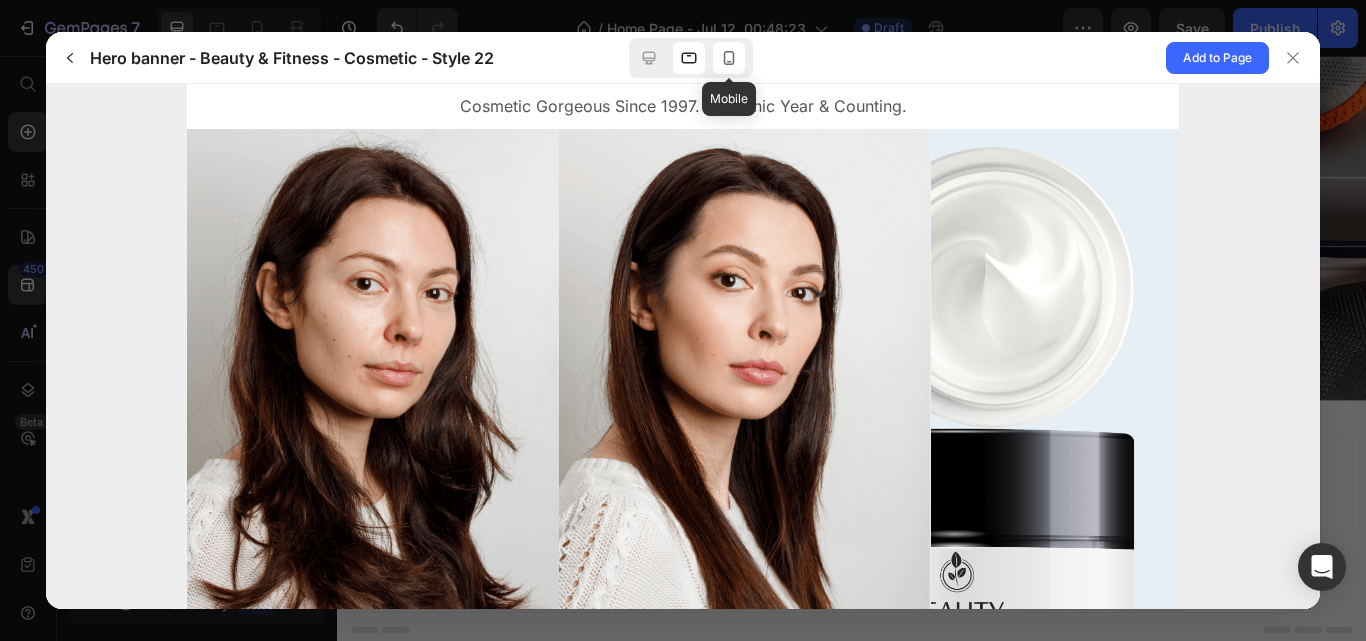 click 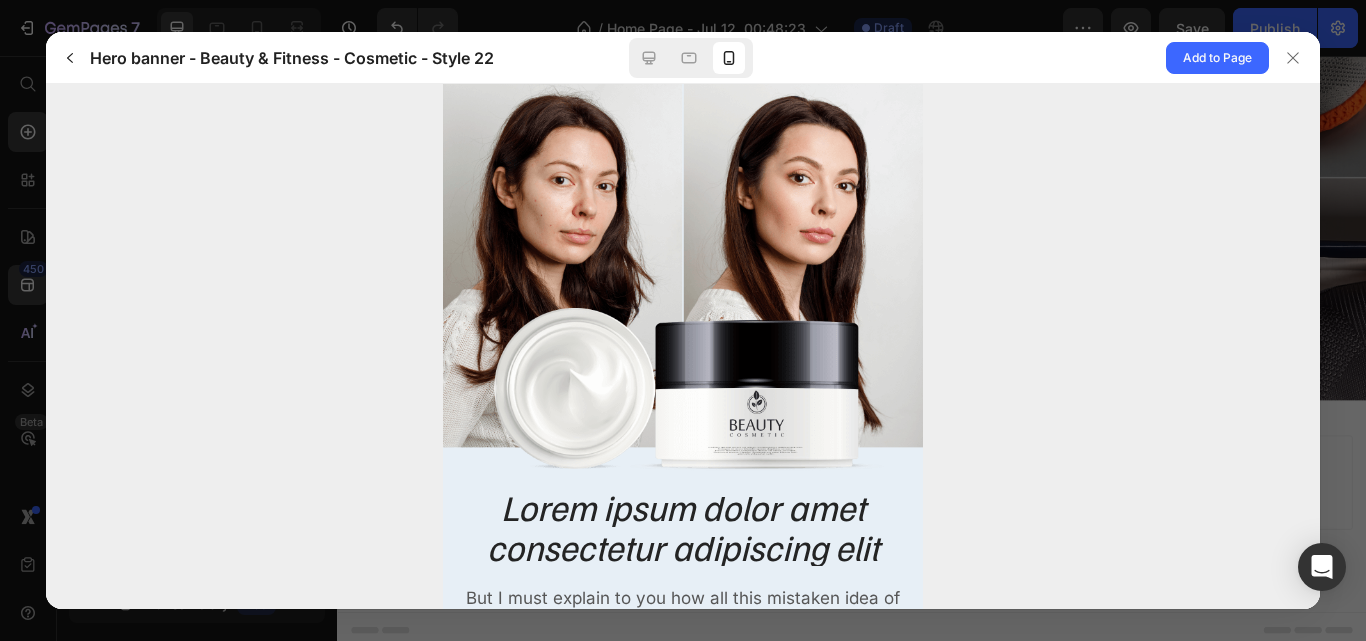 scroll, scrollTop: 154, scrollLeft: 0, axis: vertical 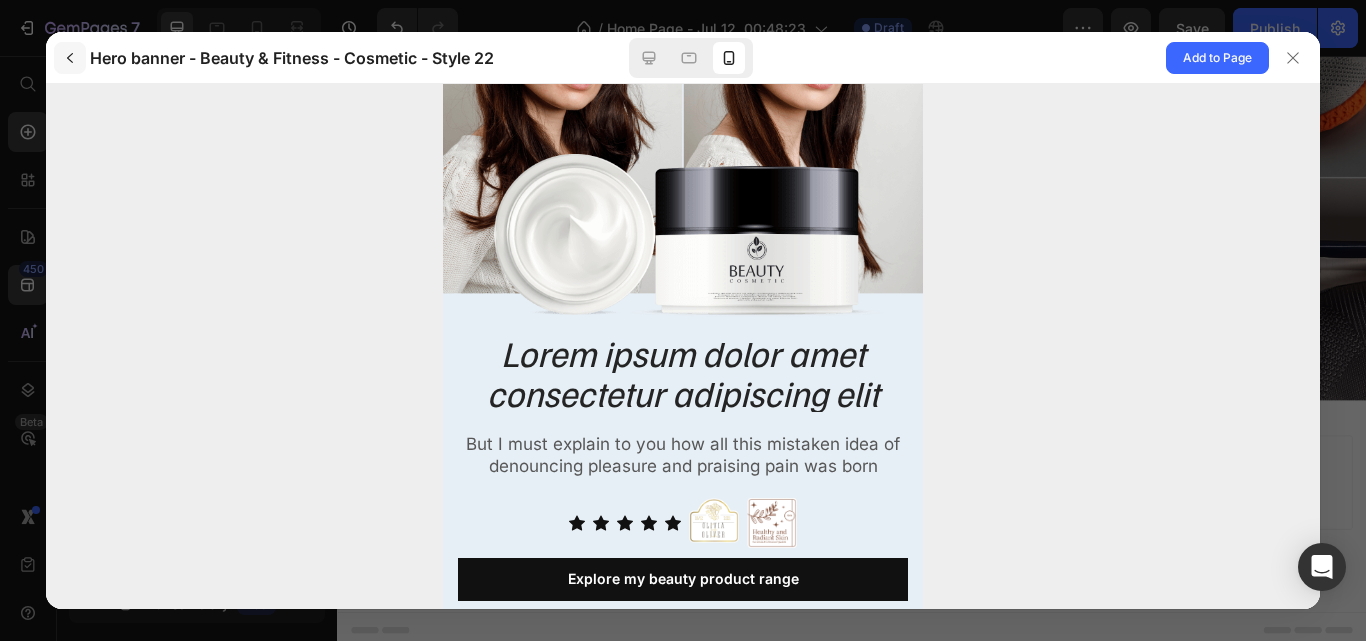 click at bounding box center [70, 58] 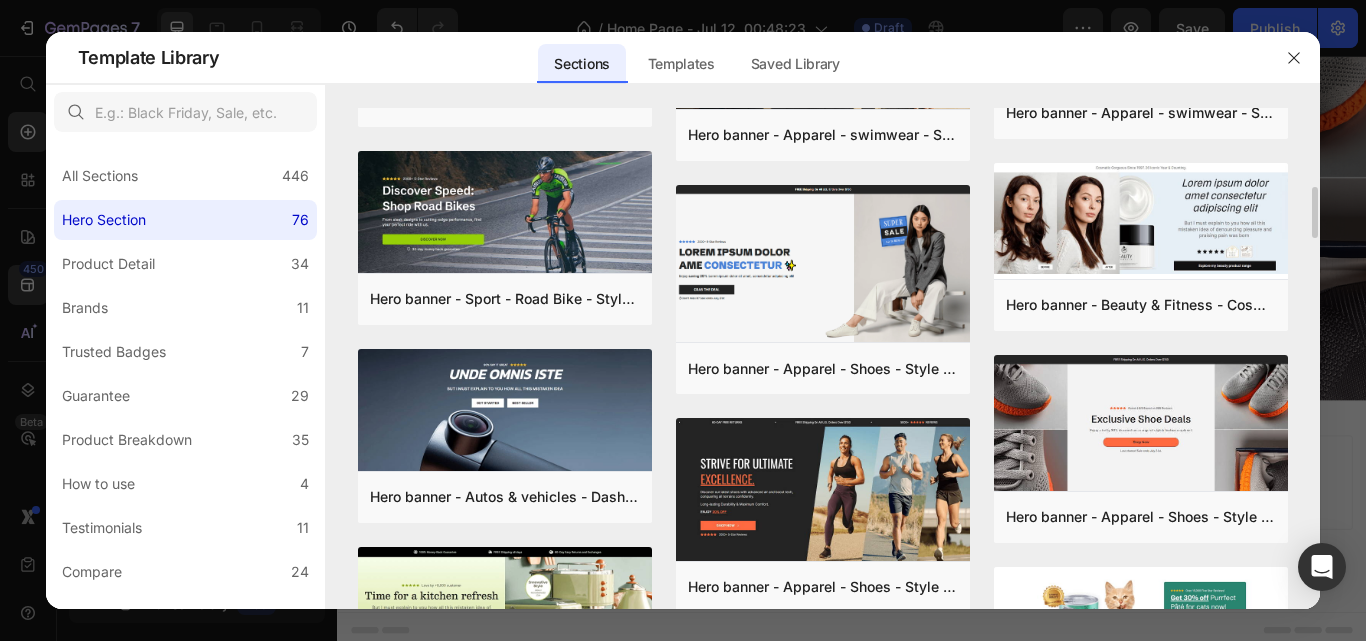 scroll, scrollTop: 884, scrollLeft: 0, axis: vertical 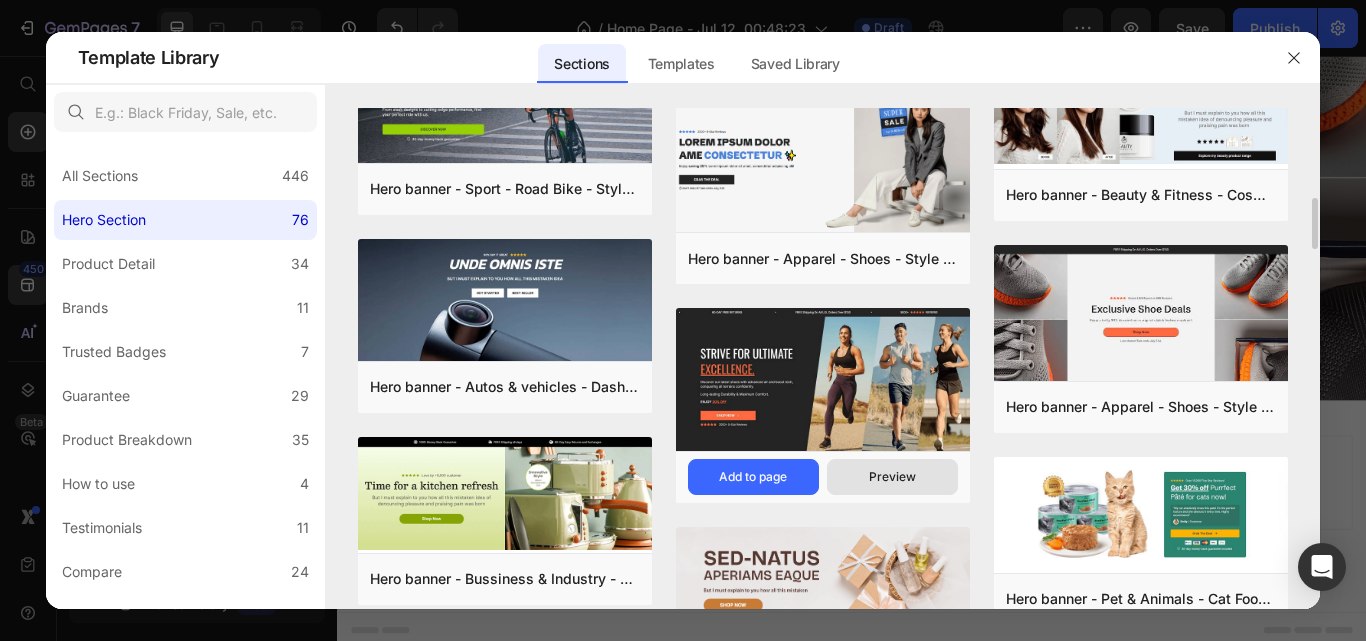 click on "Preview" at bounding box center (892, 477) 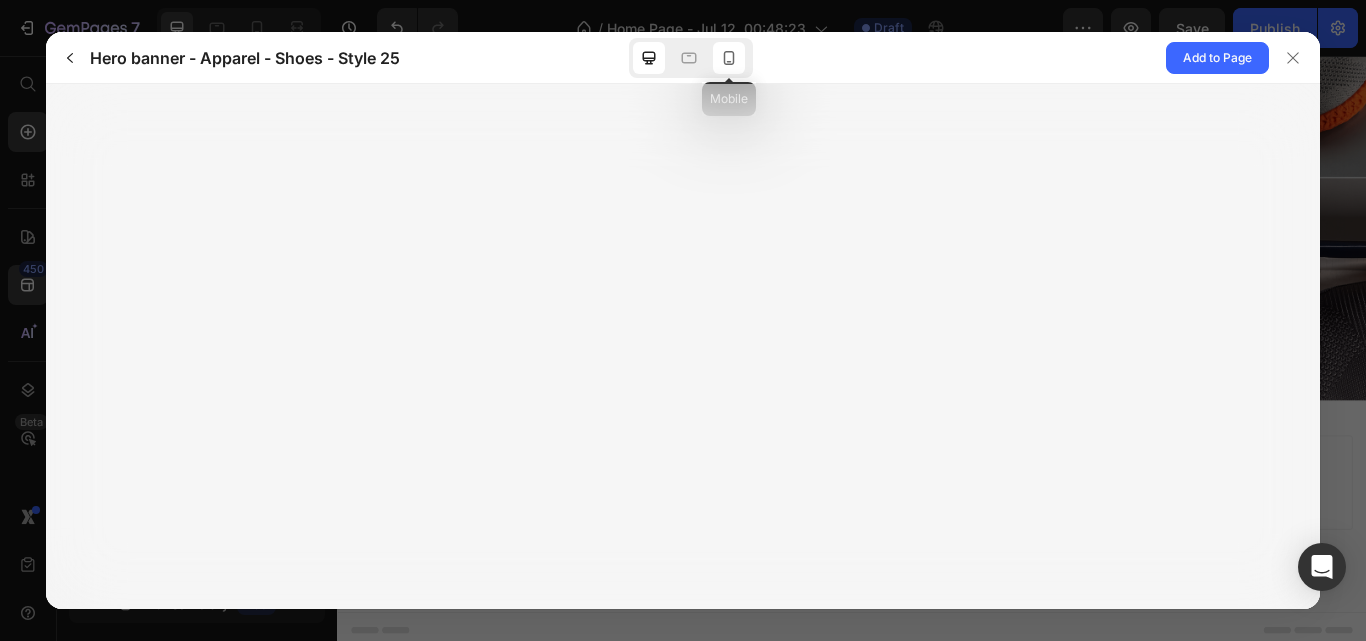 click 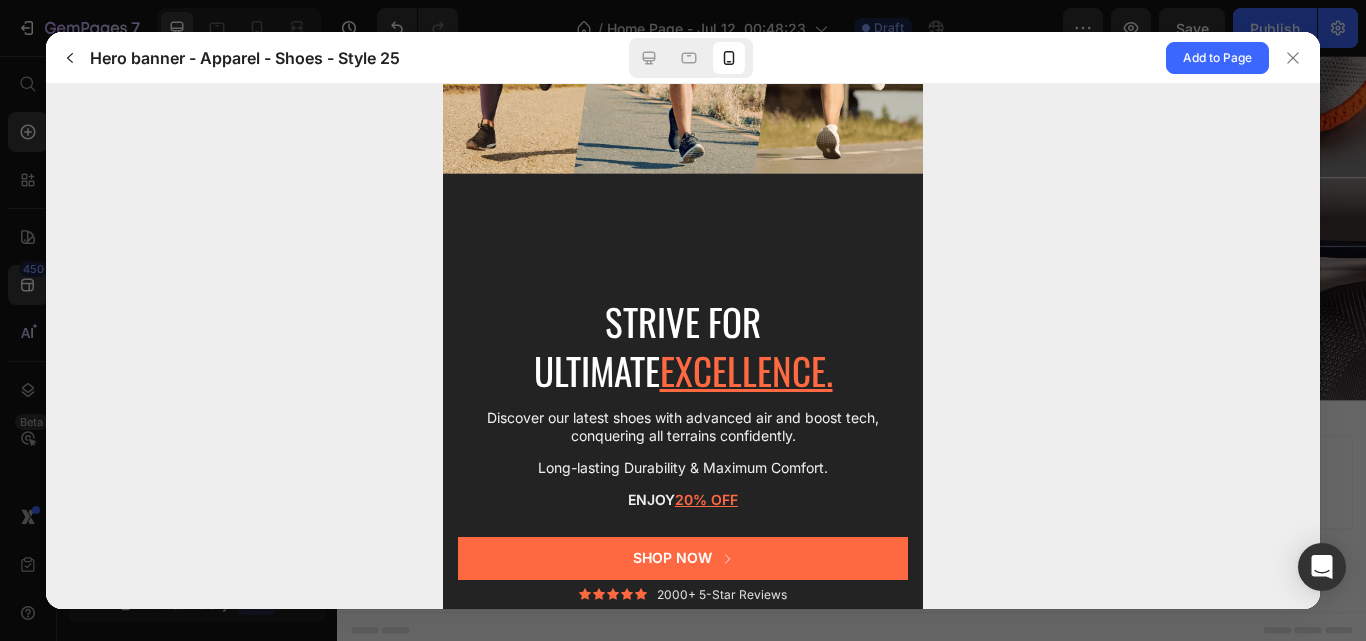 scroll, scrollTop: 0, scrollLeft: 0, axis: both 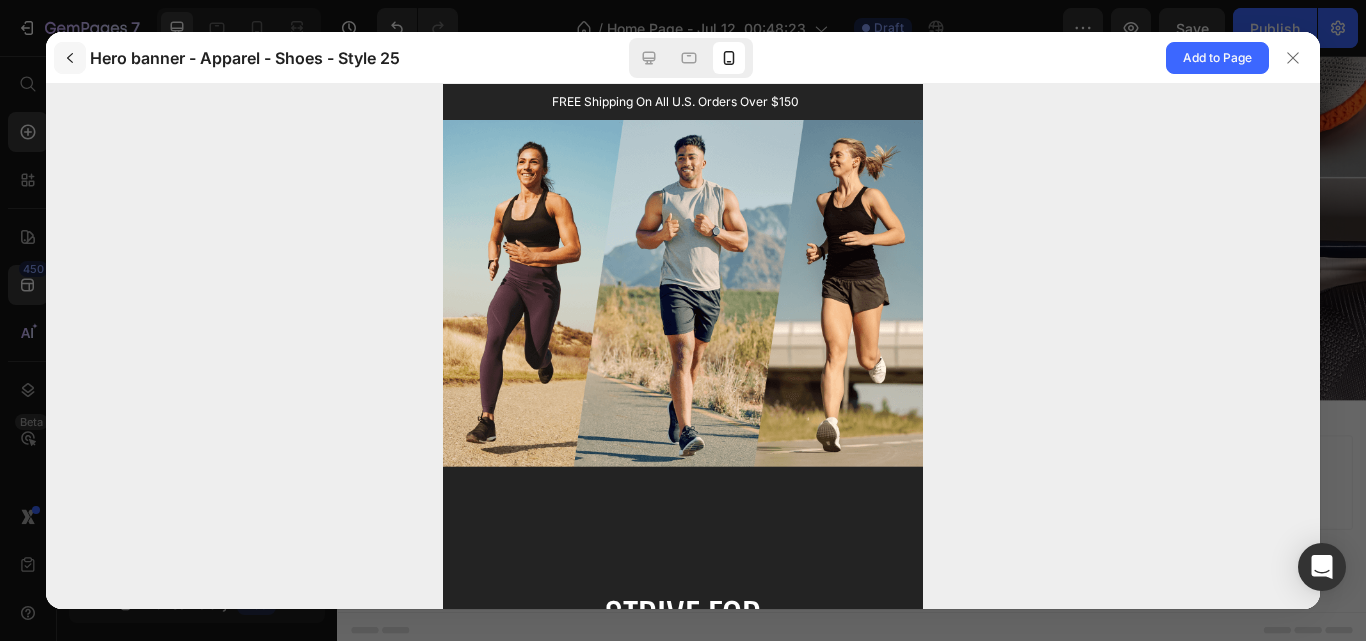 click 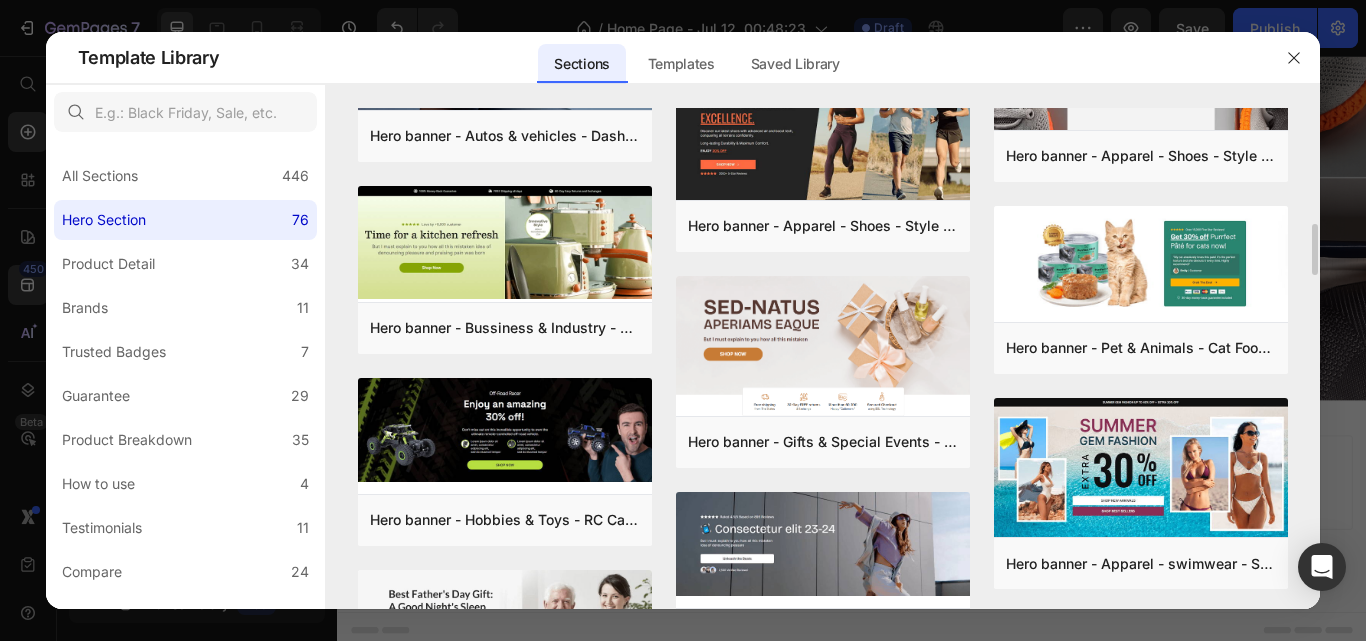 scroll, scrollTop: 1134, scrollLeft: 0, axis: vertical 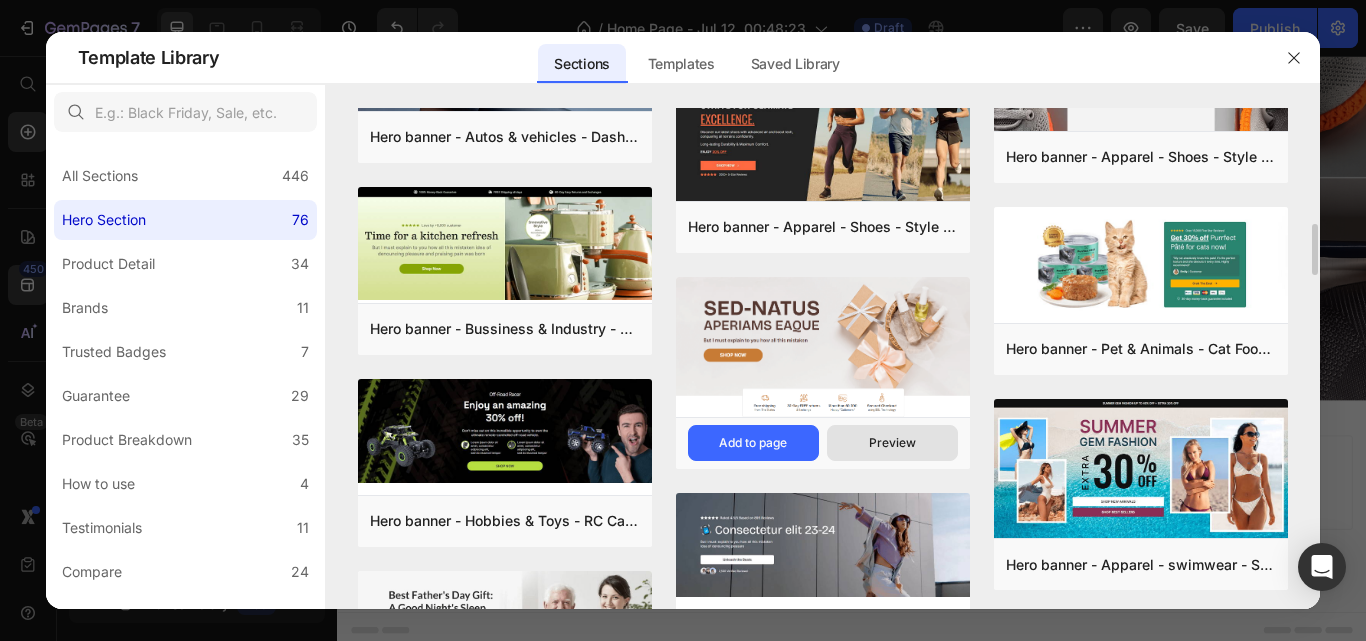 click on "Preview" at bounding box center [892, 443] 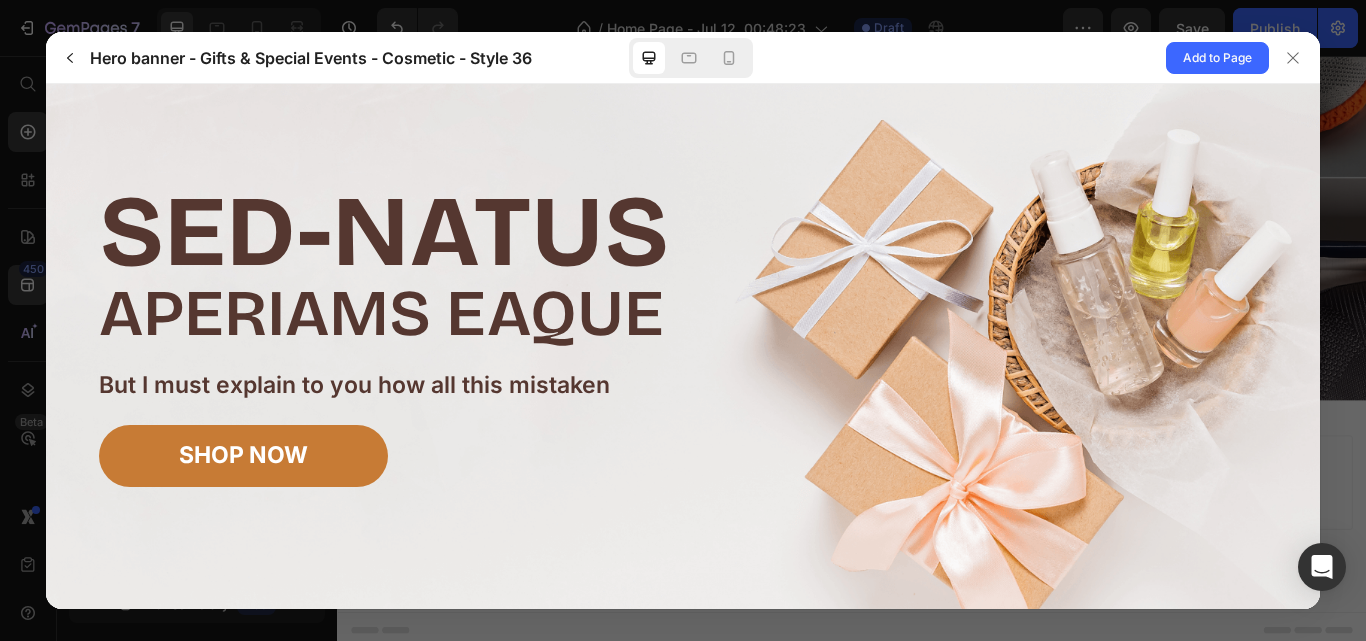 scroll, scrollTop: 160, scrollLeft: 0, axis: vertical 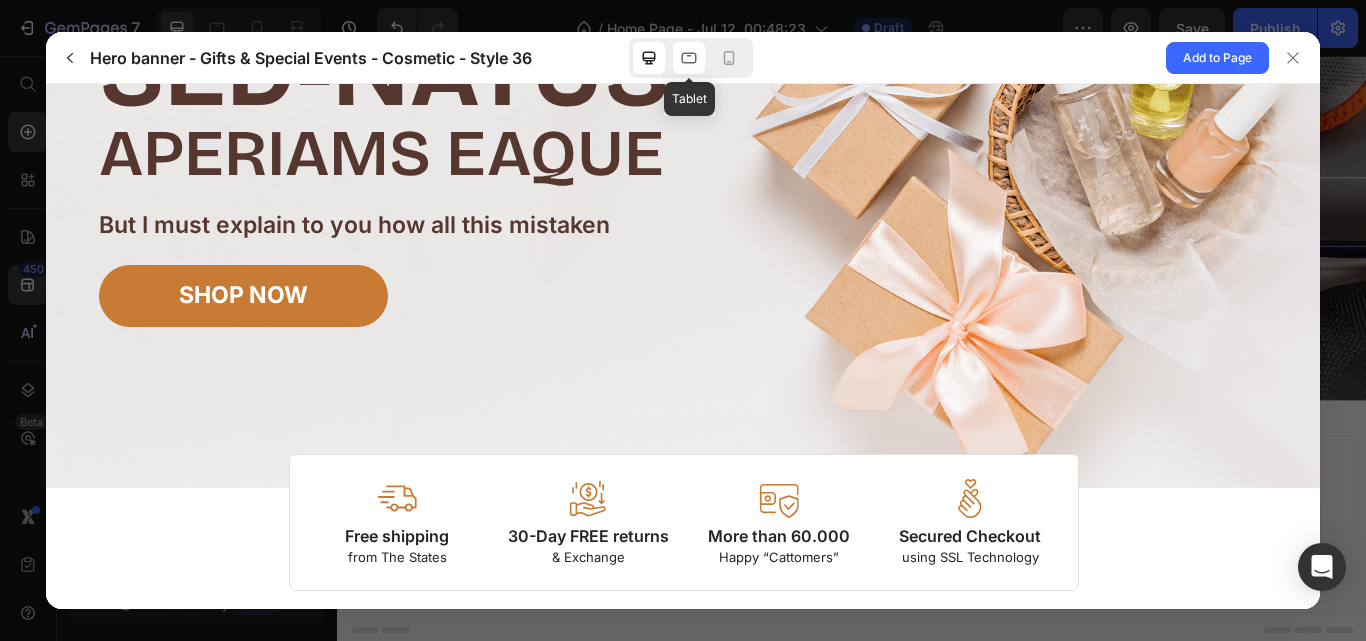 click 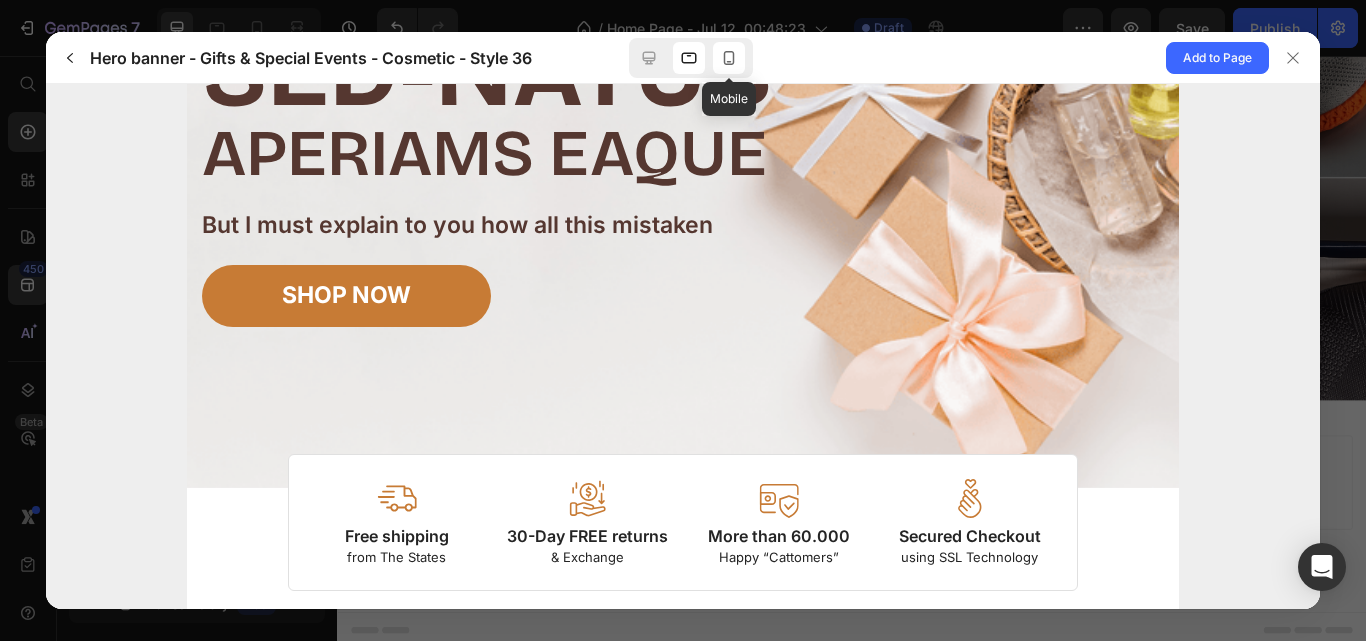 click 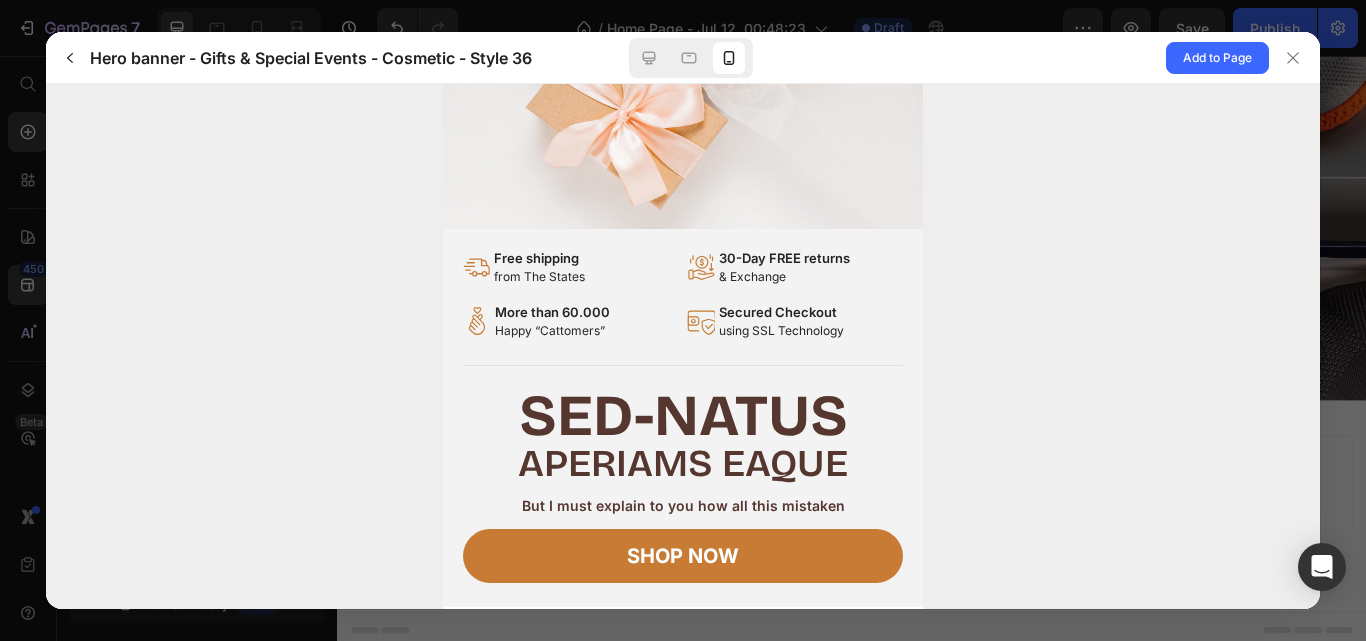 scroll, scrollTop: 0, scrollLeft: 0, axis: both 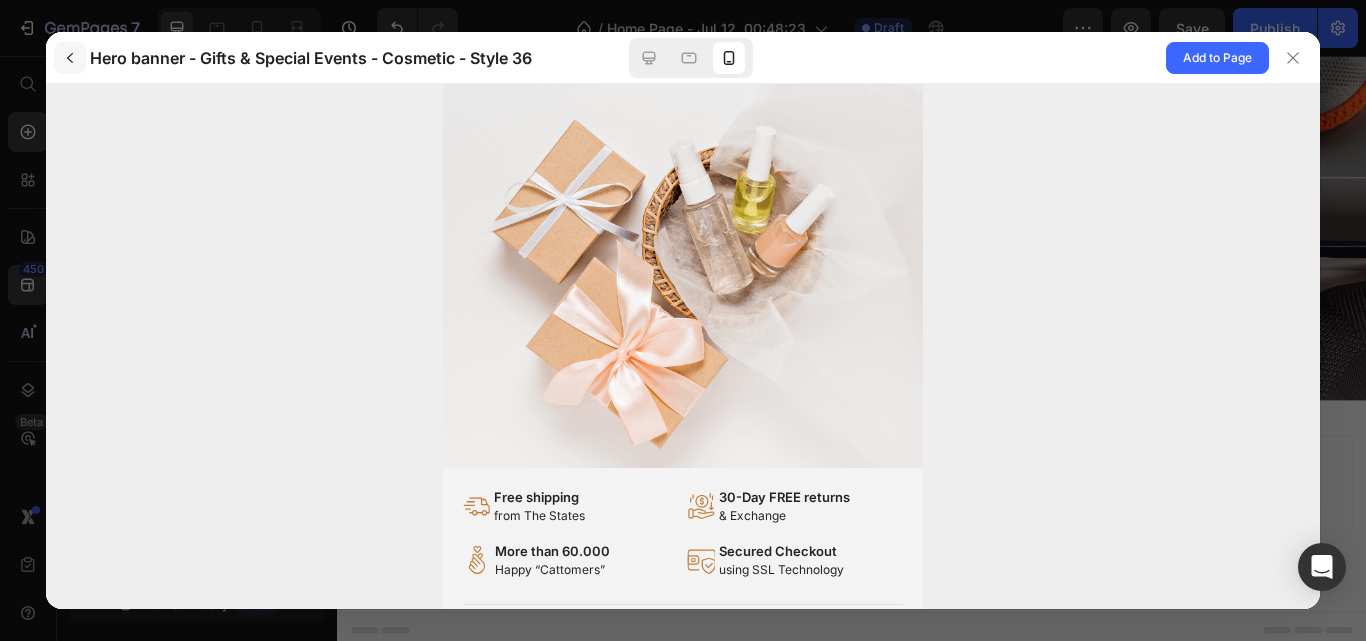 click 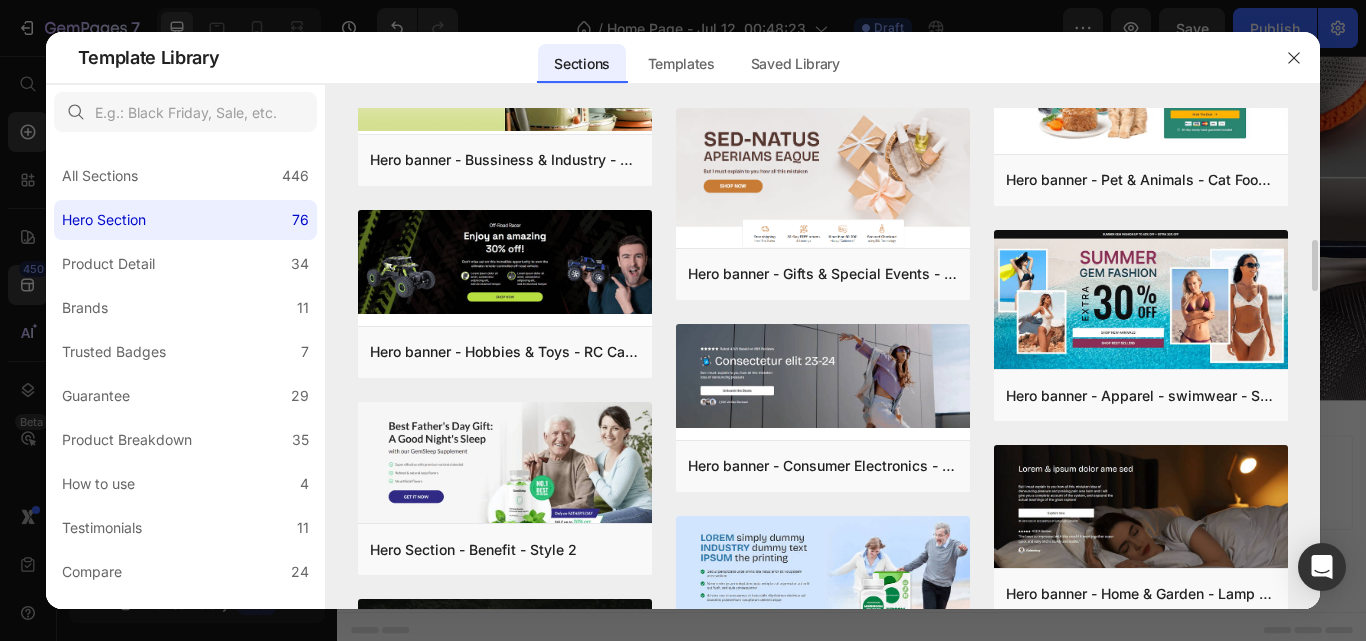 scroll, scrollTop: 1302, scrollLeft: 0, axis: vertical 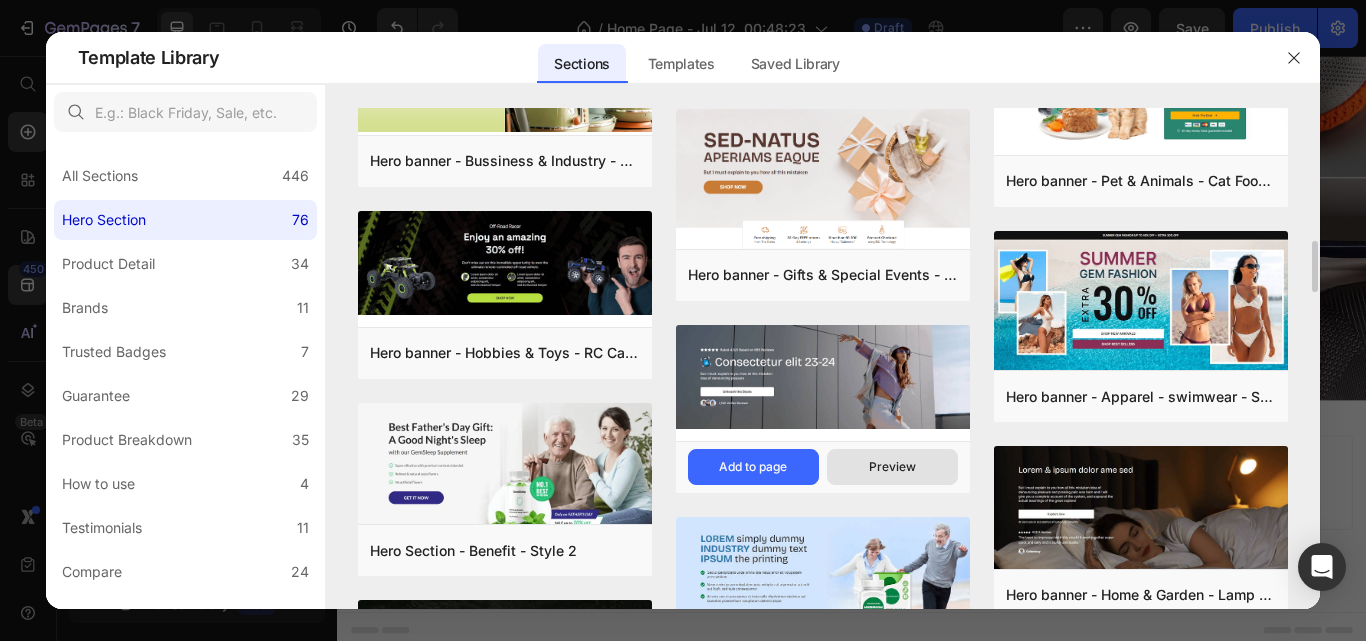 click on "Preview" at bounding box center [892, 467] 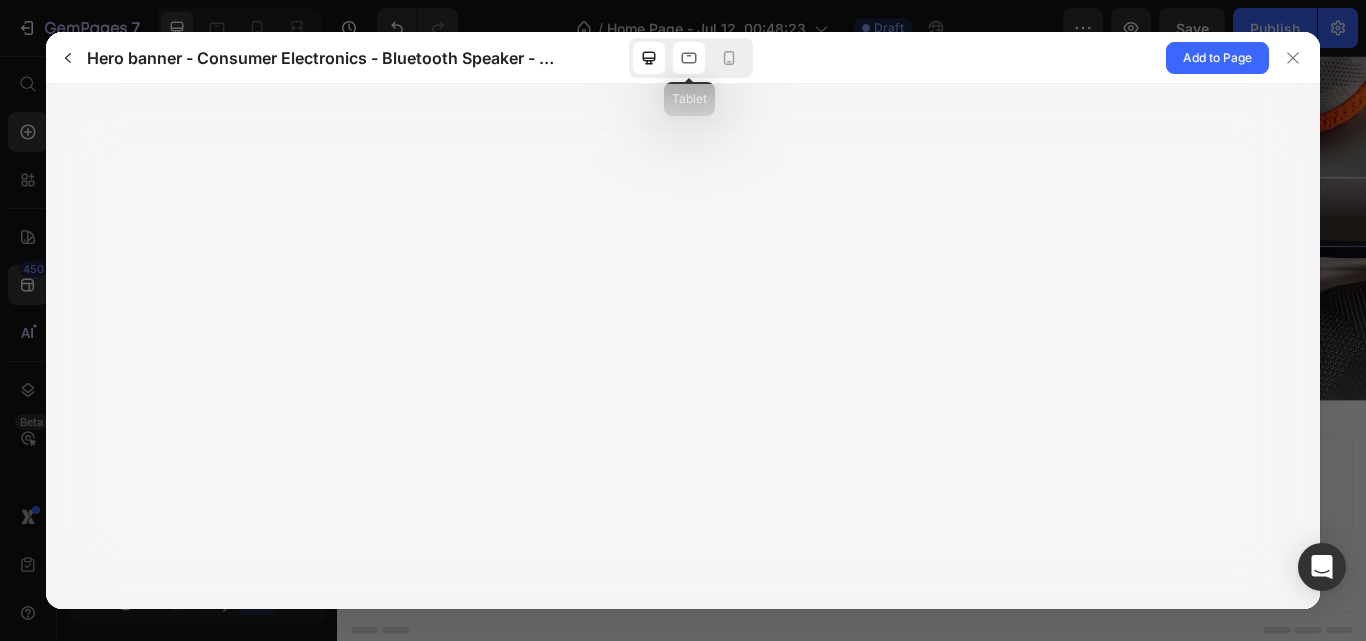 click 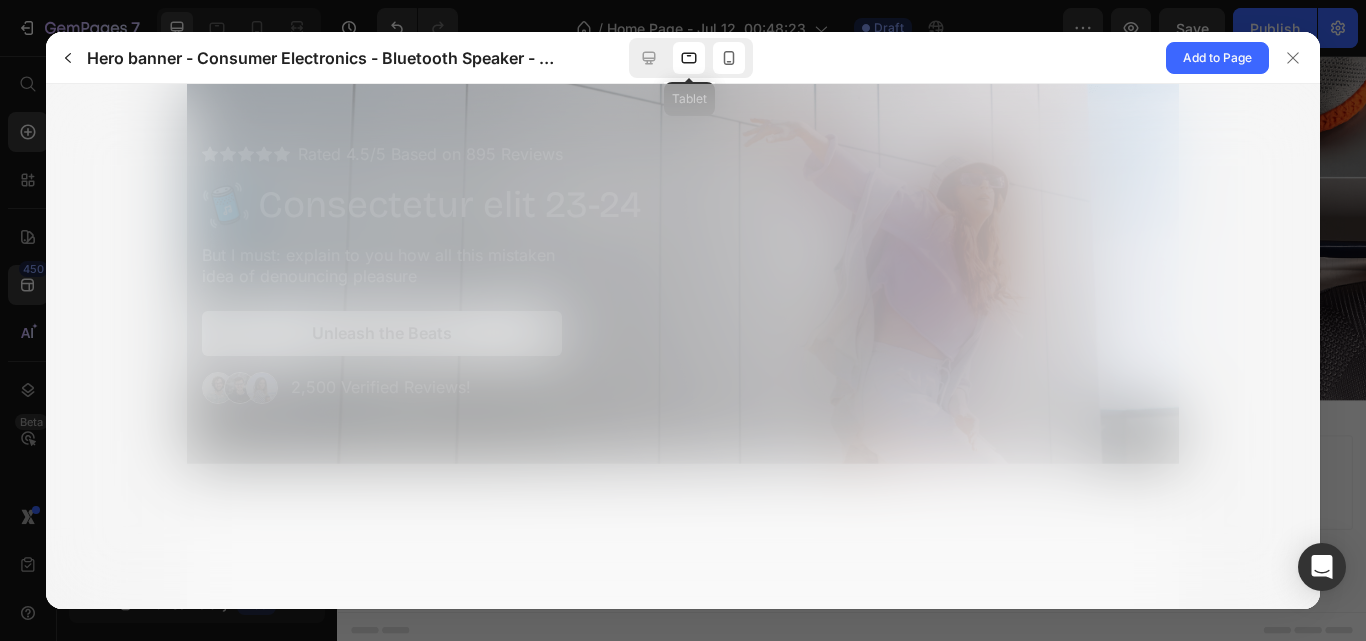 scroll, scrollTop: 0, scrollLeft: 0, axis: both 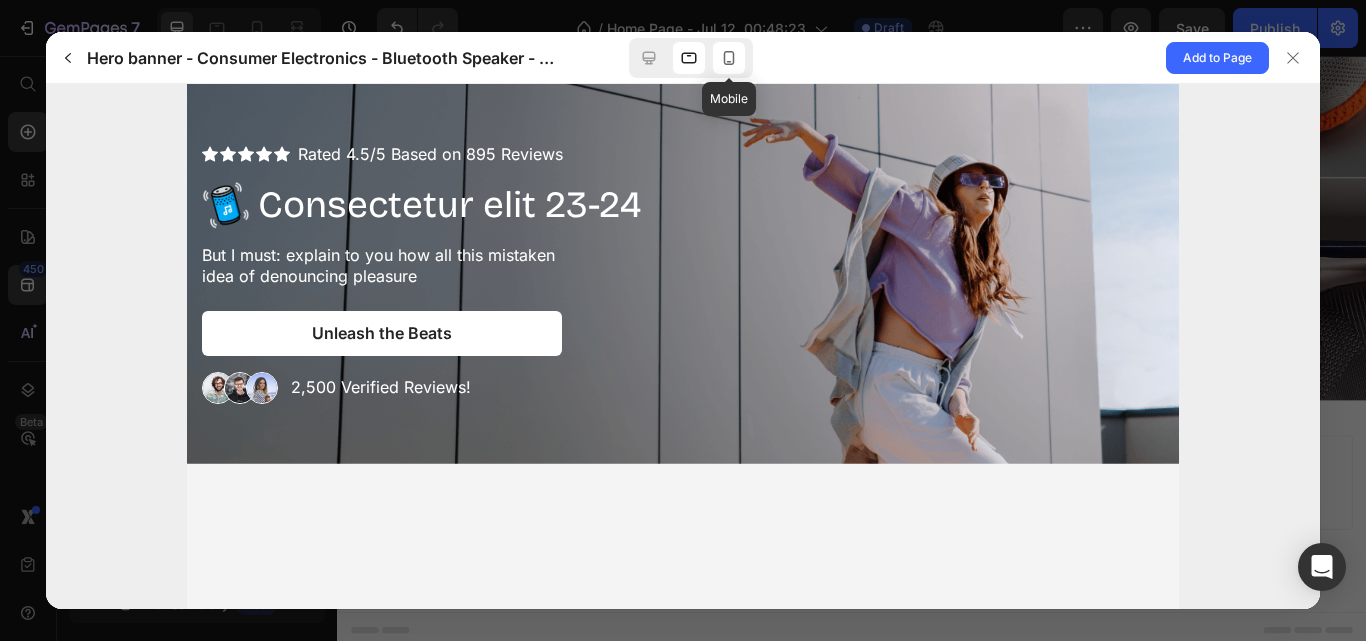 click 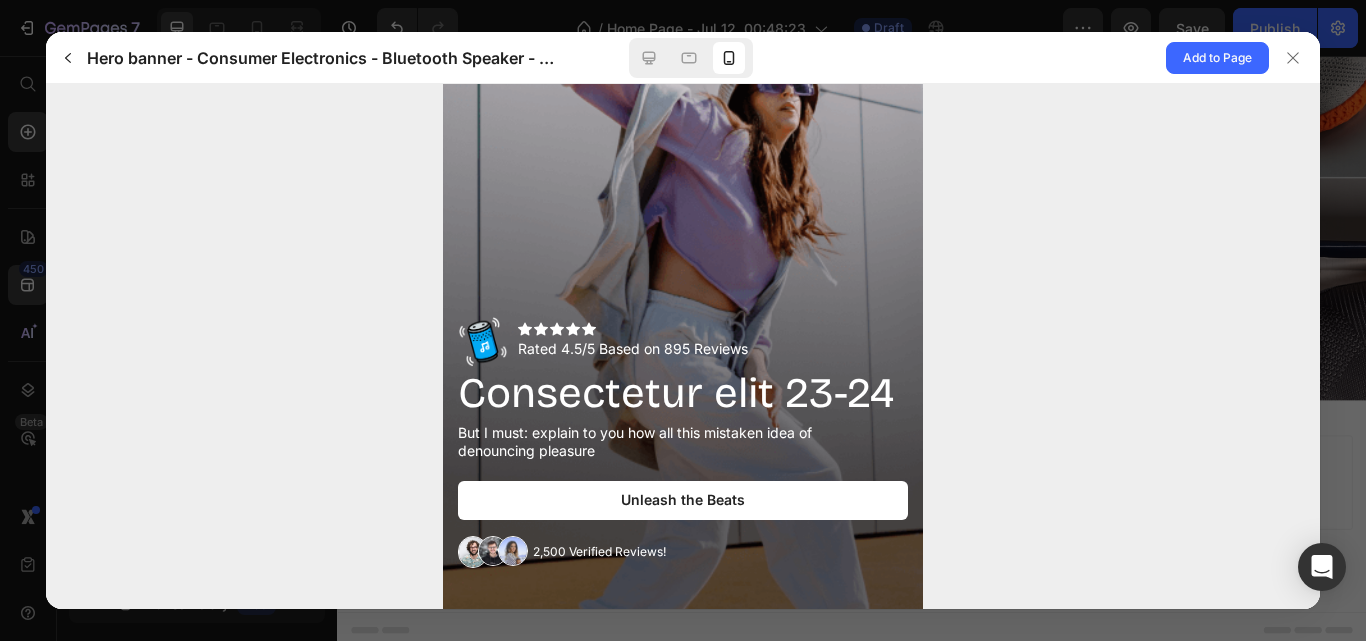 scroll, scrollTop: 0, scrollLeft: 0, axis: both 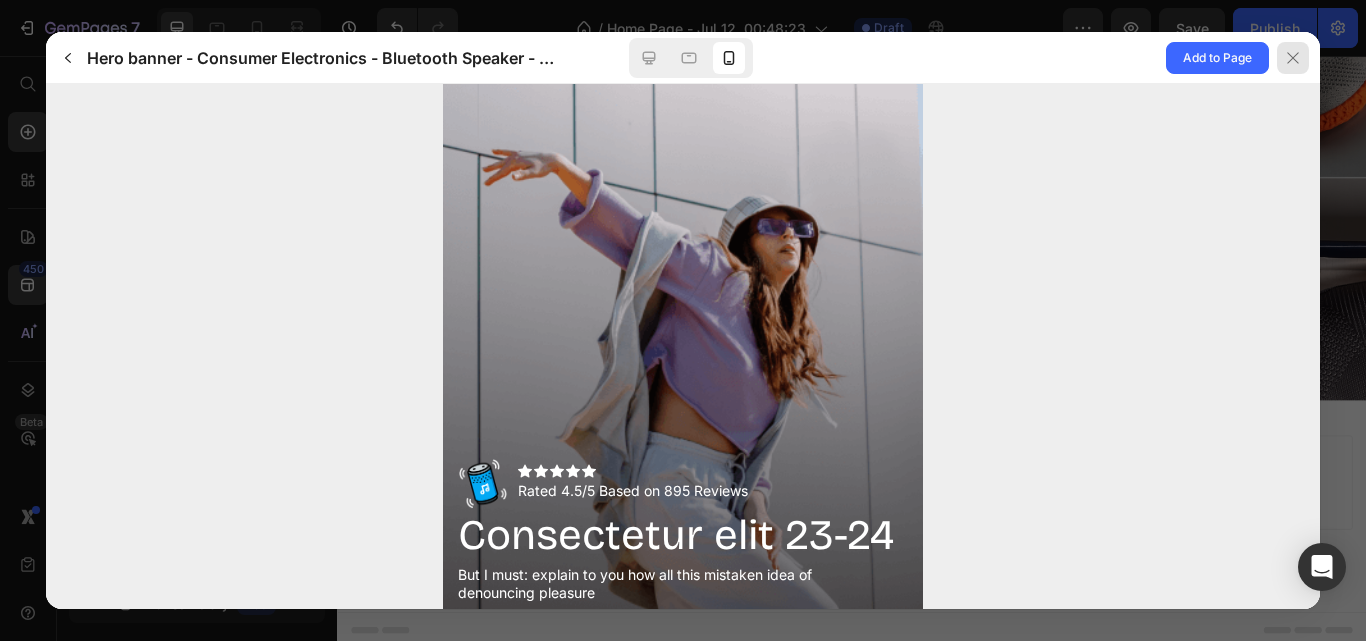 click 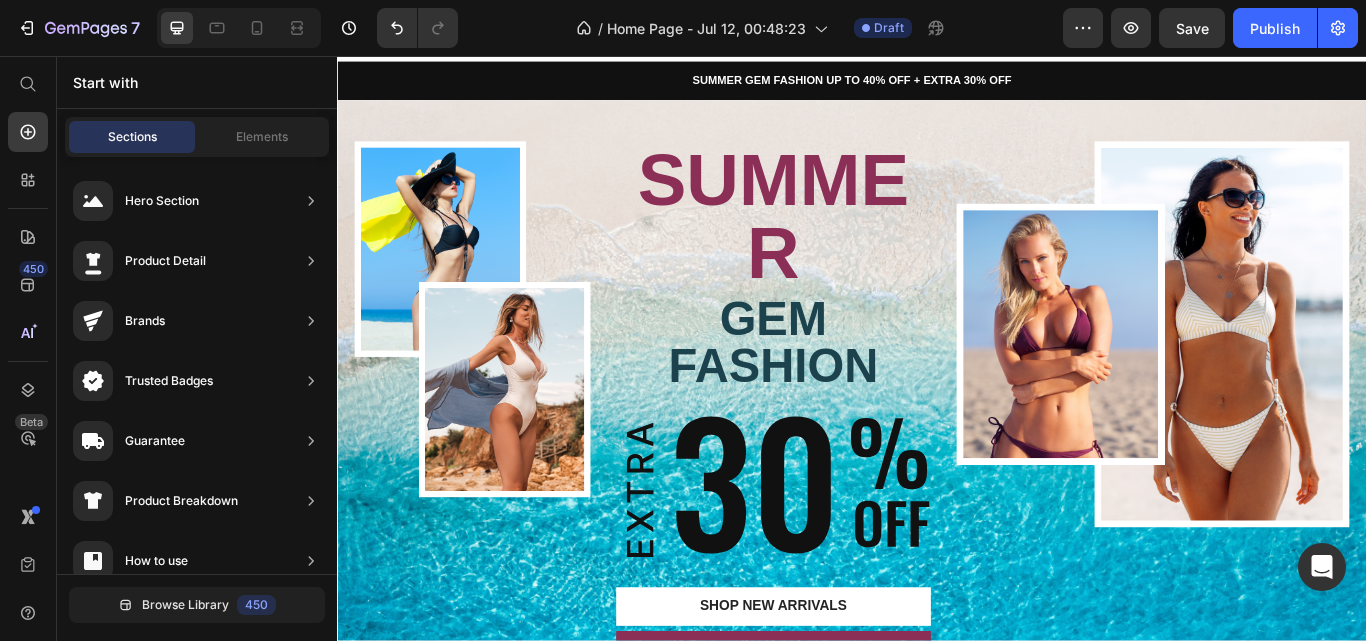 scroll, scrollTop: 0, scrollLeft: 0, axis: both 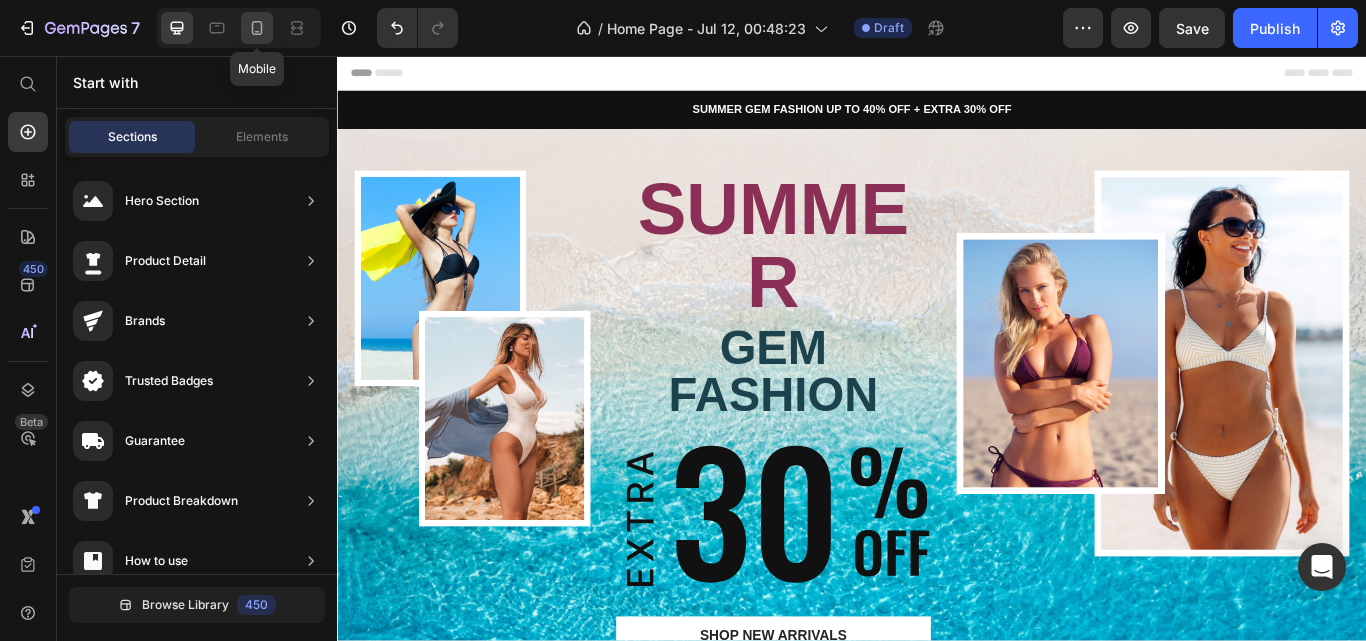 click 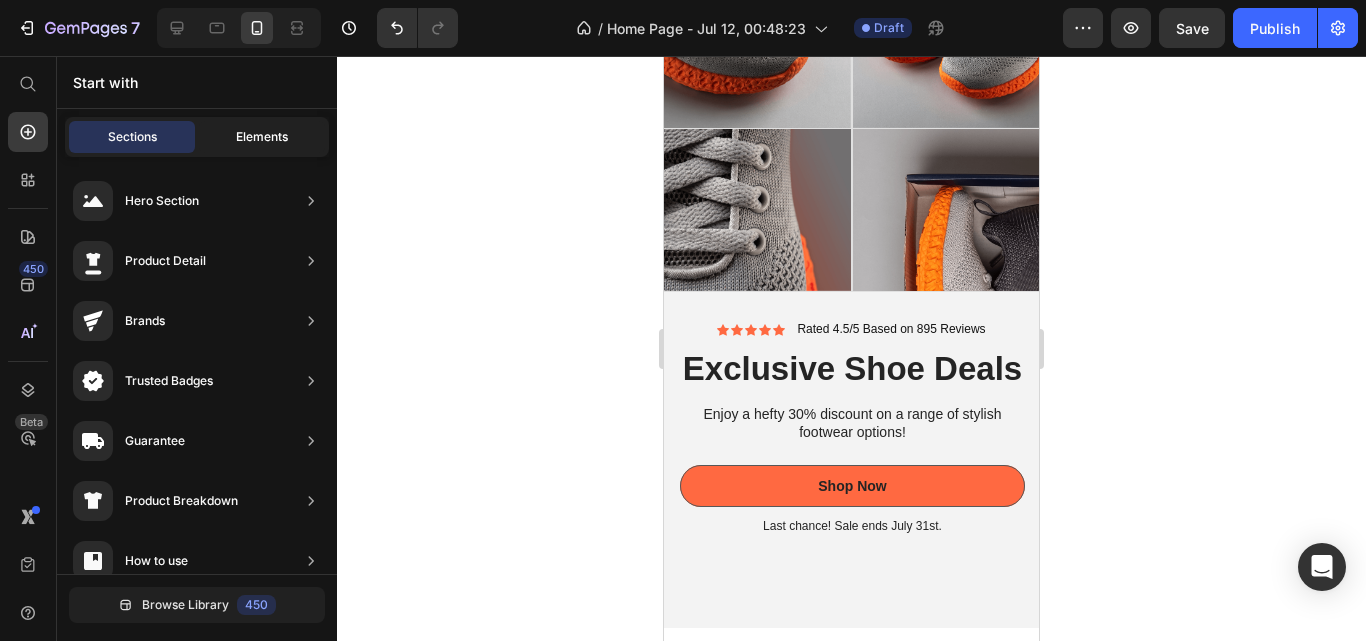 scroll, scrollTop: 1046, scrollLeft: 0, axis: vertical 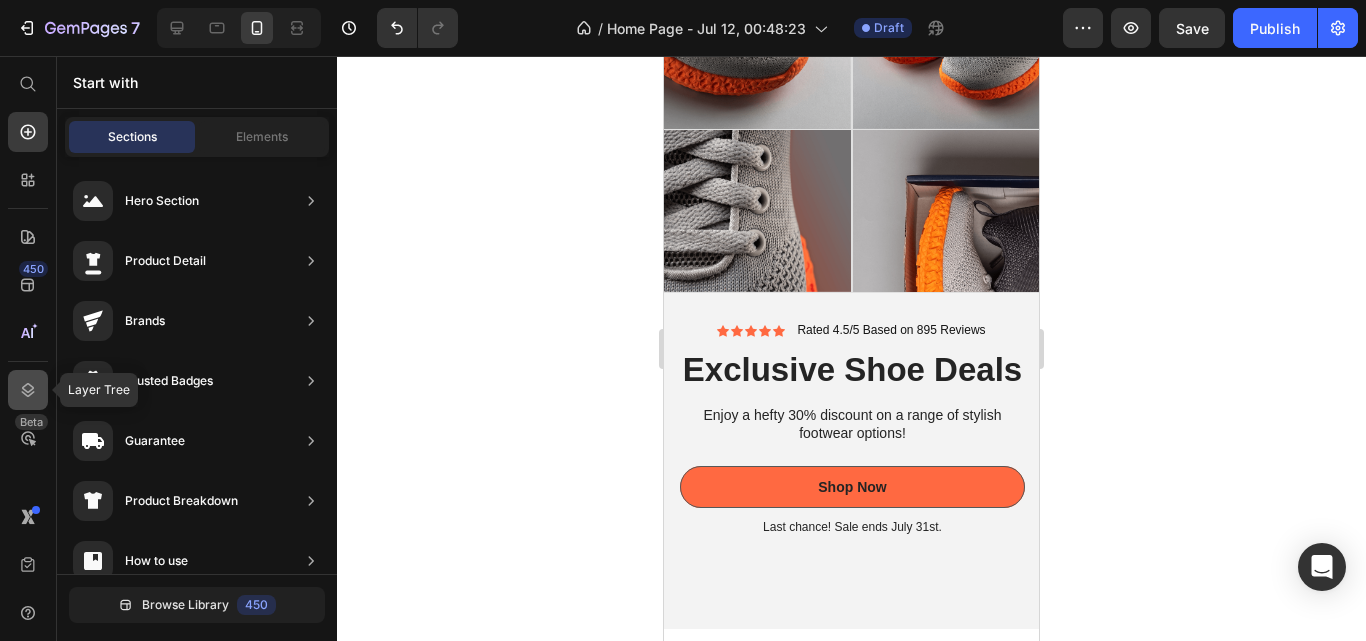 click 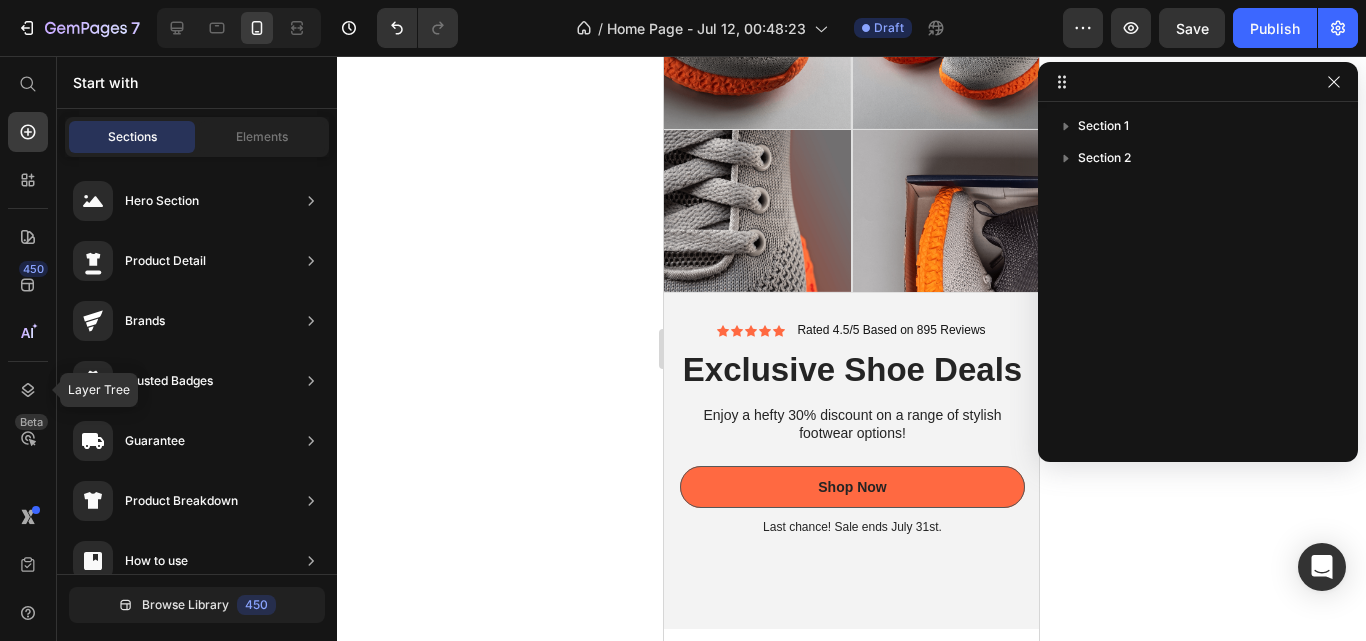 scroll, scrollTop: 0, scrollLeft: 0, axis: both 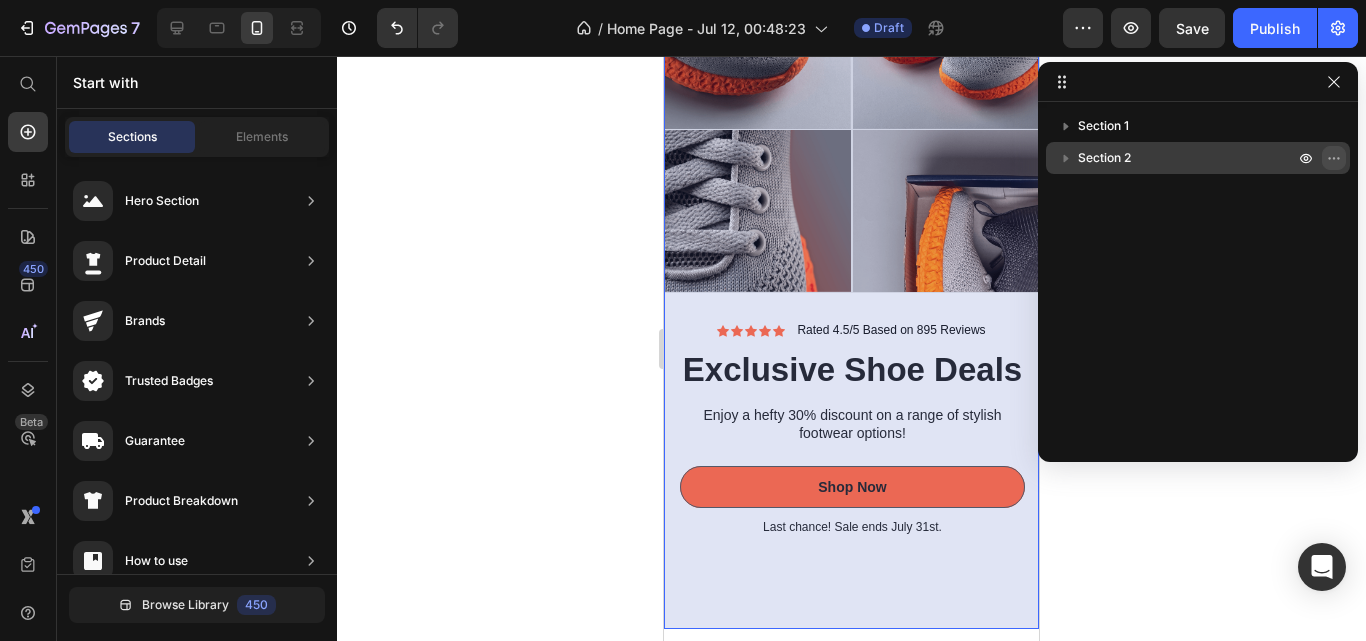 click 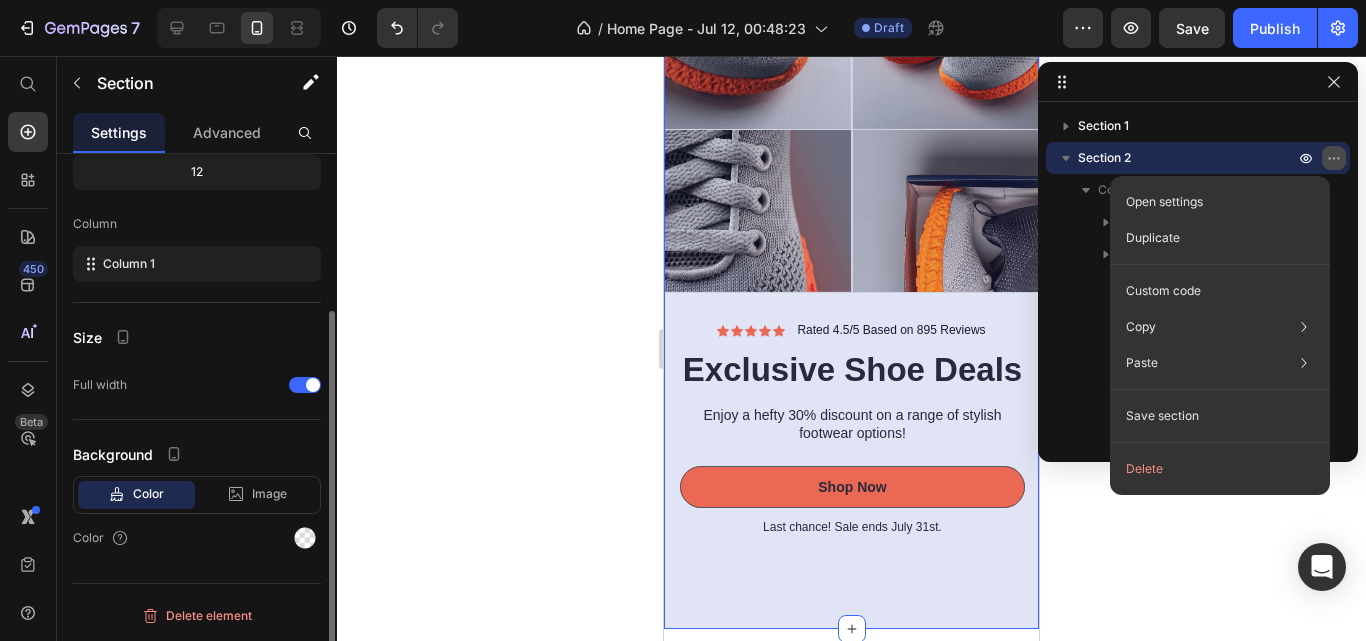 scroll, scrollTop: 0, scrollLeft: 0, axis: both 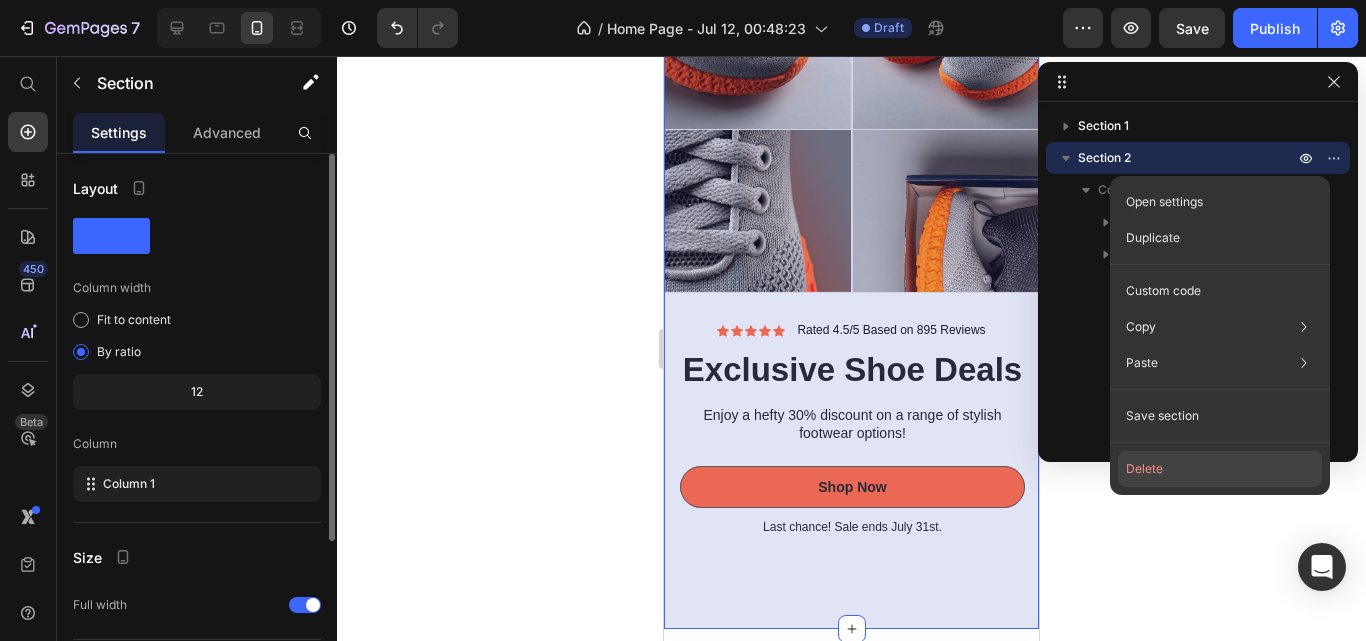 click on "Delete" 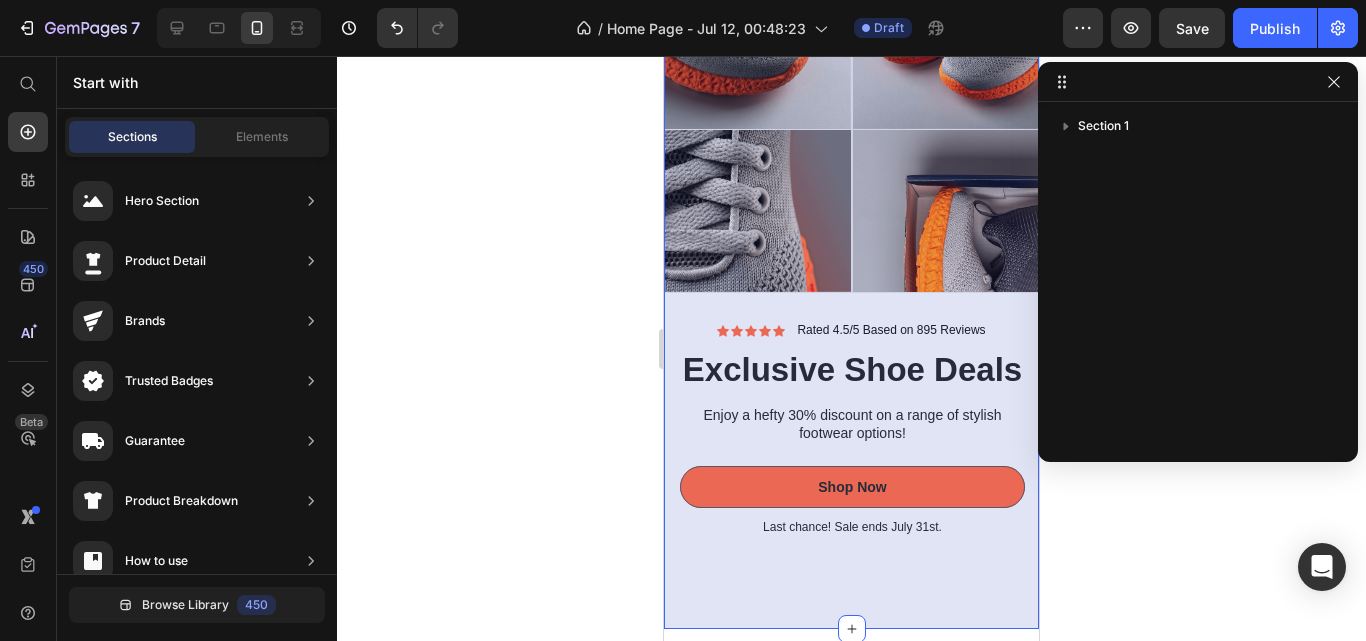 scroll, scrollTop: 856, scrollLeft: 0, axis: vertical 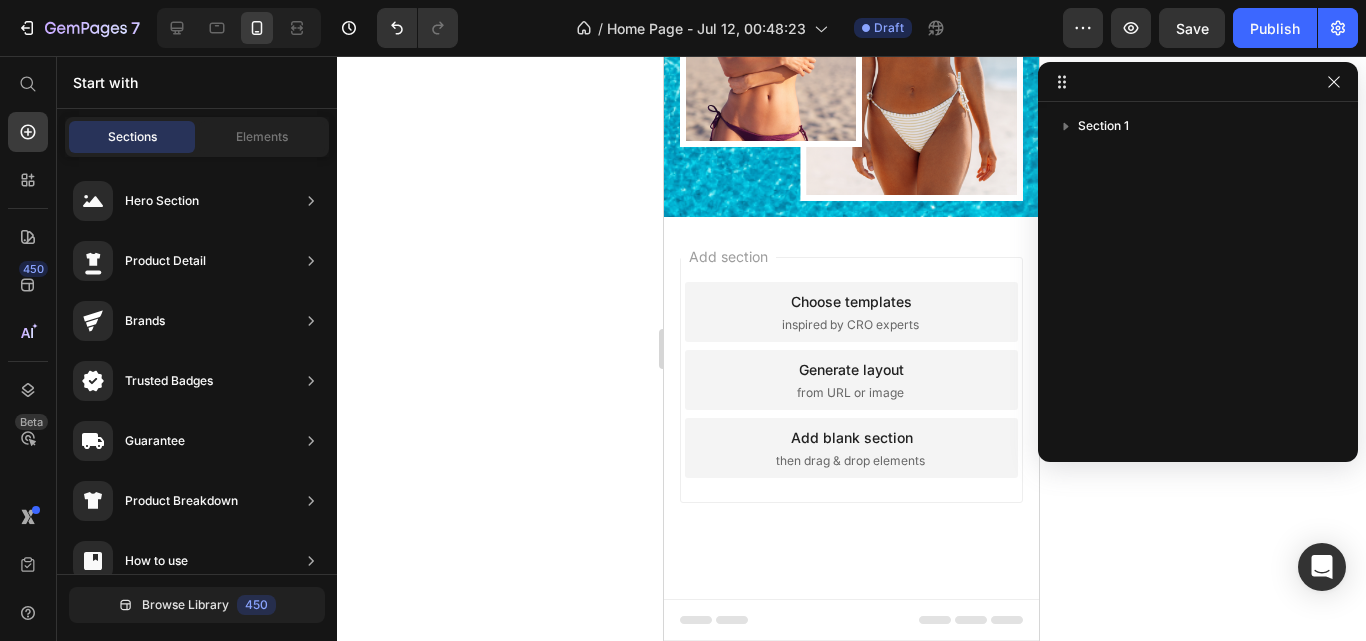 click 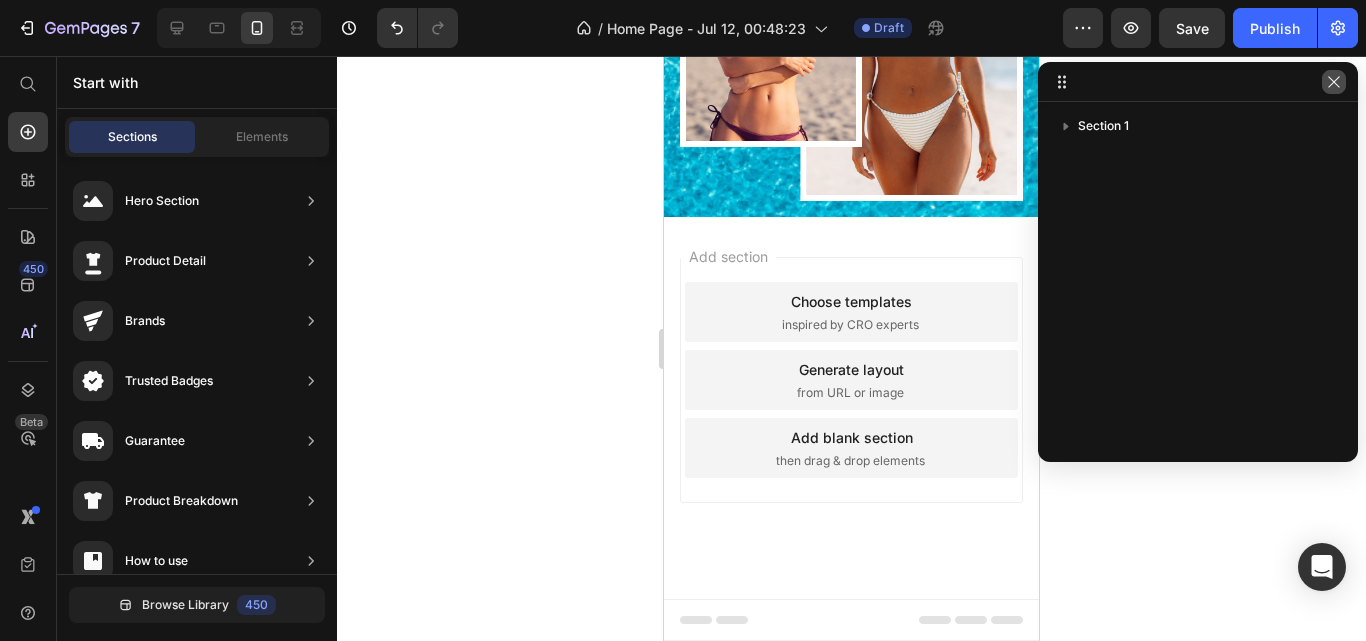 click 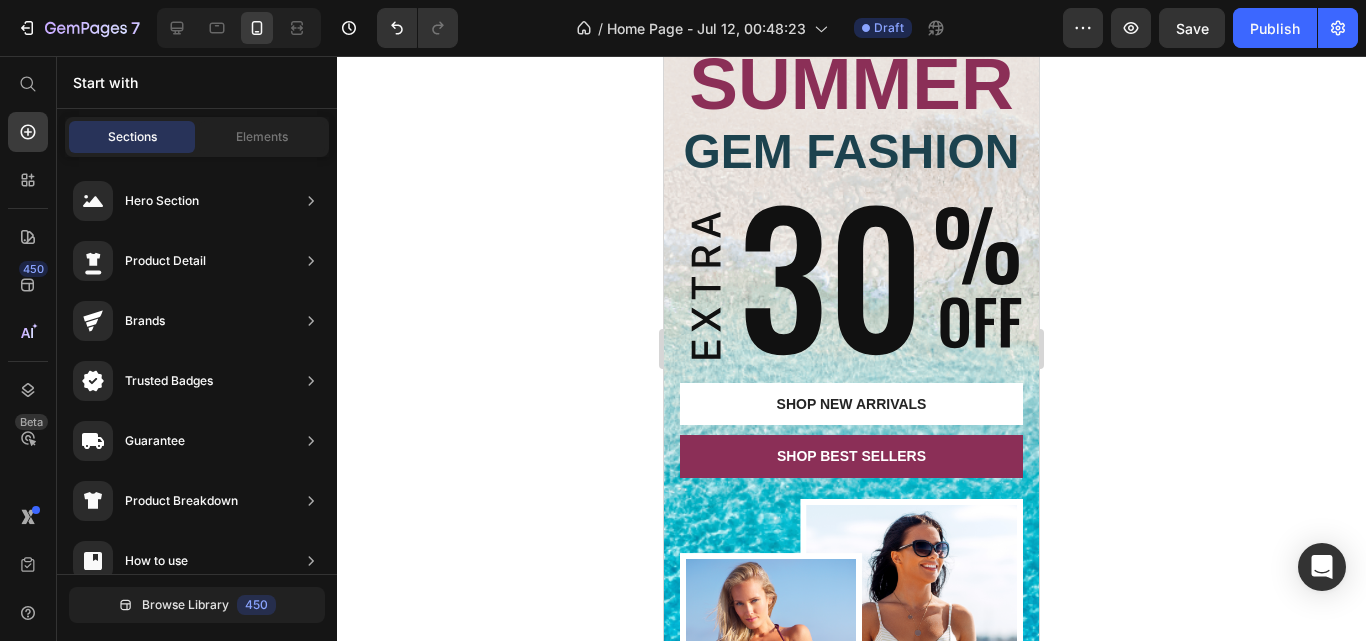 scroll, scrollTop: 0, scrollLeft: 0, axis: both 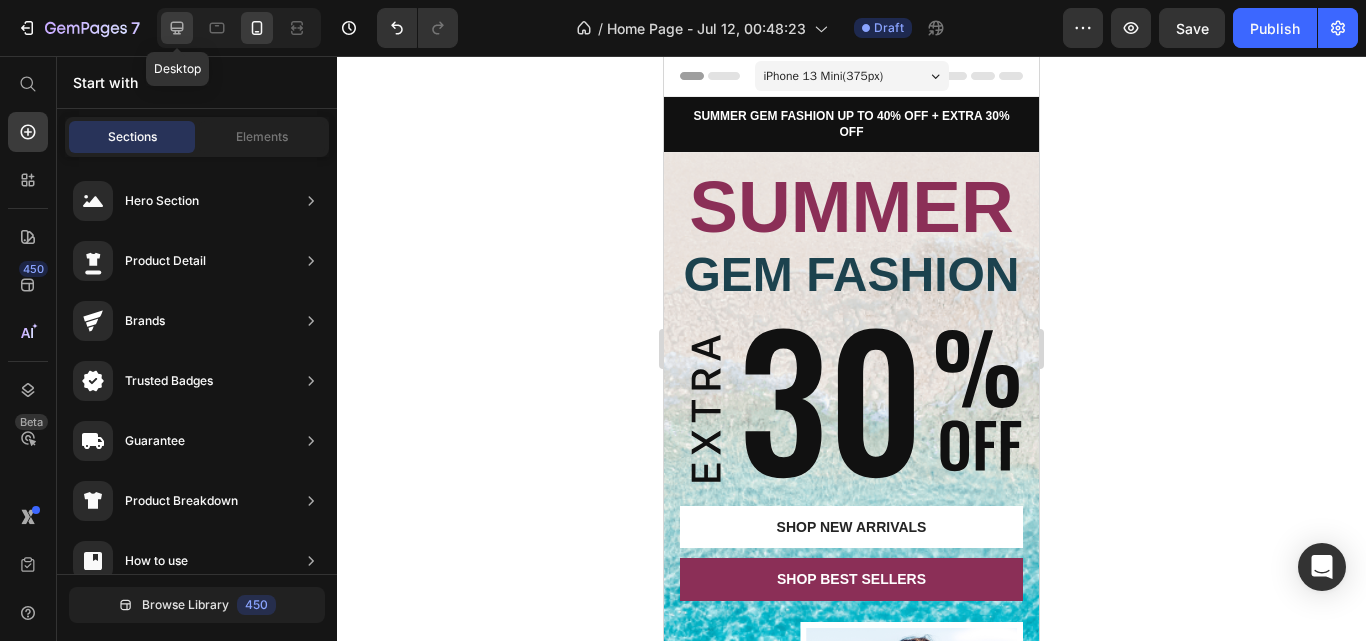 click 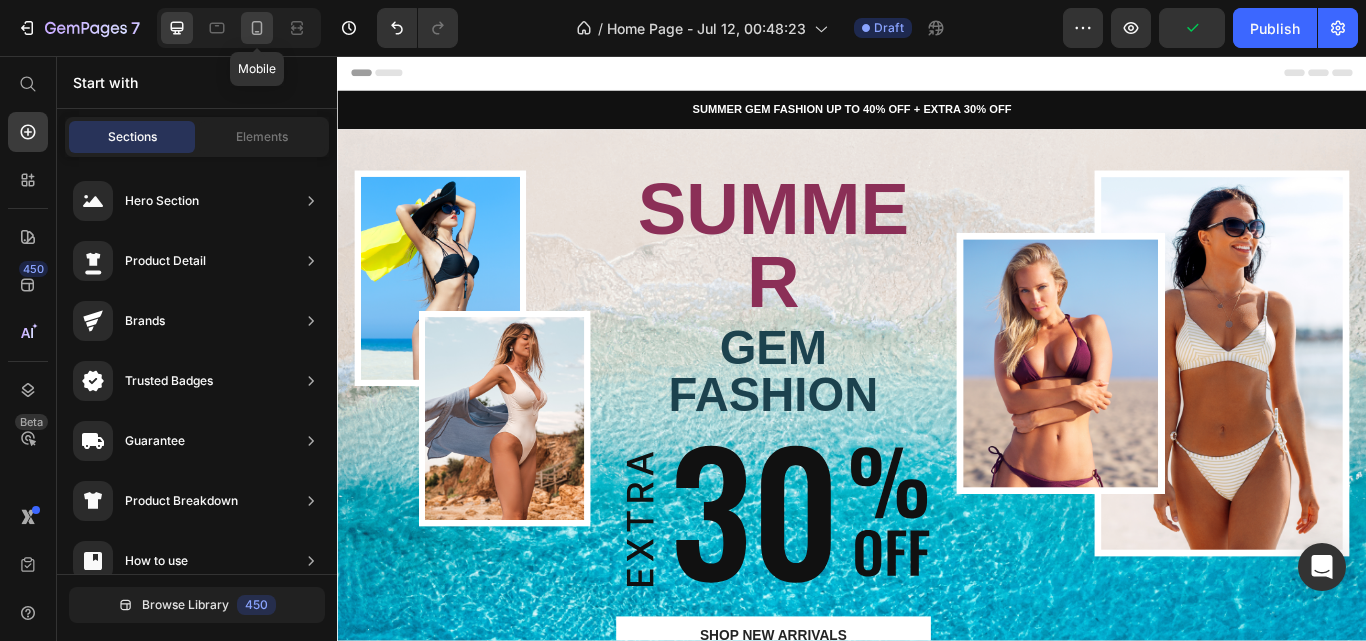 click 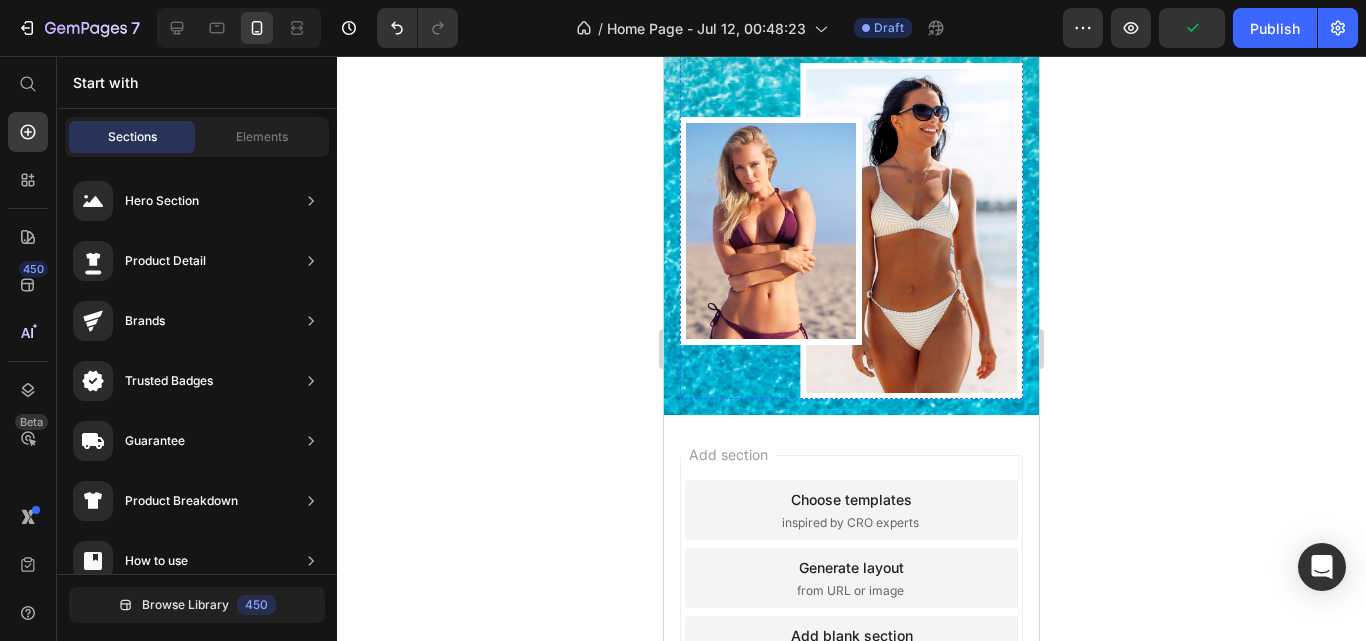 scroll, scrollTop: 560, scrollLeft: 0, axis: vertical 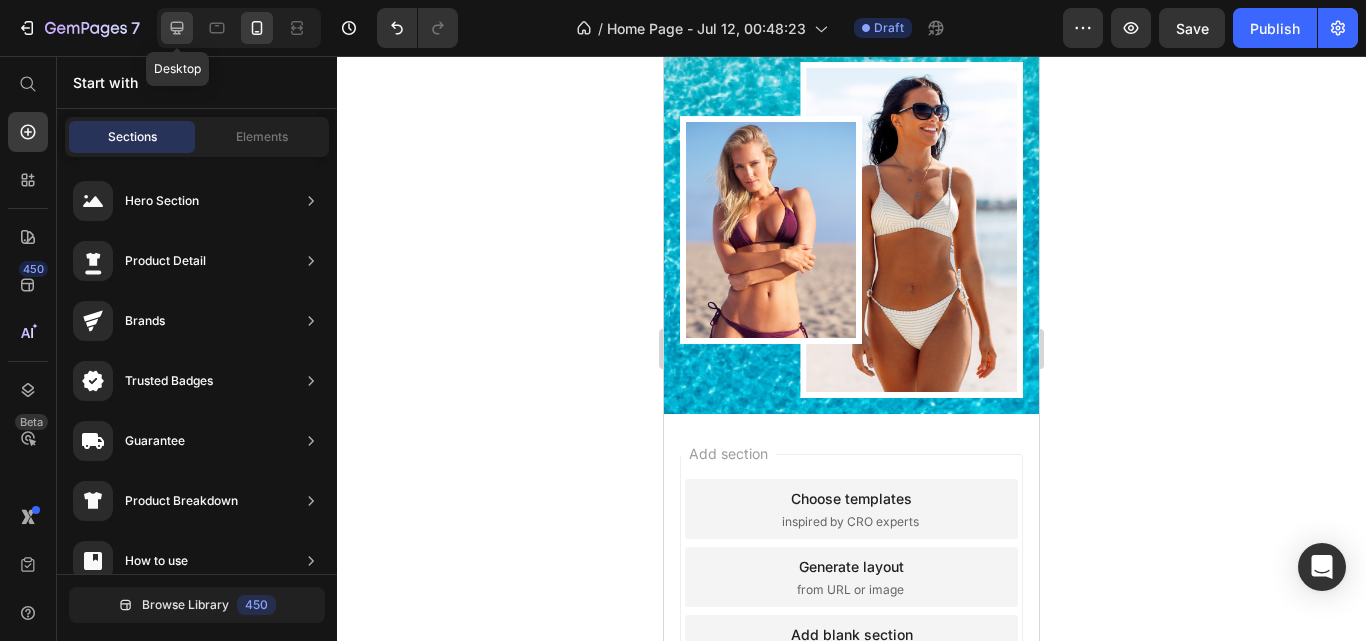 click 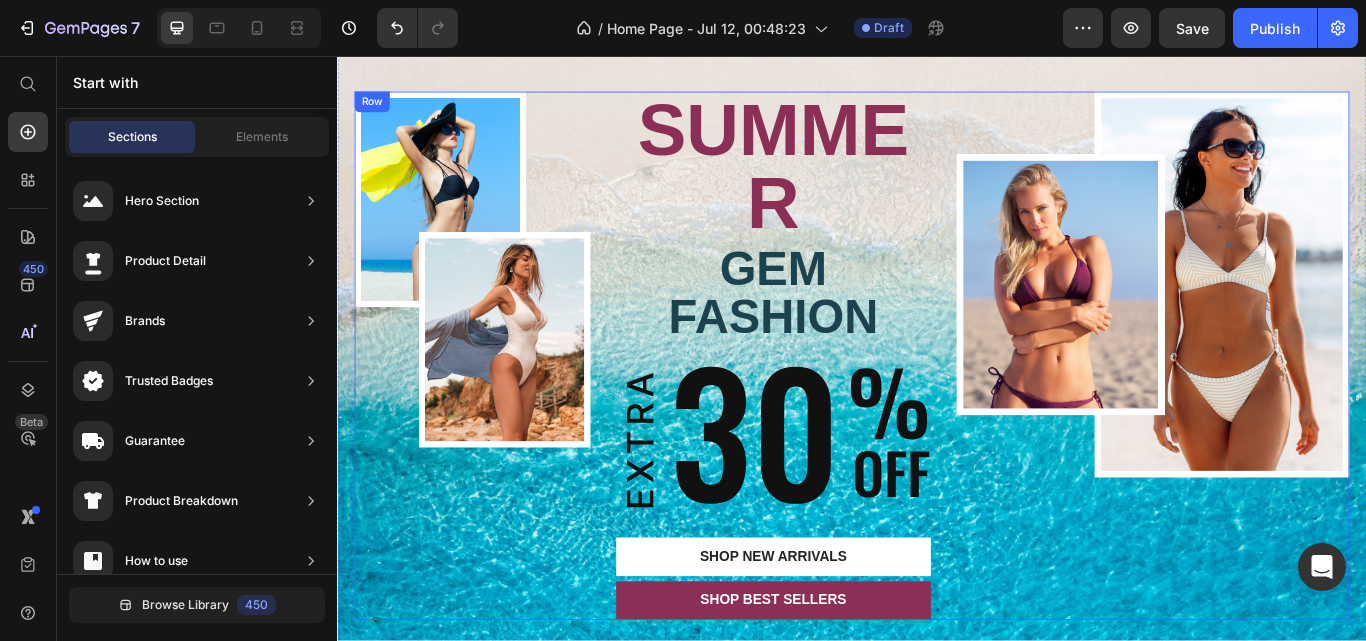 scroll, scrollTop: 0, scrollLeft: 0, axis: both 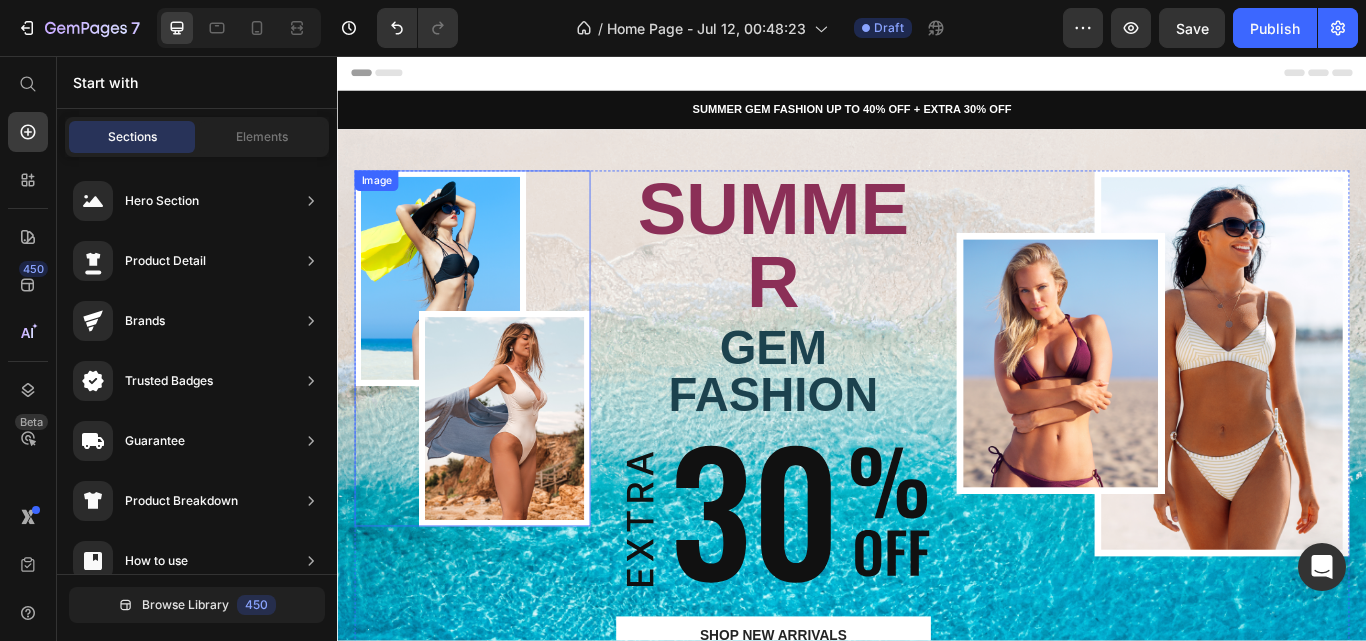 click at bounding box center [494, 397] 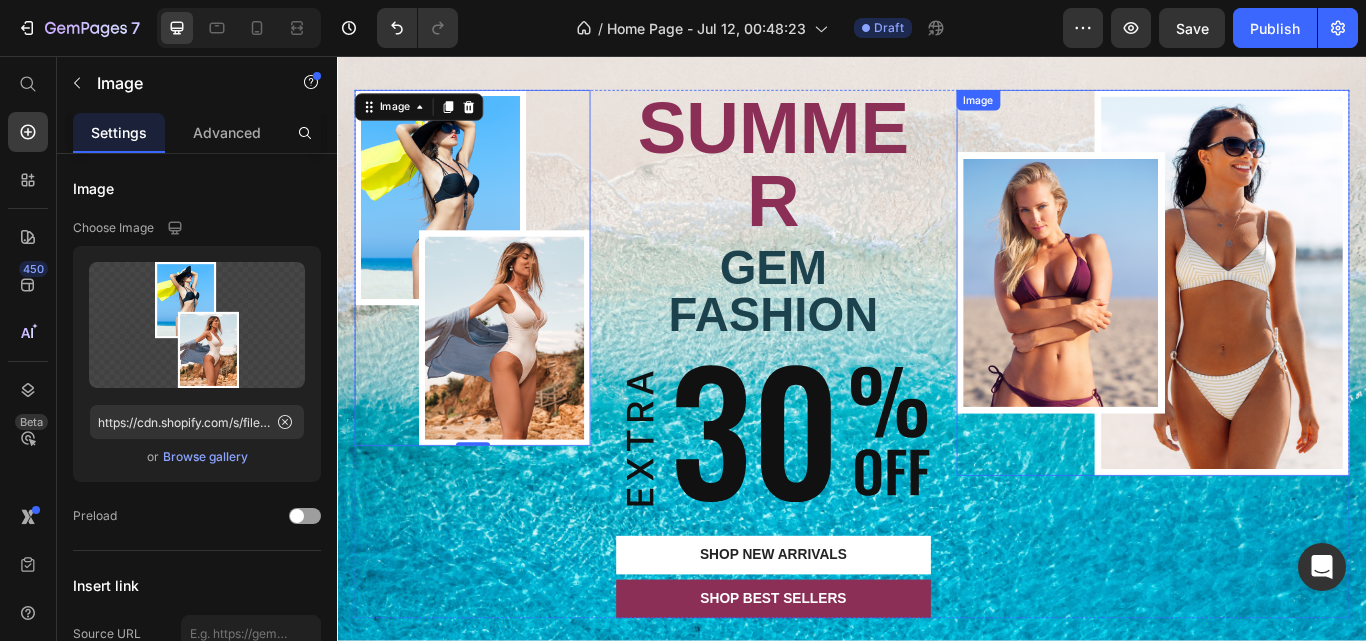 scroll, scrollTop: 95, scrollLeft: 0, axis: vertical 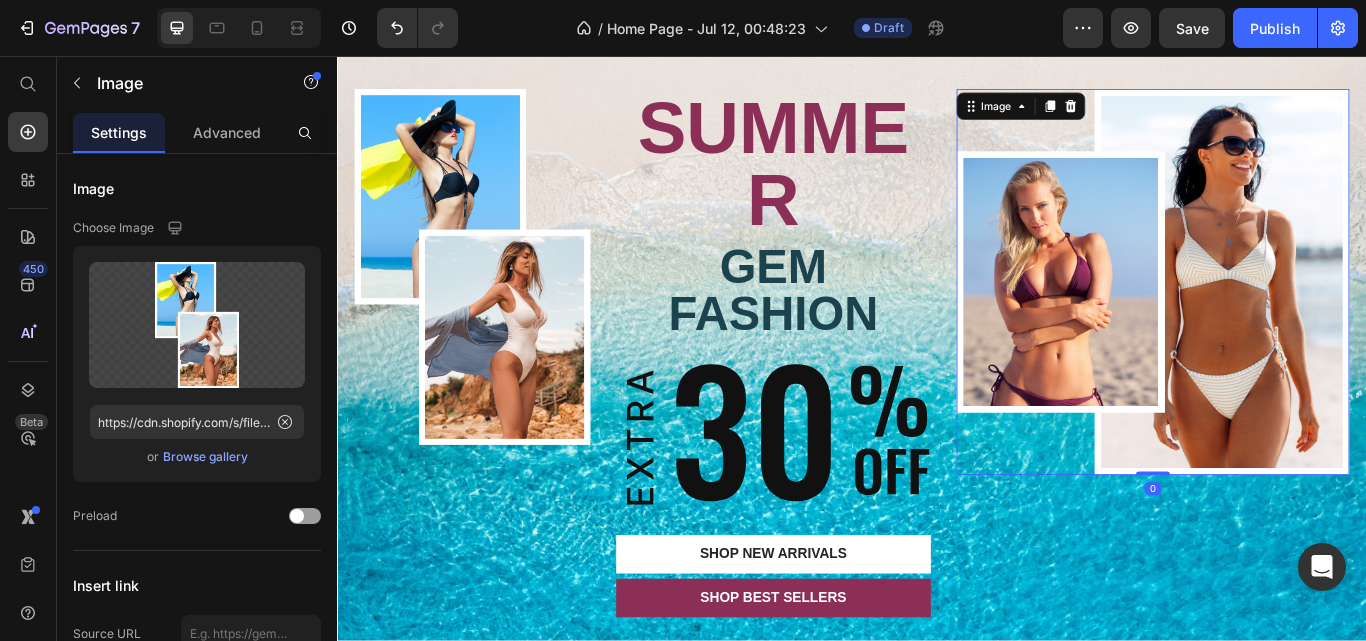click at bounding box center (1288, 320) 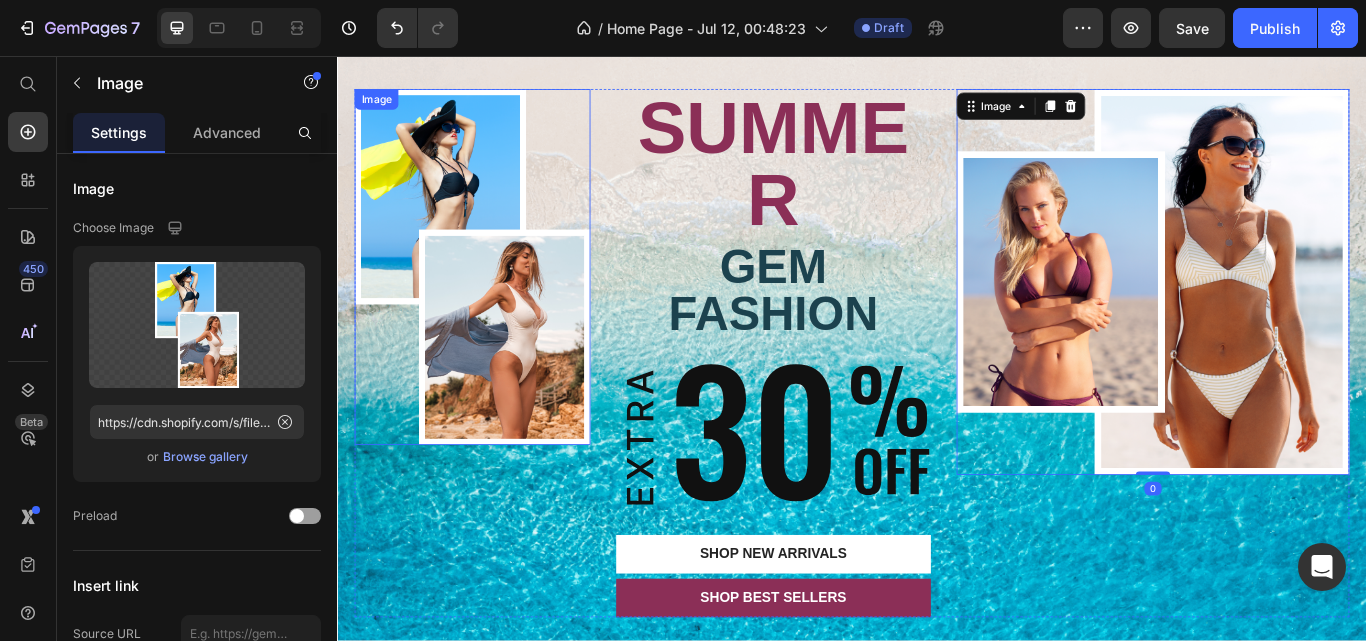 click at bounding box center (494, 302) 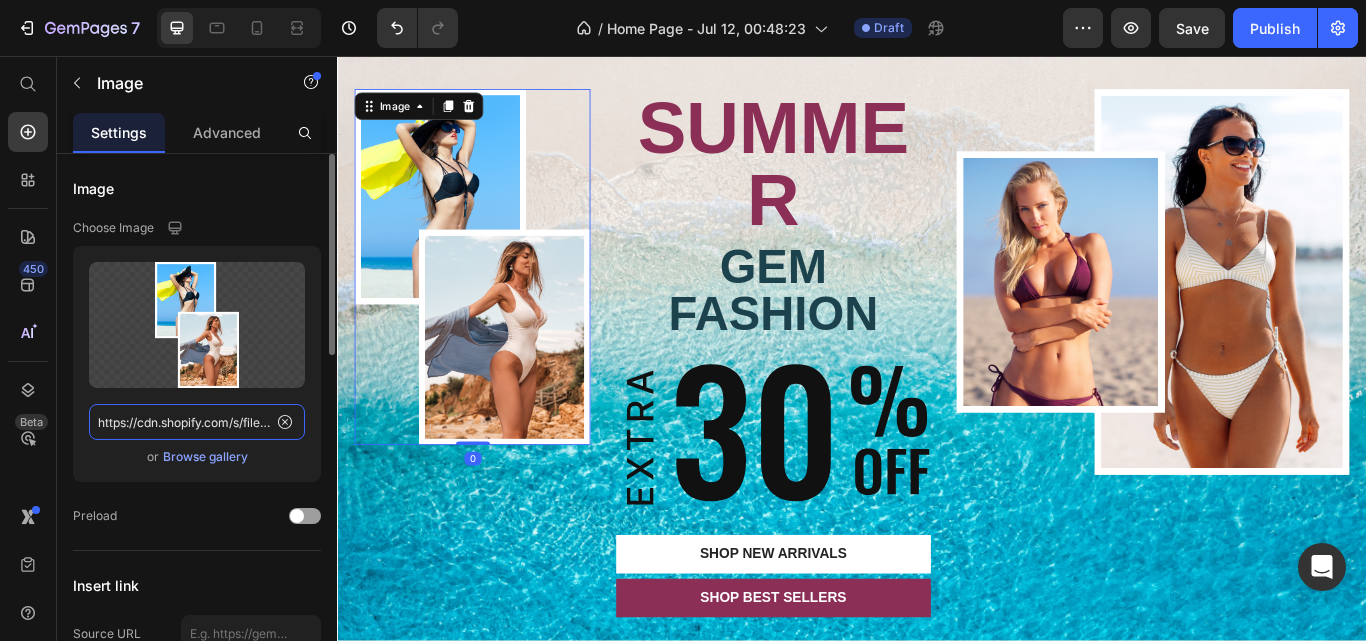 click on "https://cdn.shopify.com/s/files/1/0693/1654/2656/files/gempages_575004898966373220-57de788d-437e-4ad8-8e41-8fbbd658d4ee.png" 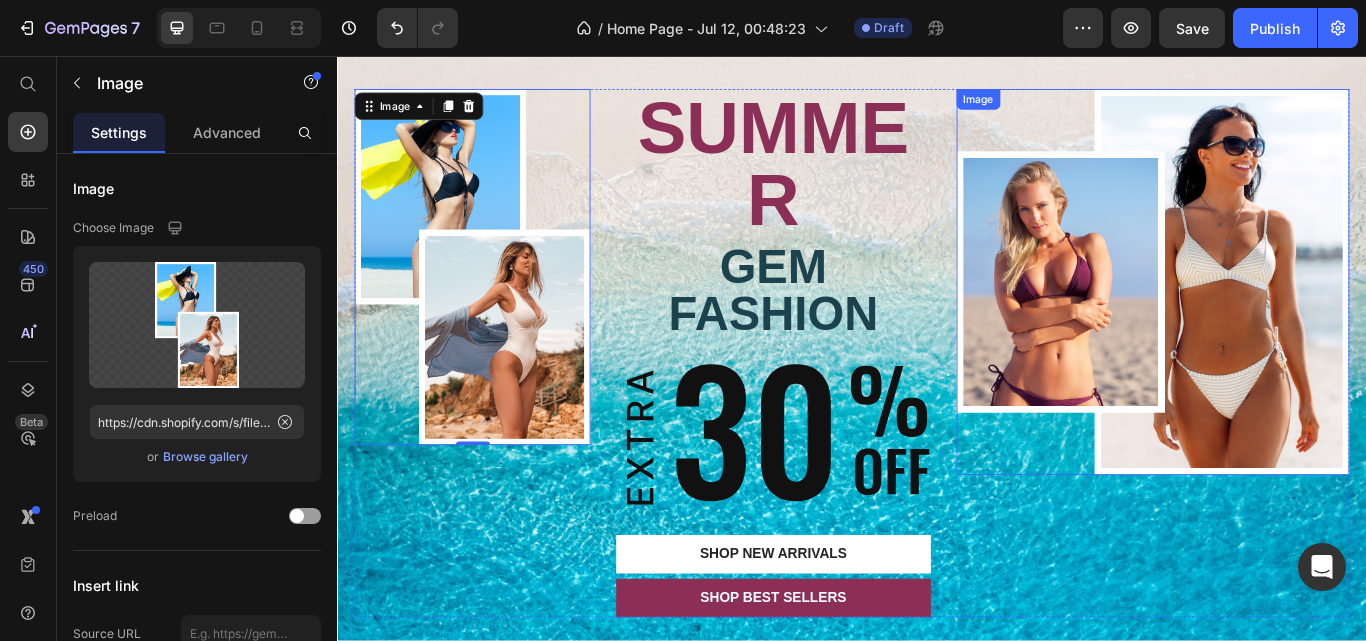 click at bounding box center (1288, 320) 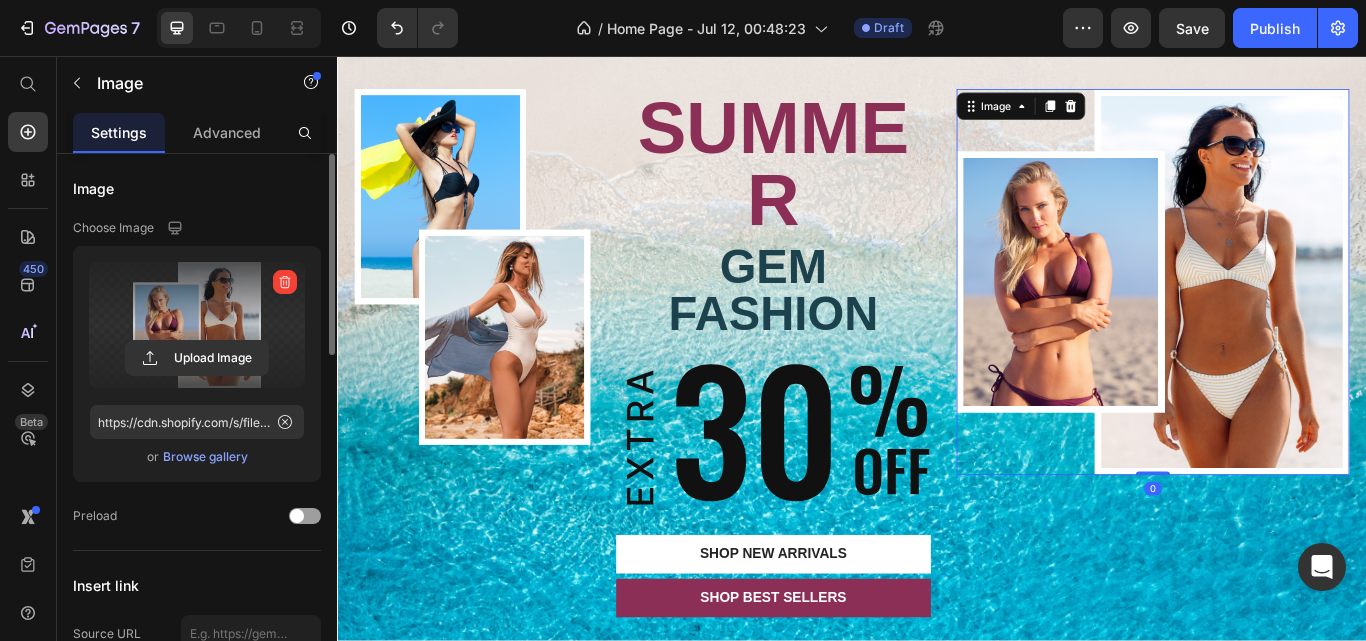 click at bounding box center [197, 325] 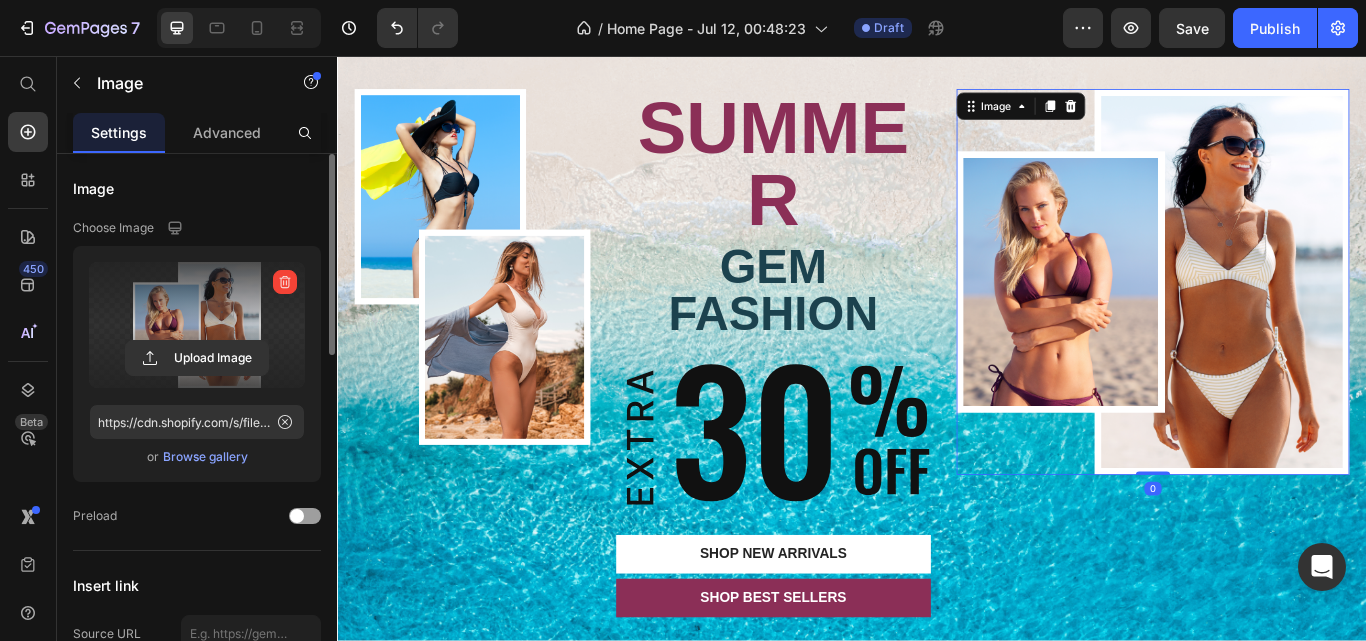 click 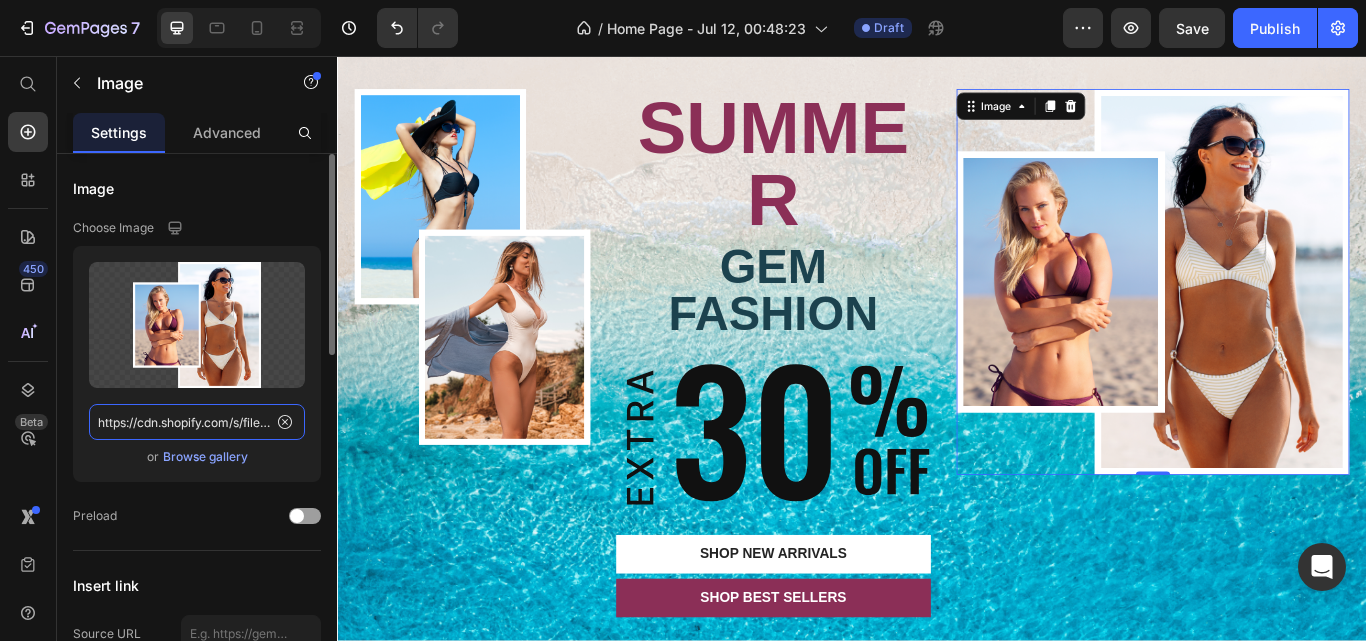click on "https://cdn.shopify.com/s/files/1/0693/1654/2656/files/gempages_575004898966373220-84106aa3-f2a1-4f30-a401-1825522cf761.png" 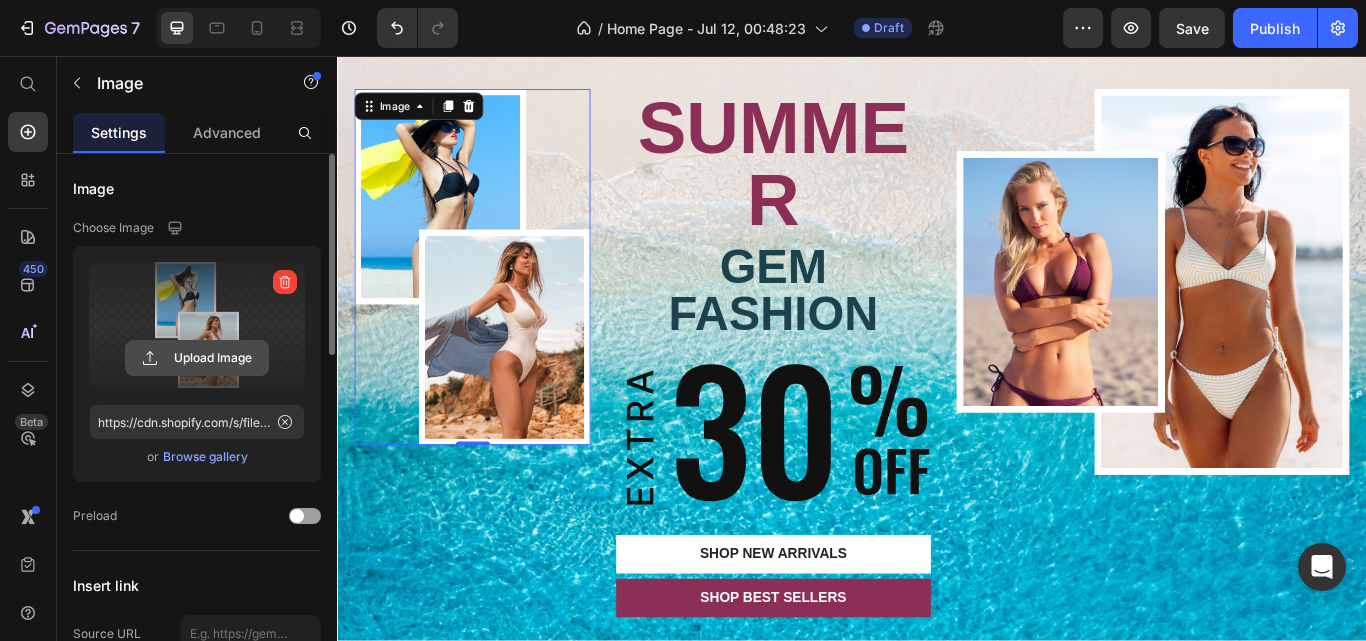 click 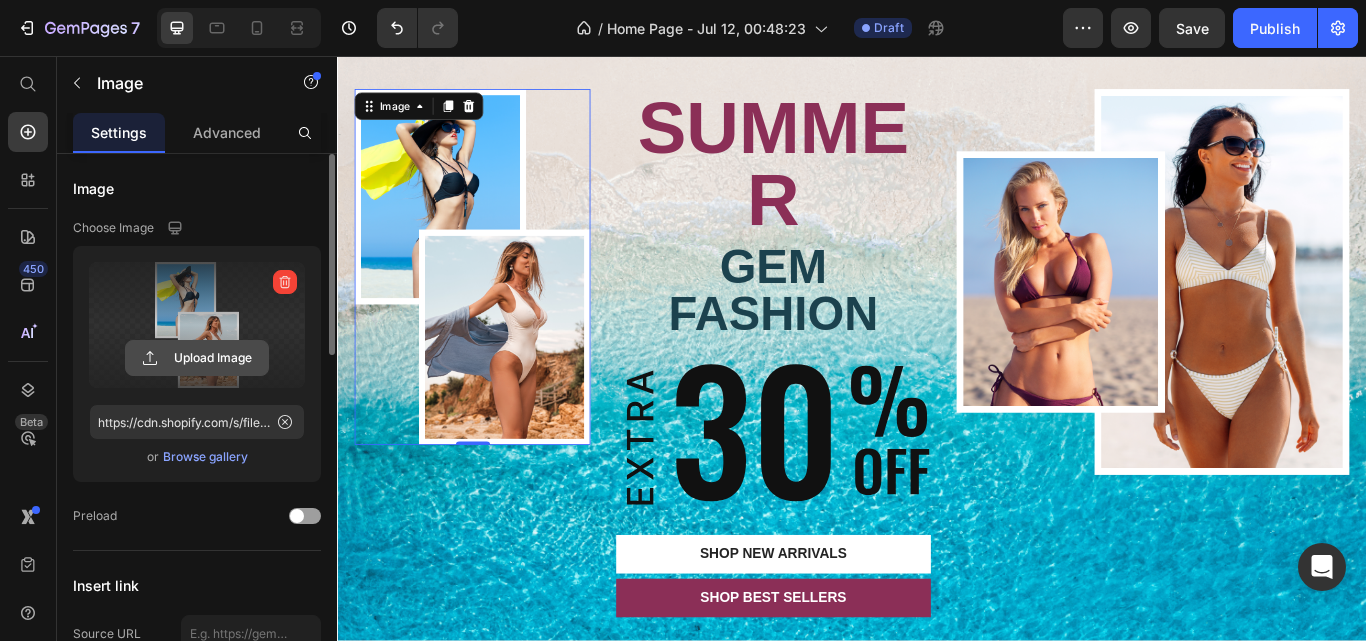 click 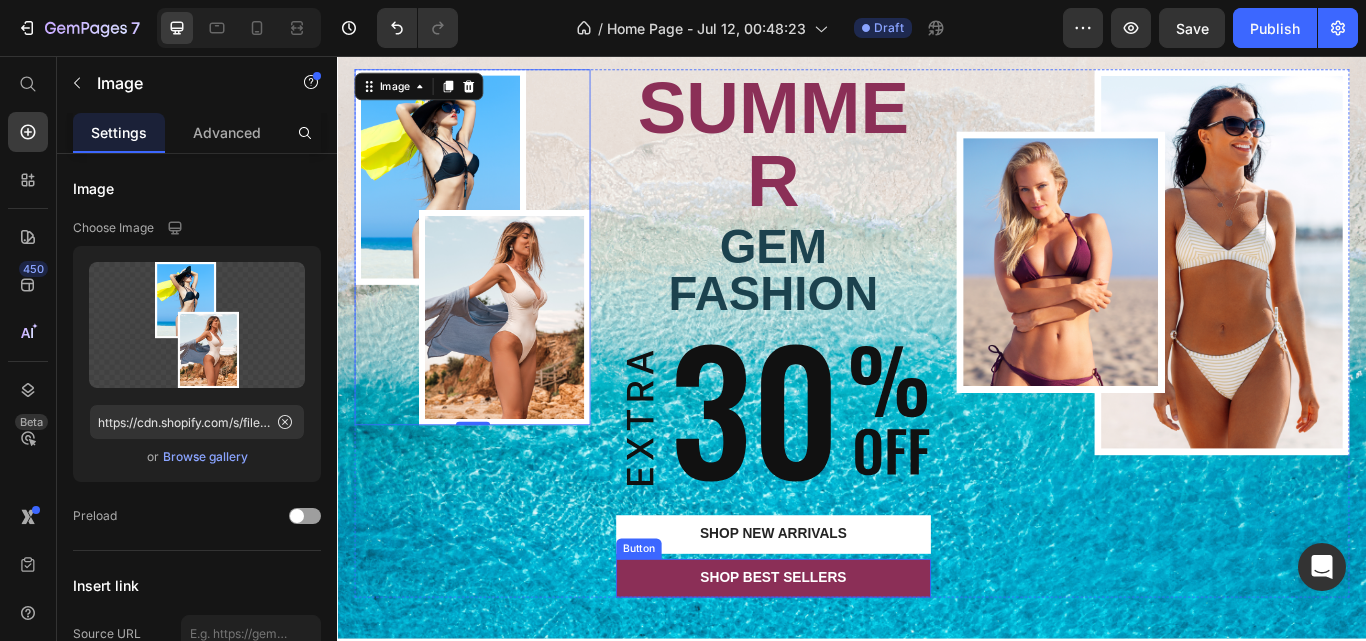 scroll, scrollTop: 114, scrollLeft: 0, axis: vertical 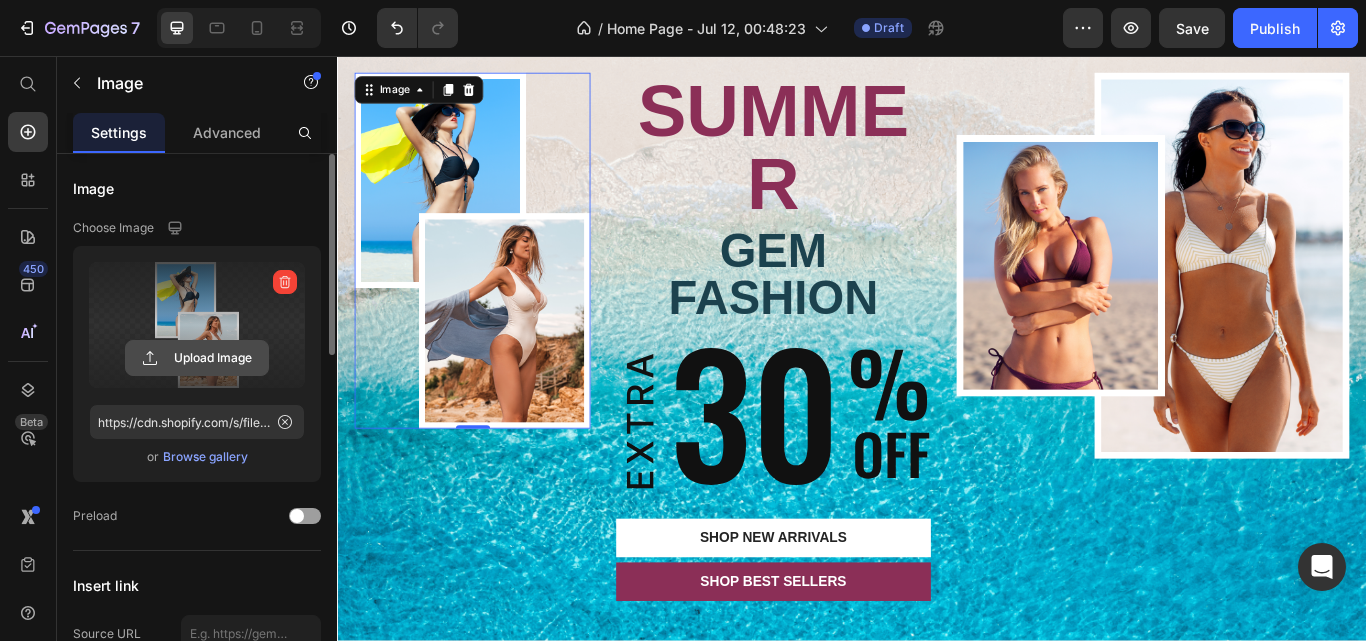 click 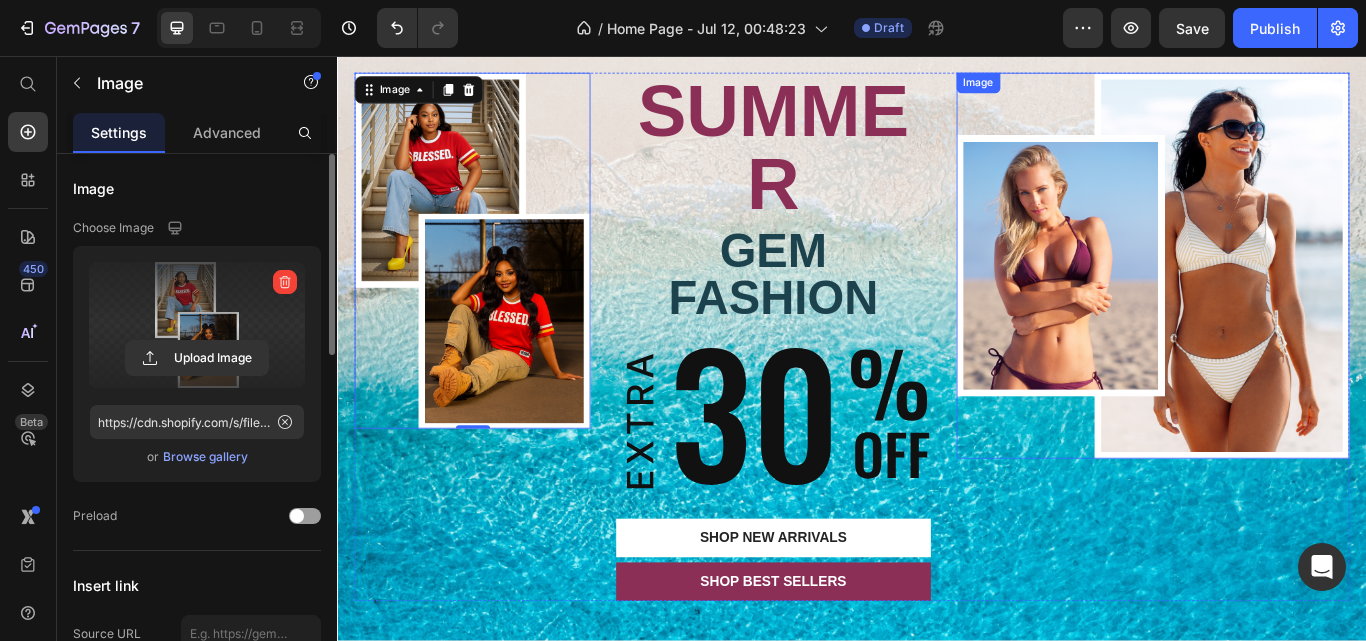 click at bounding box center (1288, 301) 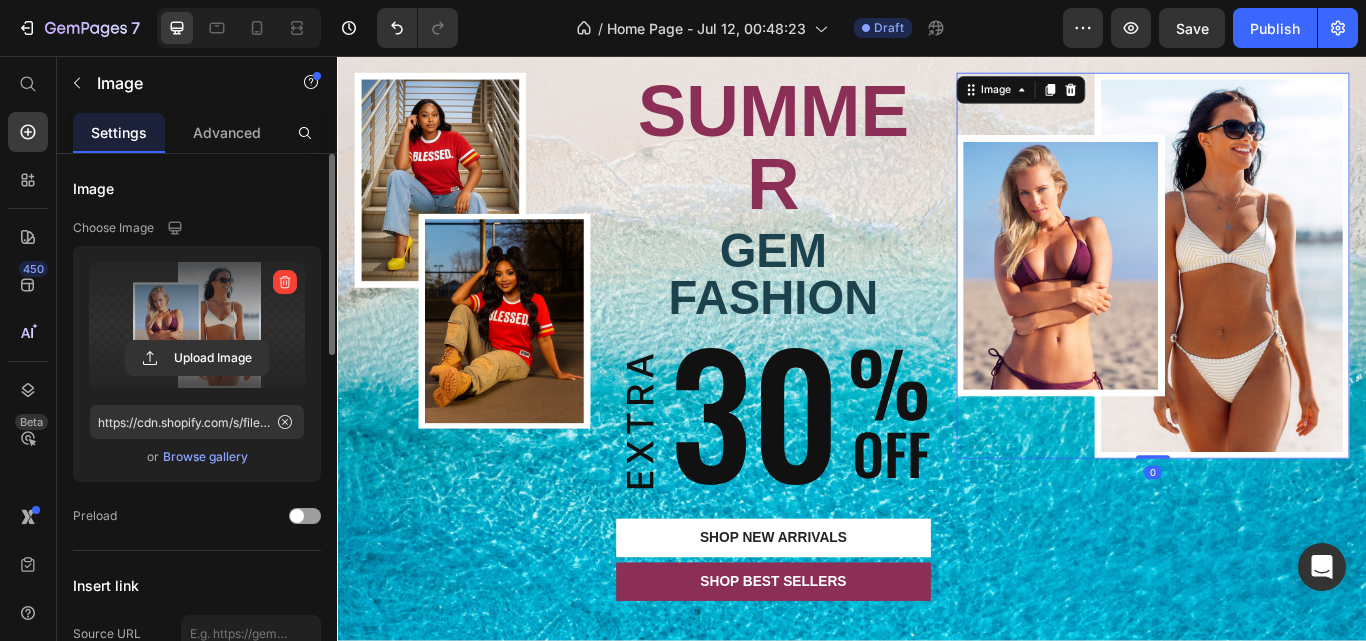 click at bounding box center [197, 325] 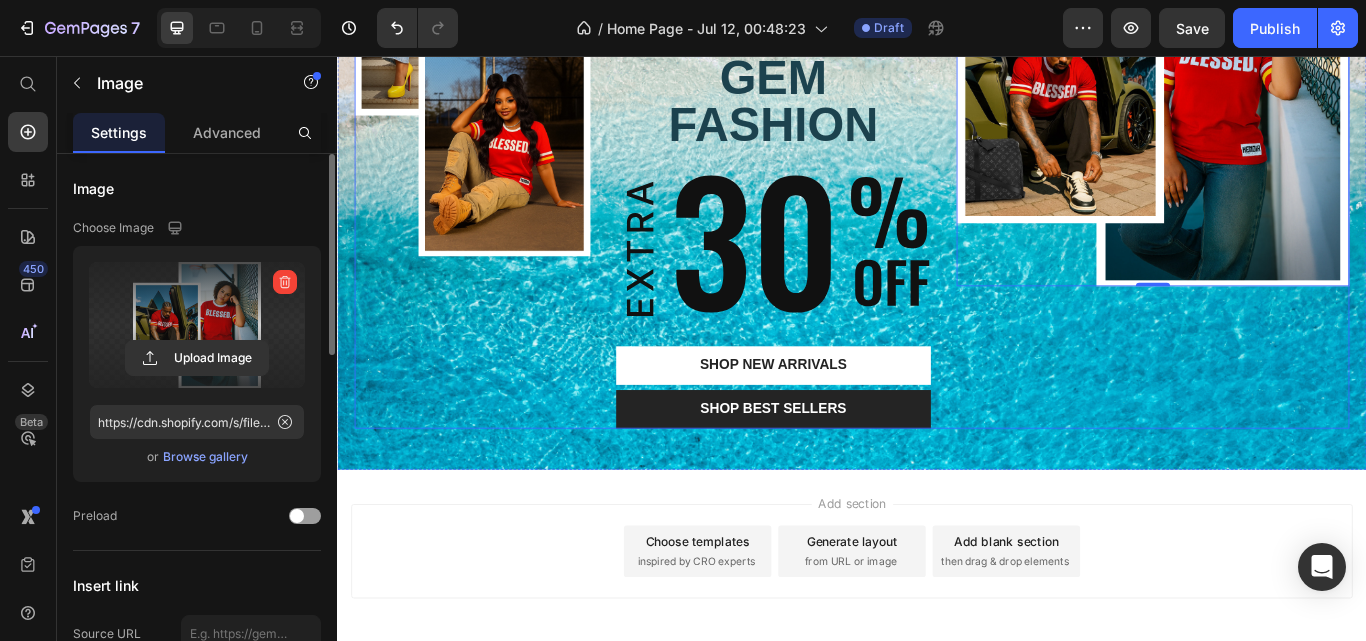 scroll, scrollTop: 316, scrollLeft: 0, axis: vertical 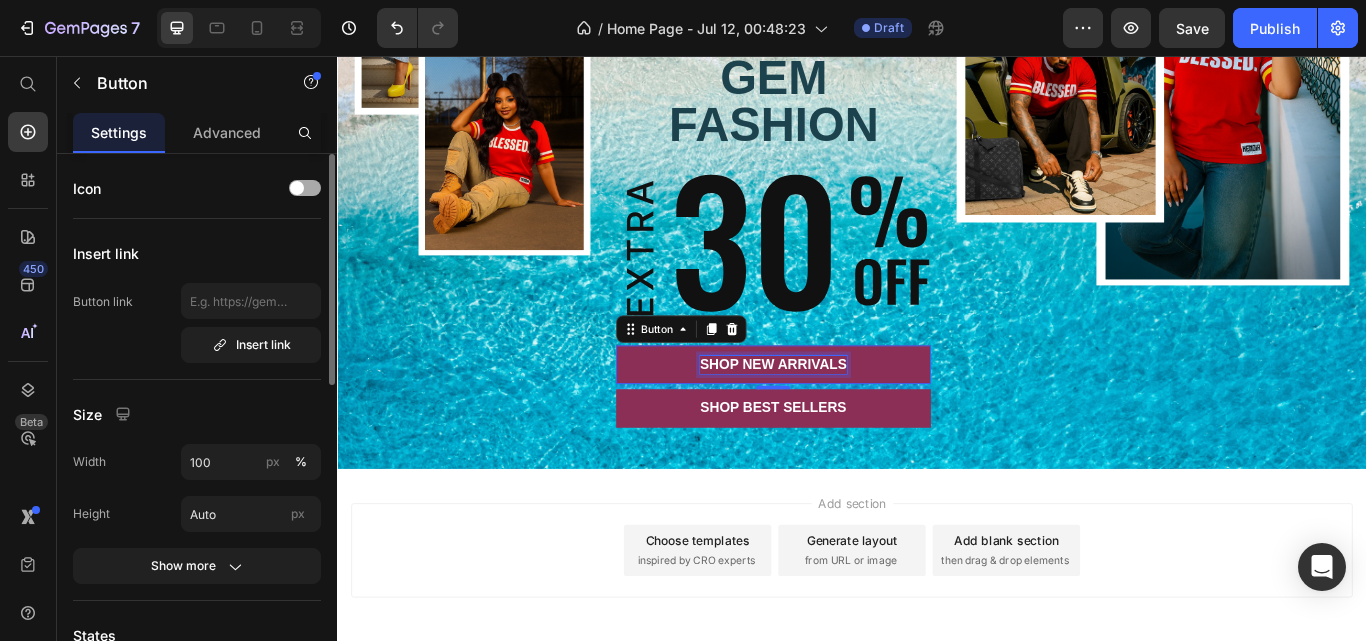 click on "SHOP New arrivals" at bounding box center (845, 416) 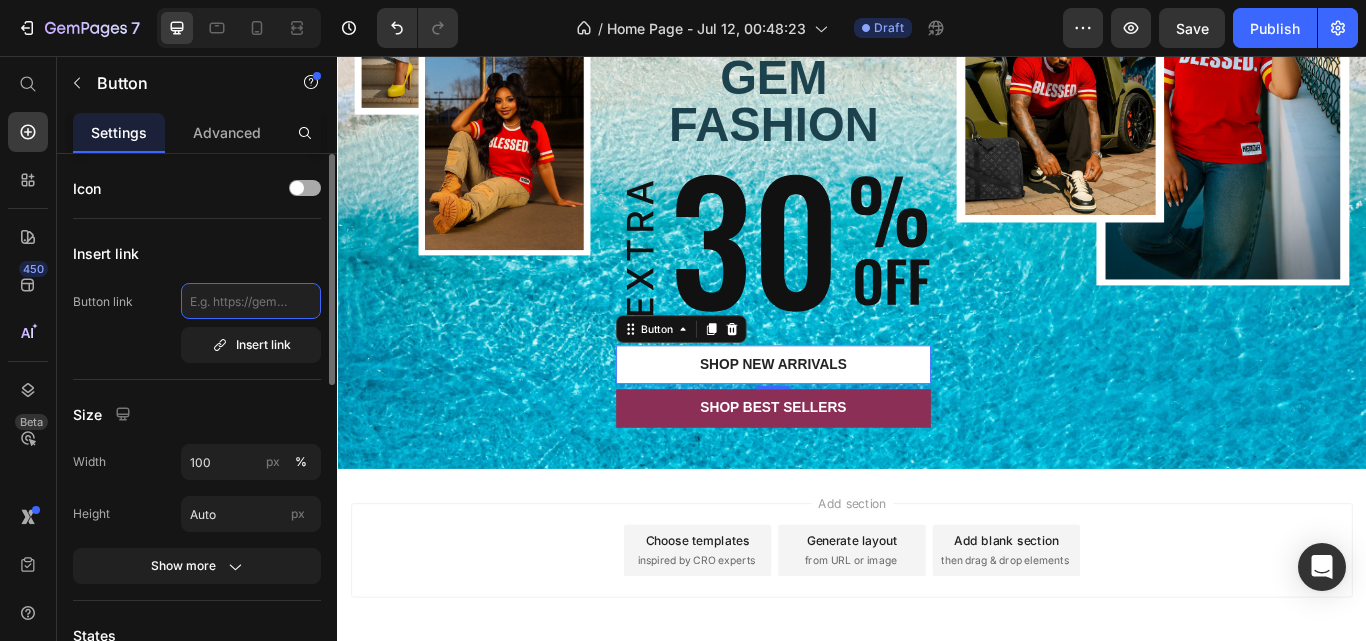 click 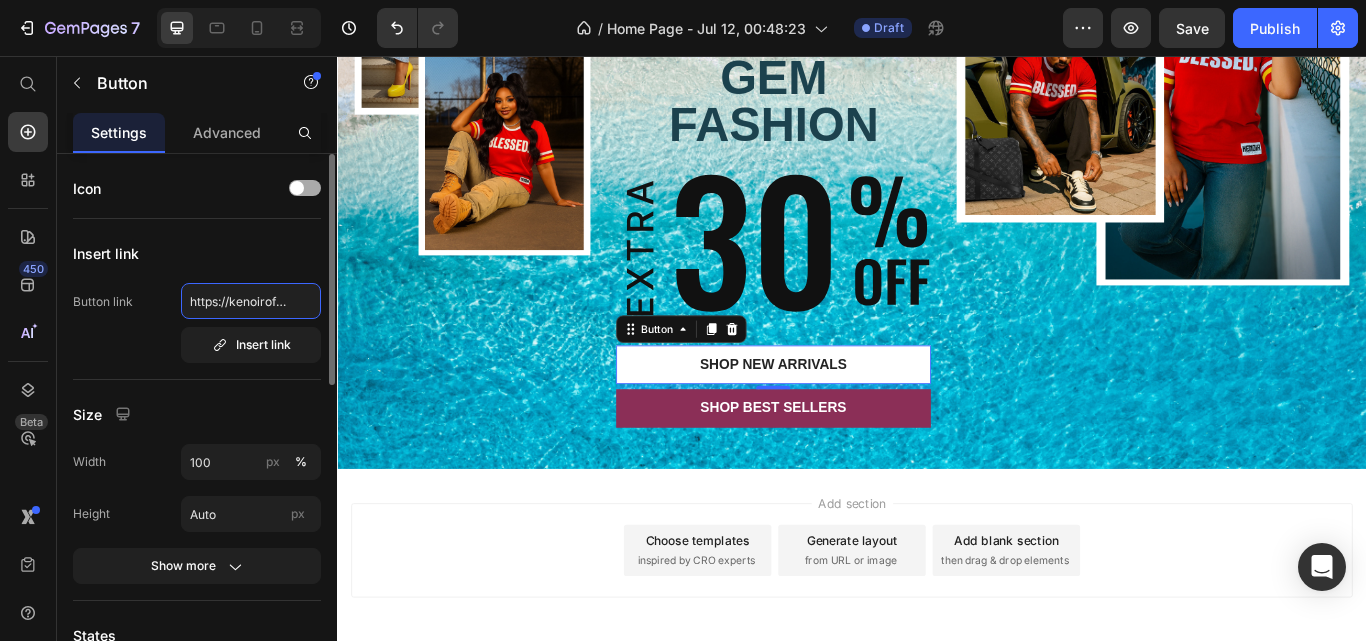 scroll, scrollTop: 0, scrollLeft: 125, axis: horizontal 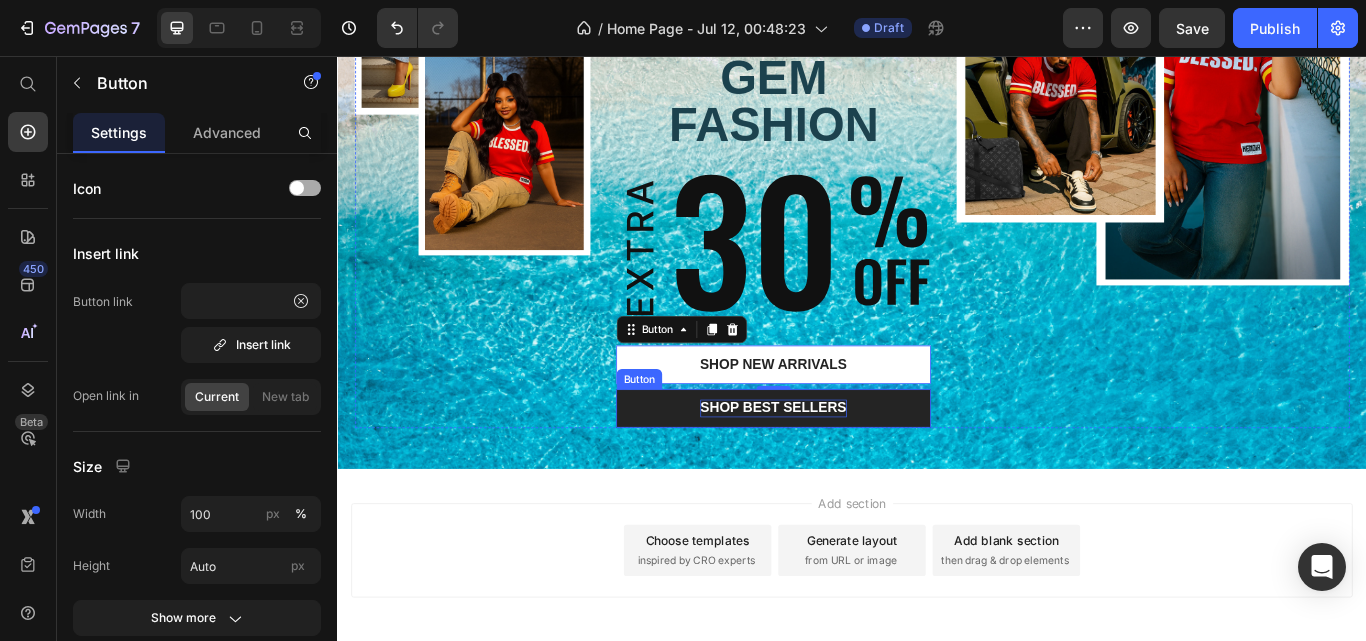 click on "SHOP BEST SELLERS" at bounding box center (845, 467) 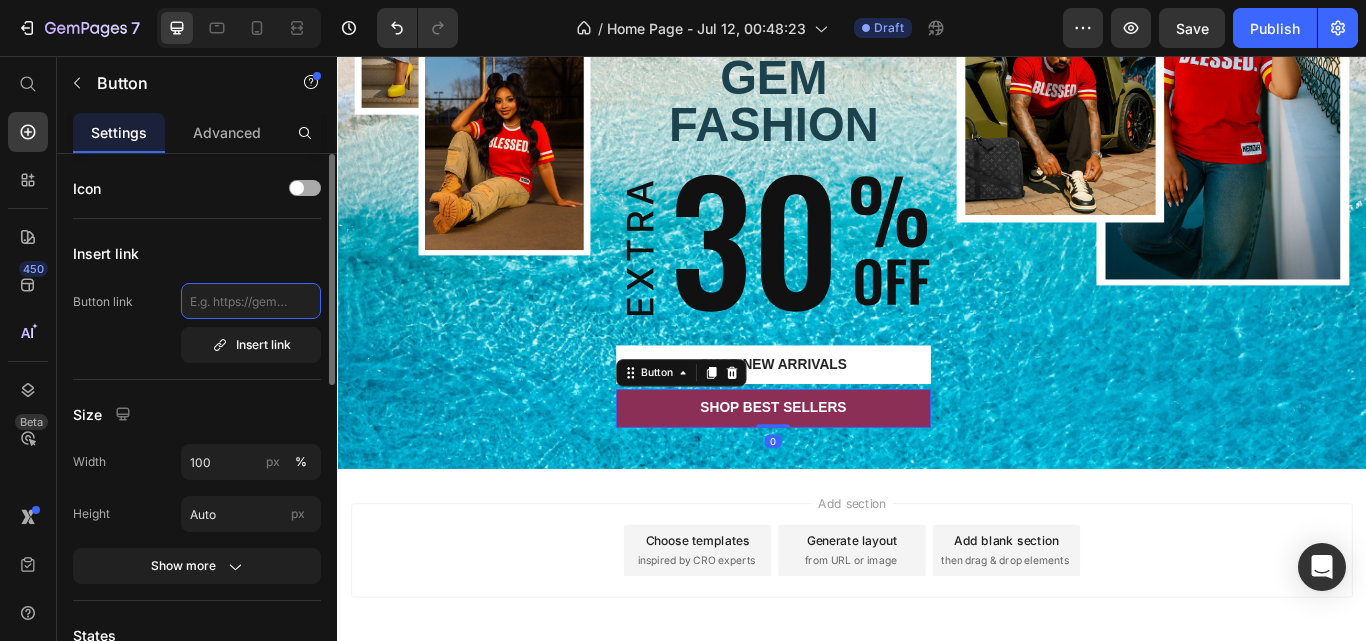 click 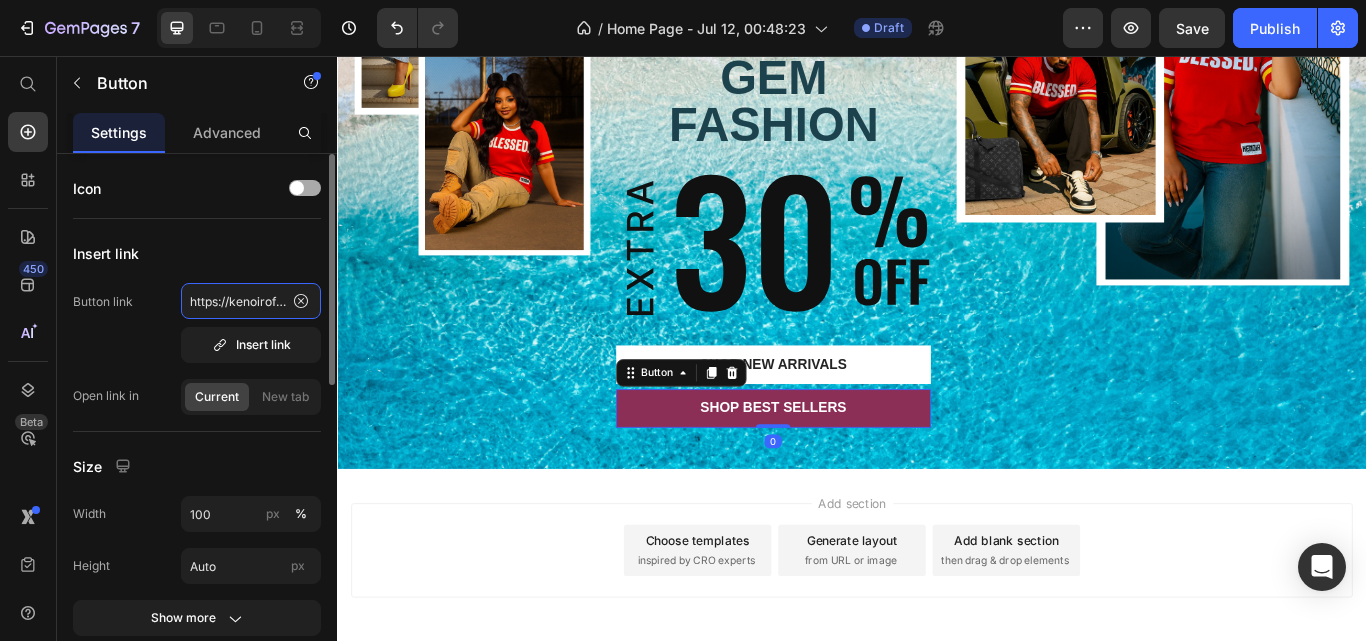 scroll, scrollTop: 0, scrollLeft: 125, axis: horizontal 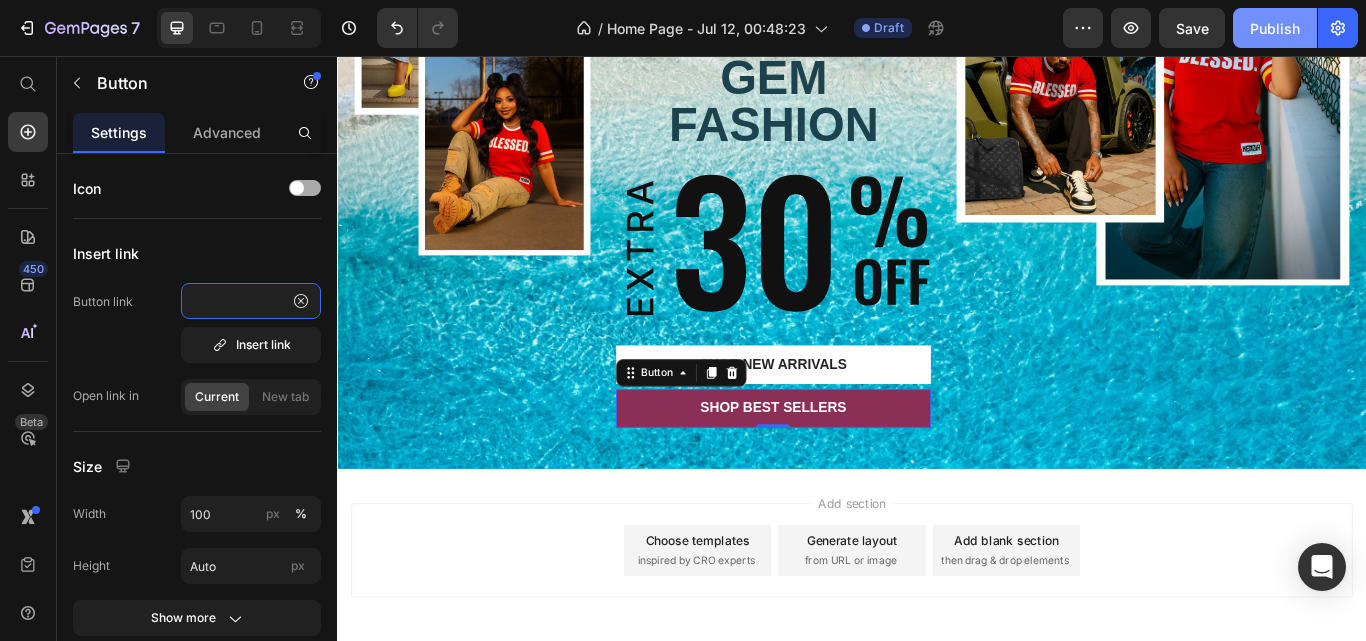 type on "https://kenoirofficial.com/collections/all" 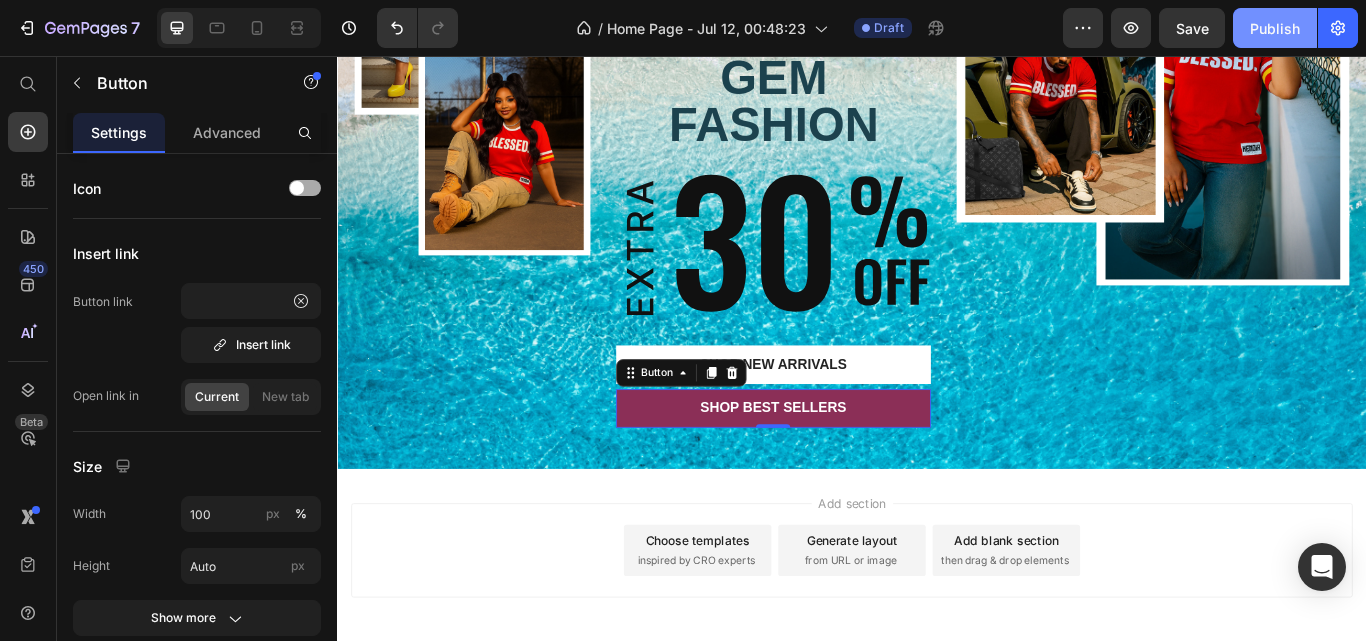 scroll, scrollTop: 0, scrollLeft: 0, axis: both 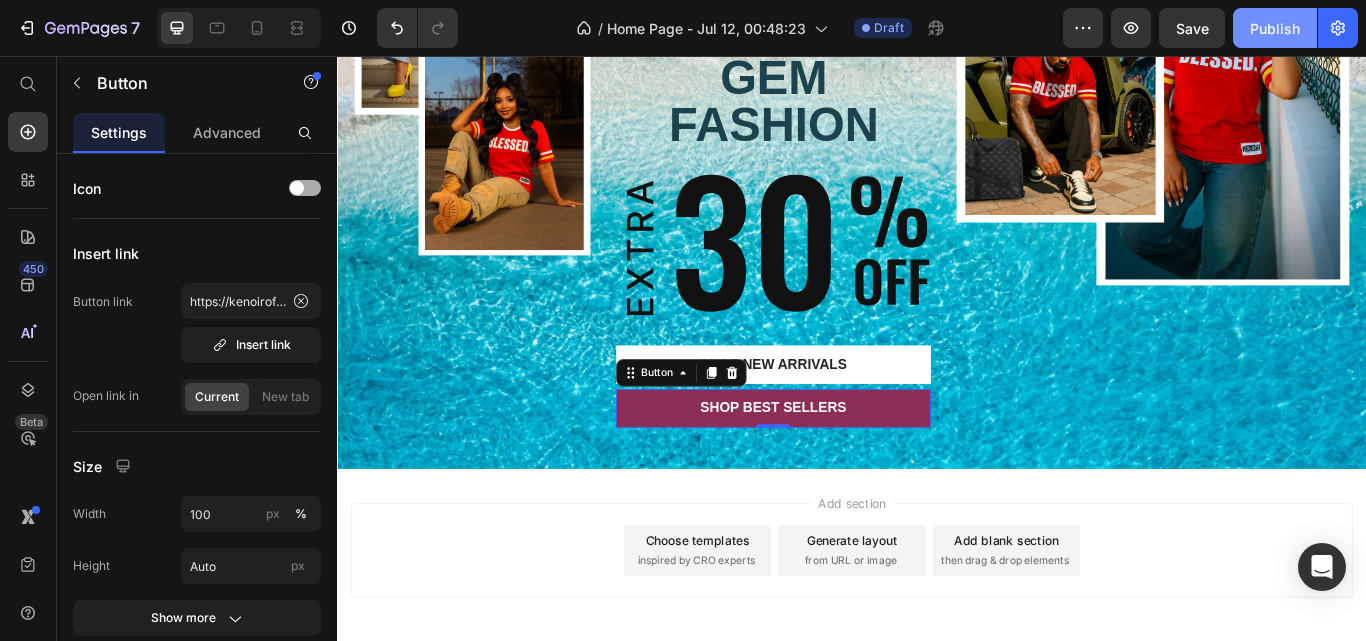 click on "Publish" at bounding box center (1275, 28) 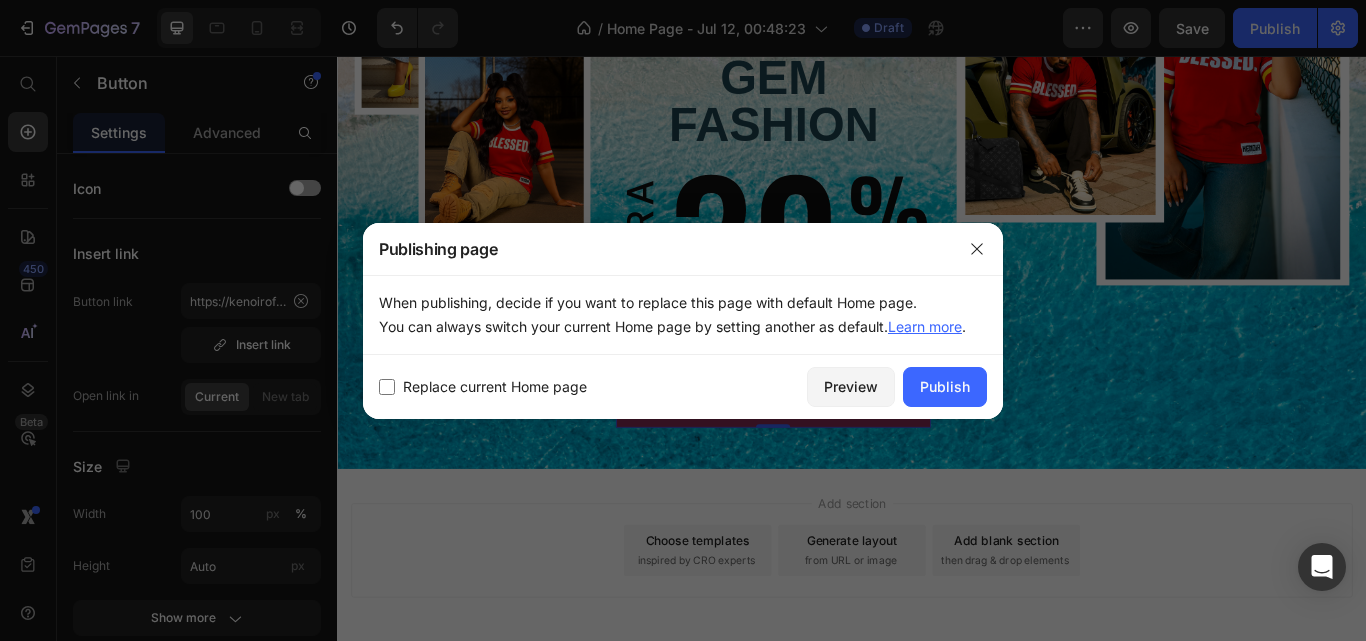 drag, startPoint x: 955, startPoint y: 386, endPoint x: 498, endPoint y: 392, distance: 457.0394 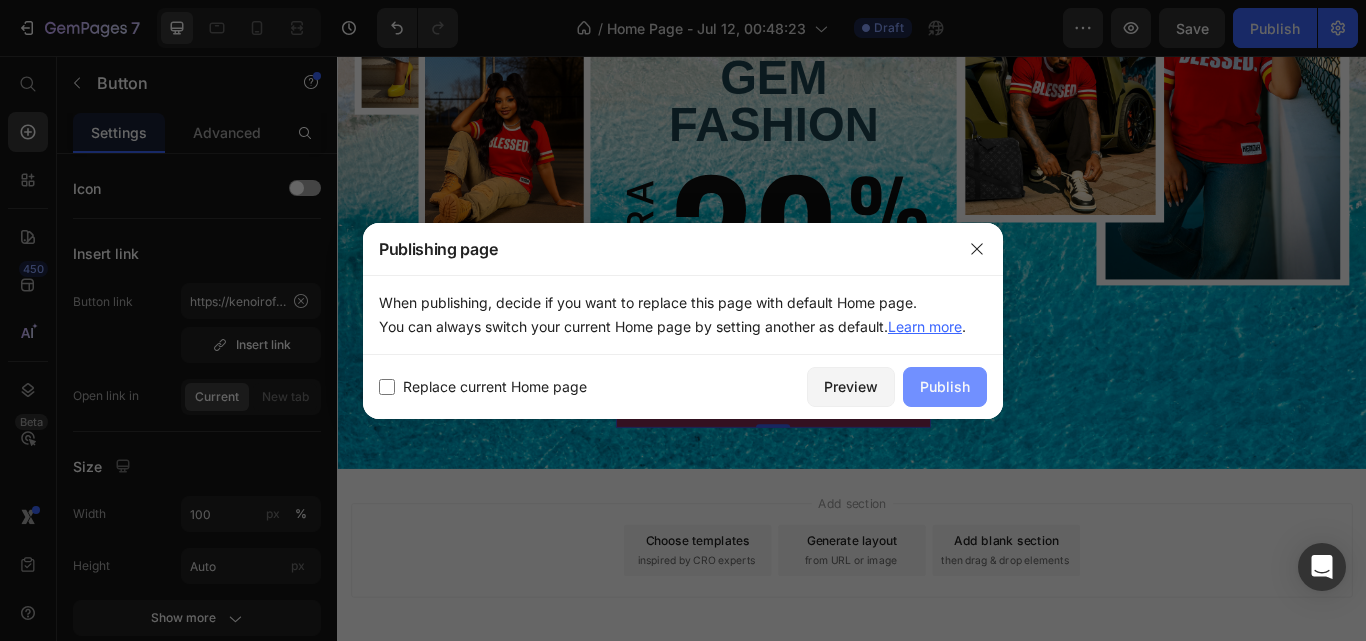 click on "Publish" at bounding box center (945, 386) 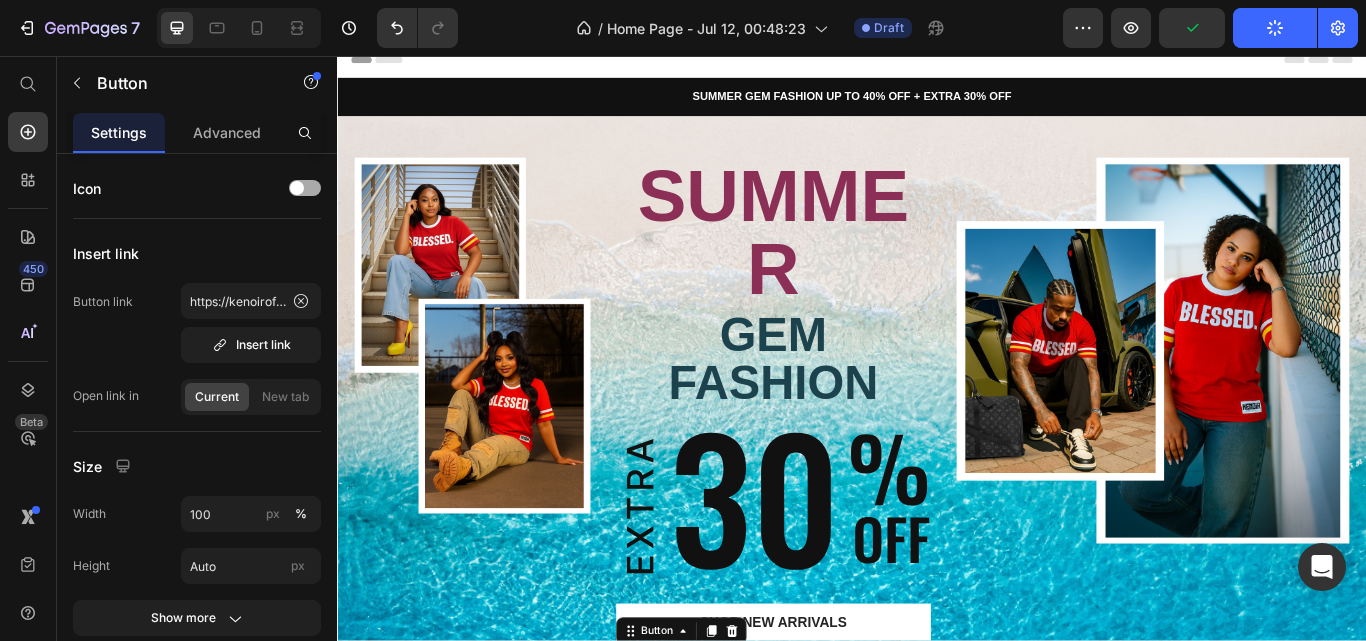 scroll, scrollTop: 0, scrollLeft: 0, axis: both 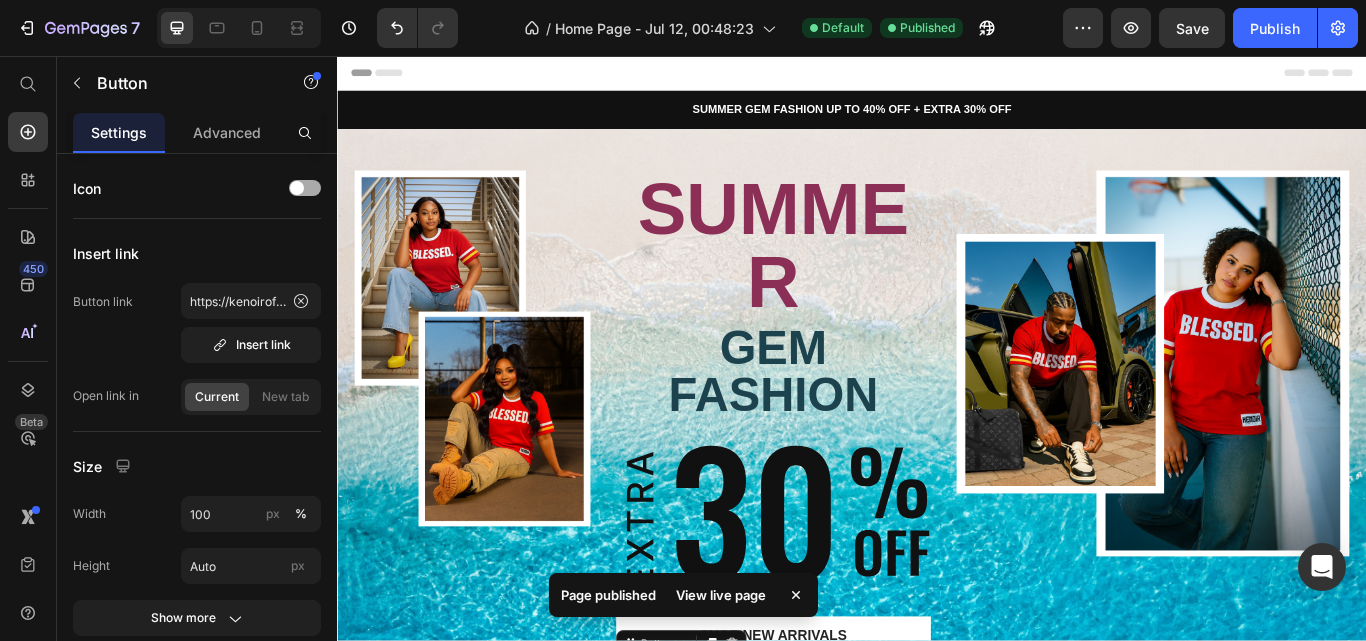 click on "View live page" at bounding box center (721, 595) 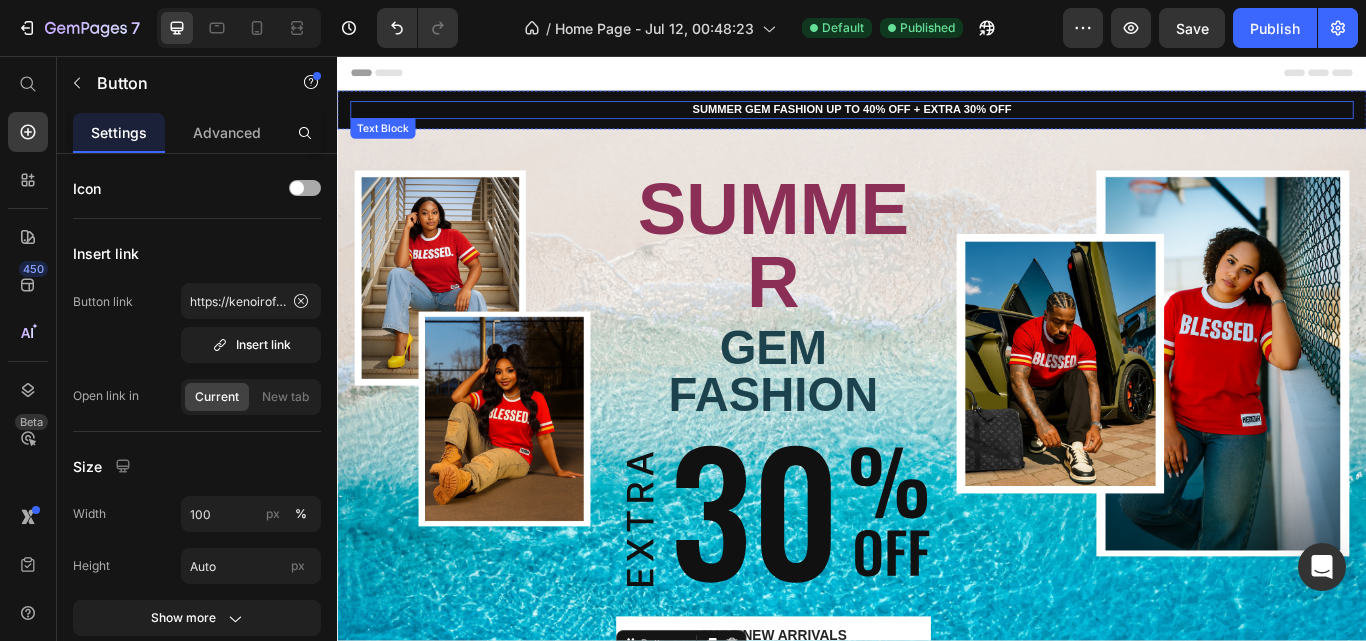 click on "SUMMER GEM FASHION UP TO 40% OFF + EXTRA 30% OFF" at bounding box center [937, 119] 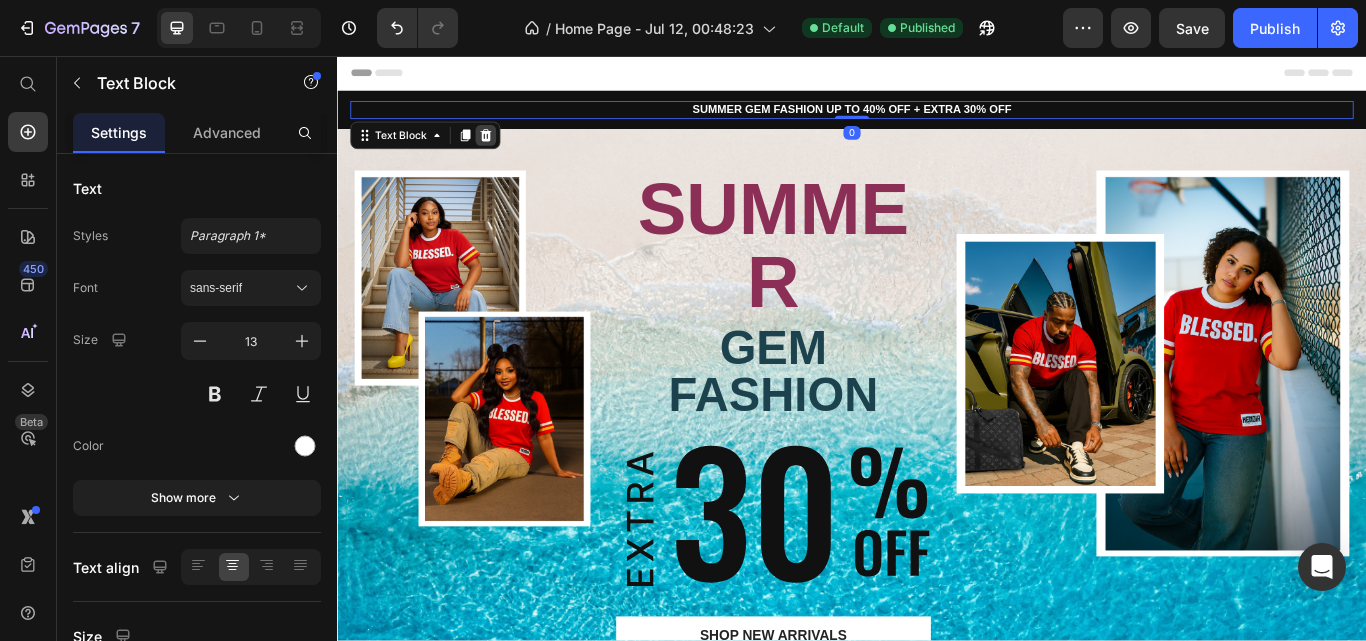 click 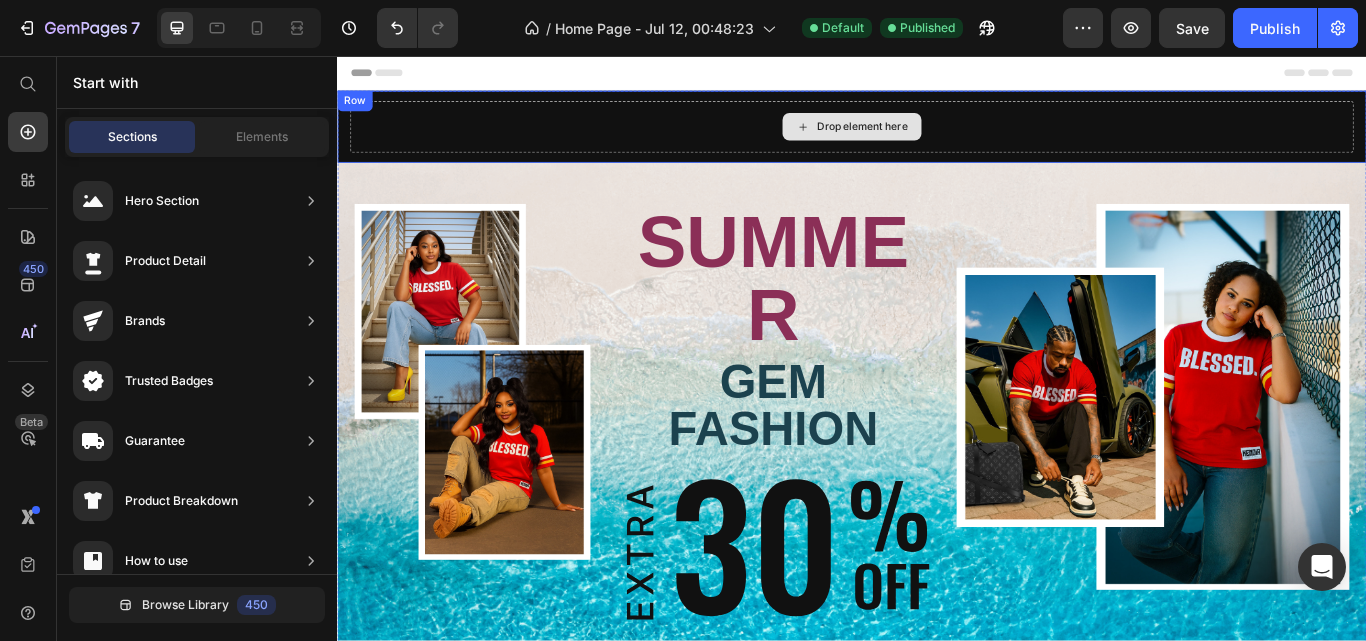 click on "Drop element here Row" at bounding box center [937, 139] 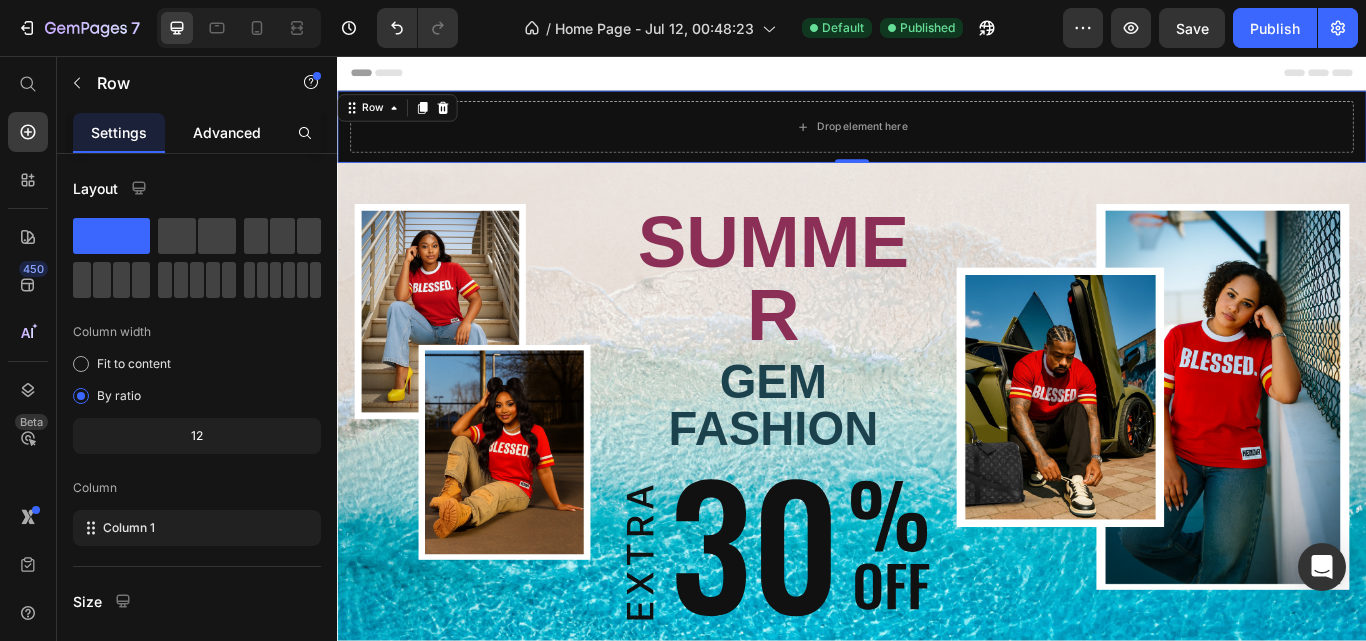 click on "Advanced" at bounding box center [227, 132] 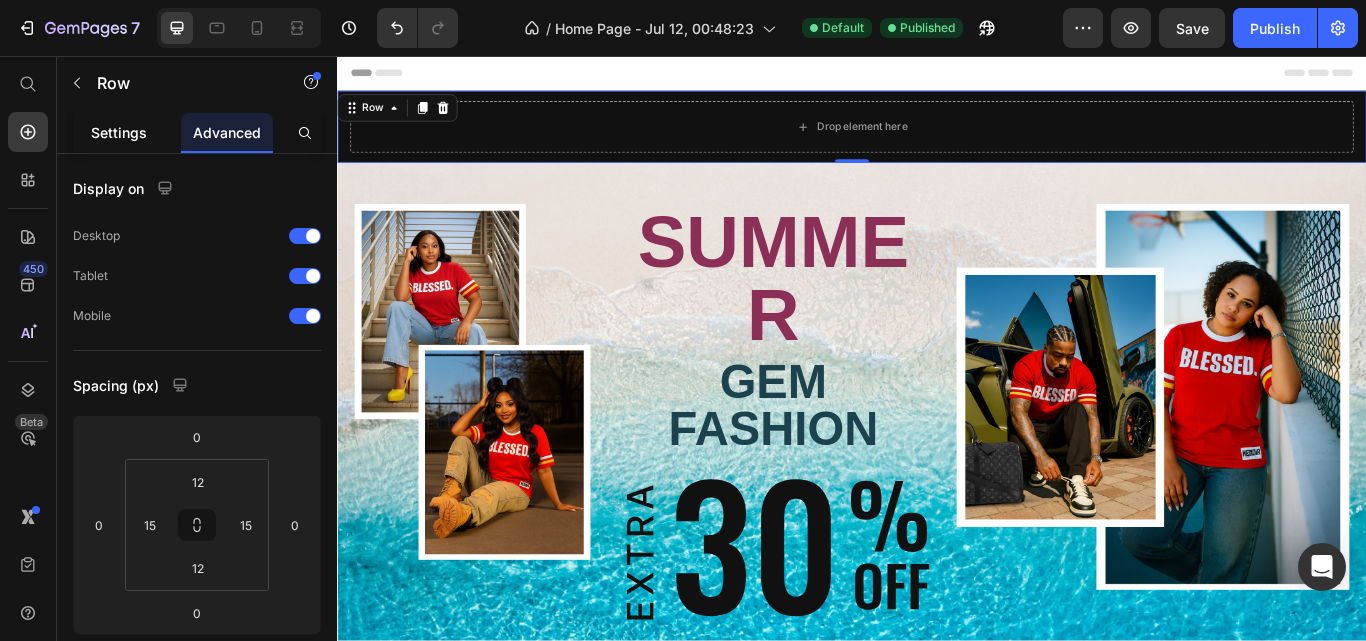 click on "Settings" 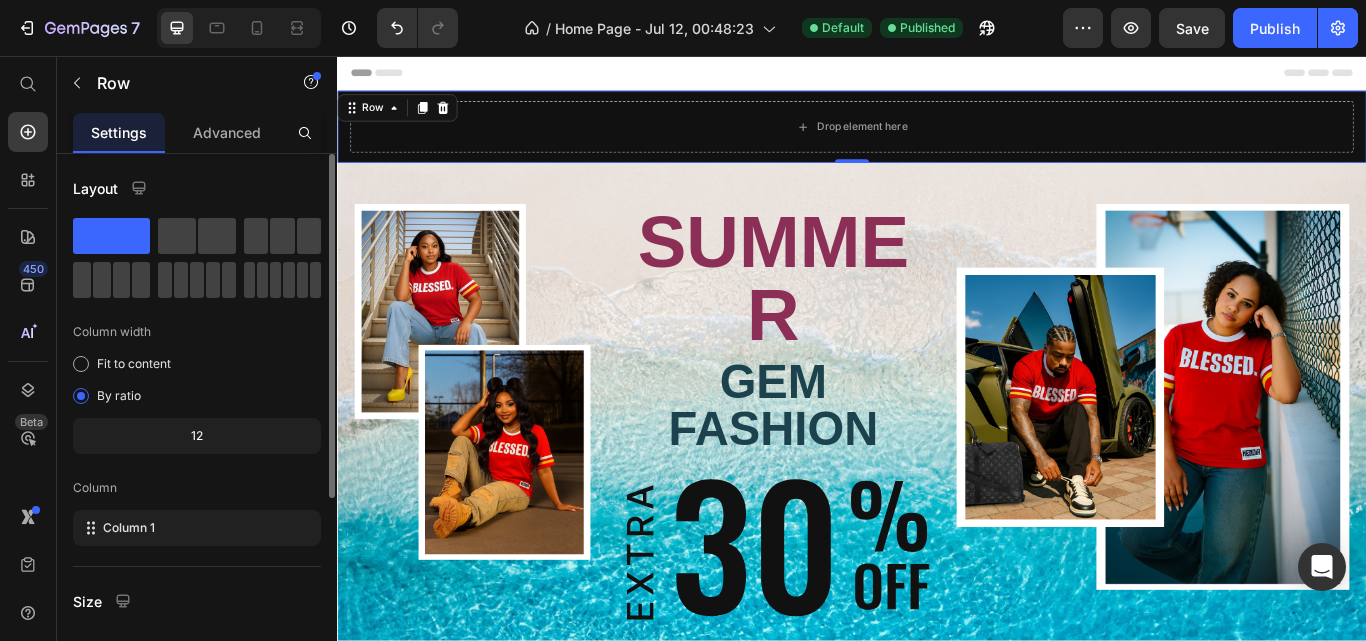 scroll, scrollTop: 316, scrollLeft: 0, axis: vertical 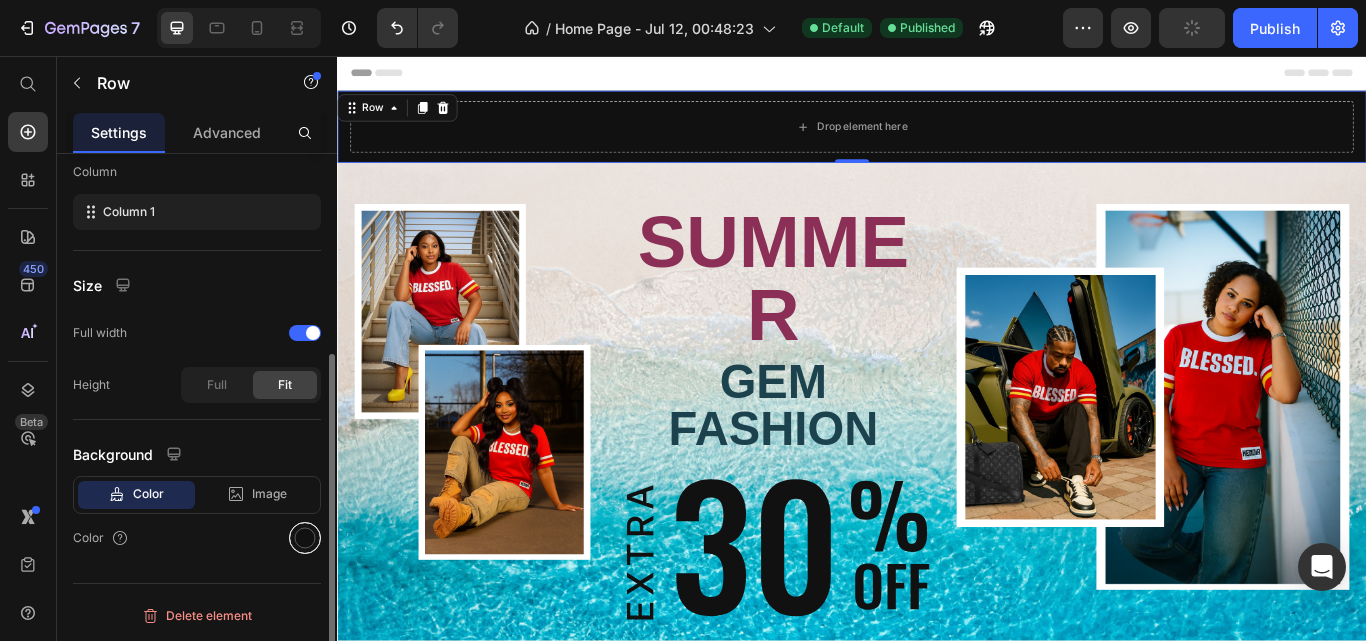 click at bounding box center (305, 538) 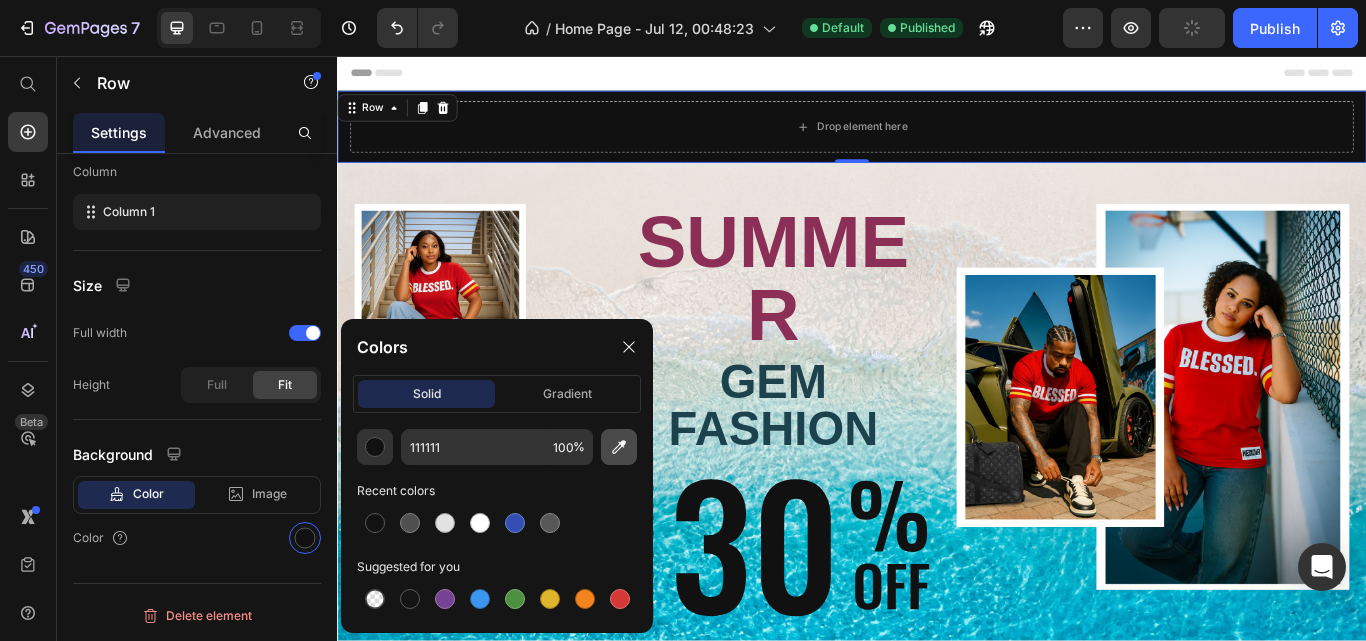 click 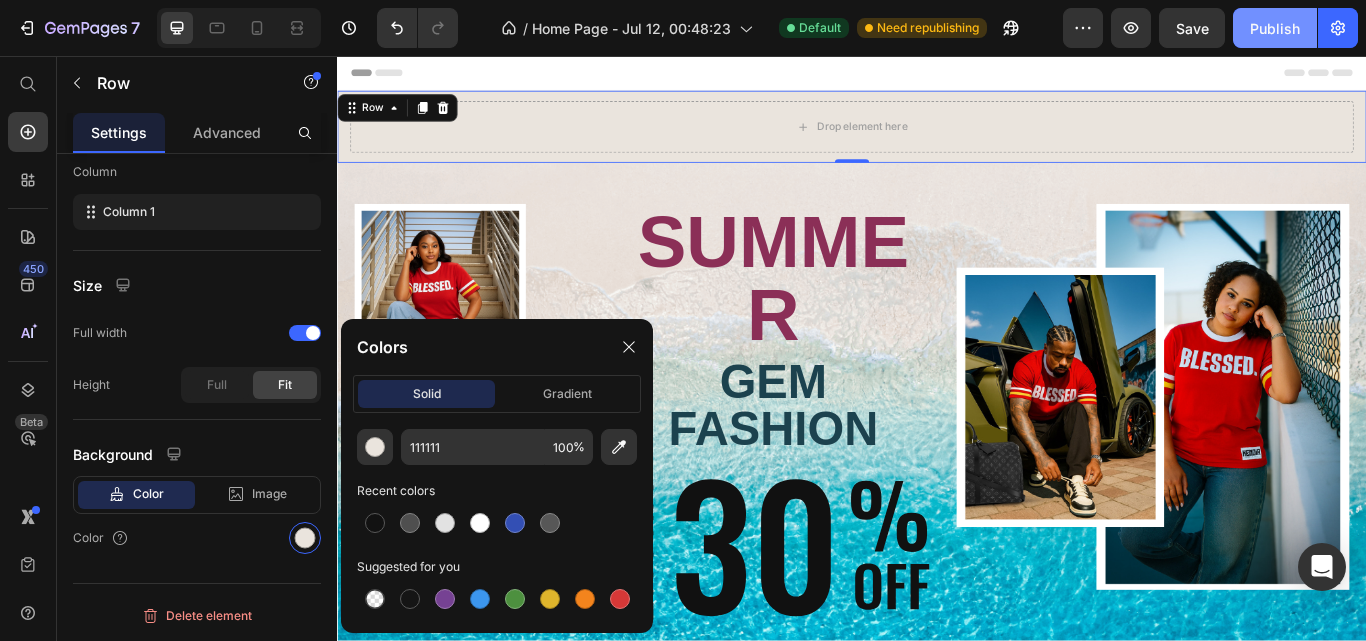 click on "Publish" at bounding box center [1275, 28] 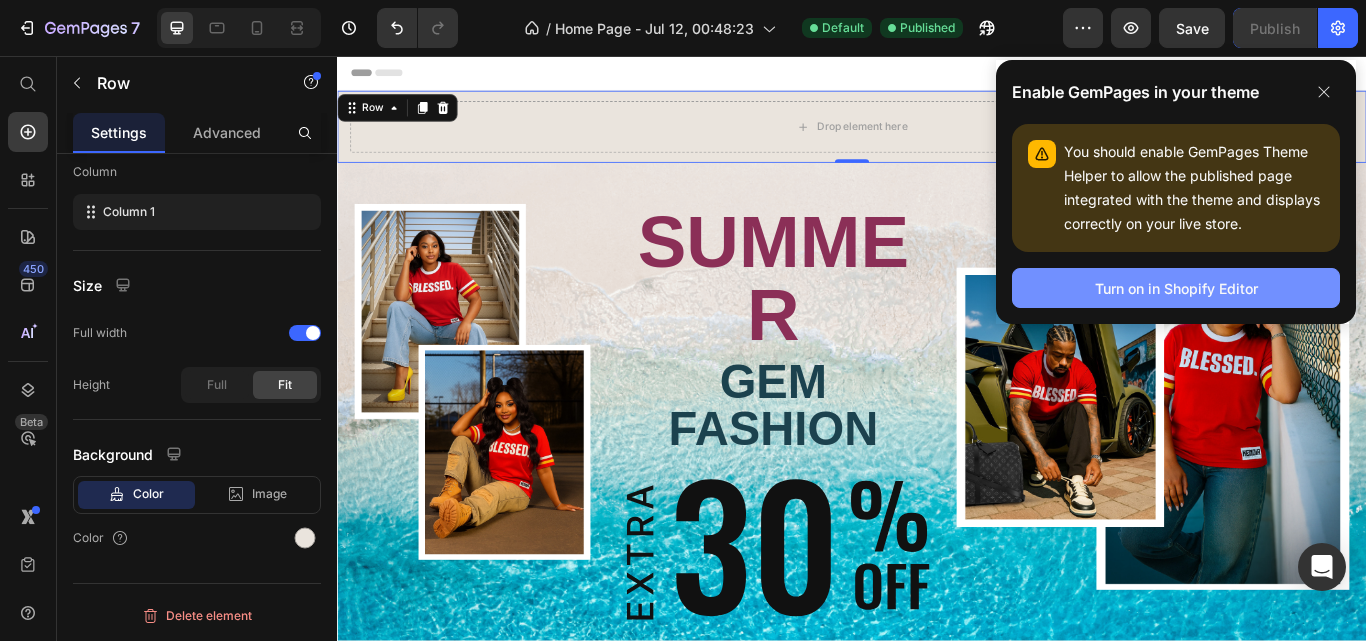 click on "Turn on in Shopify Editor" at bounding box center (1176, 288) 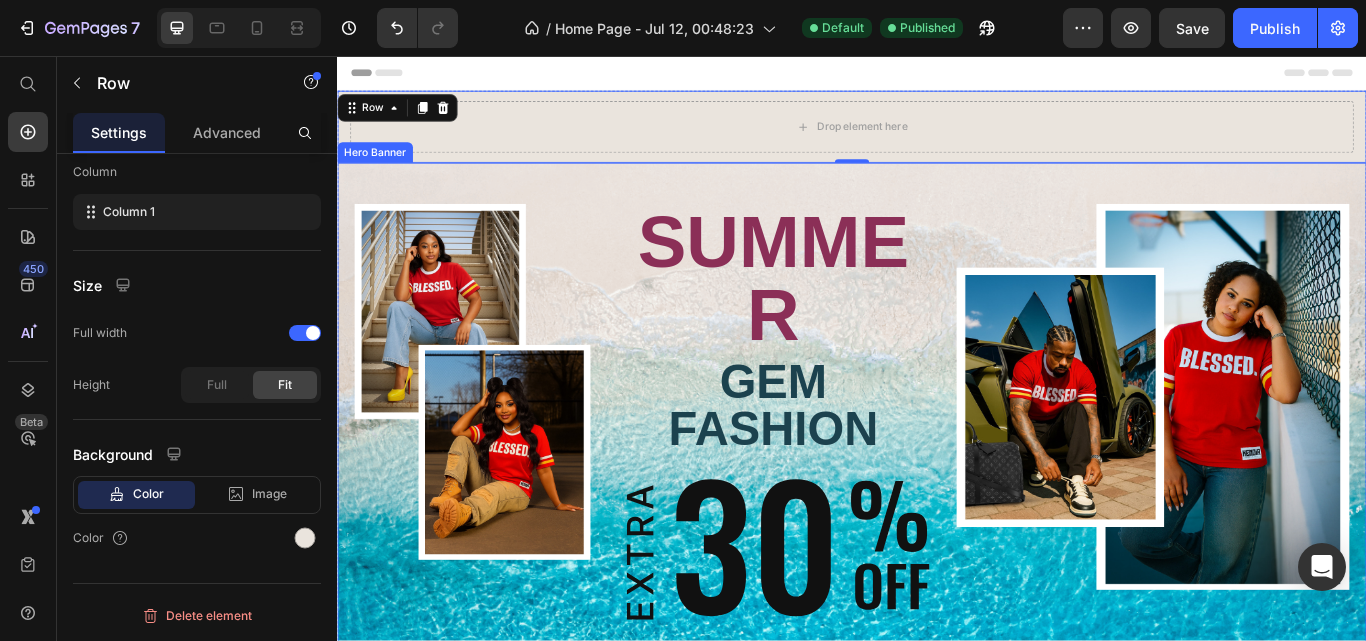 click on "Image SUMMER Text Block GEM FASHION Heading Image SHOP New arrivals Button SHOP BEST SELLERS Button Image Row" at bounding box center [937, 537] 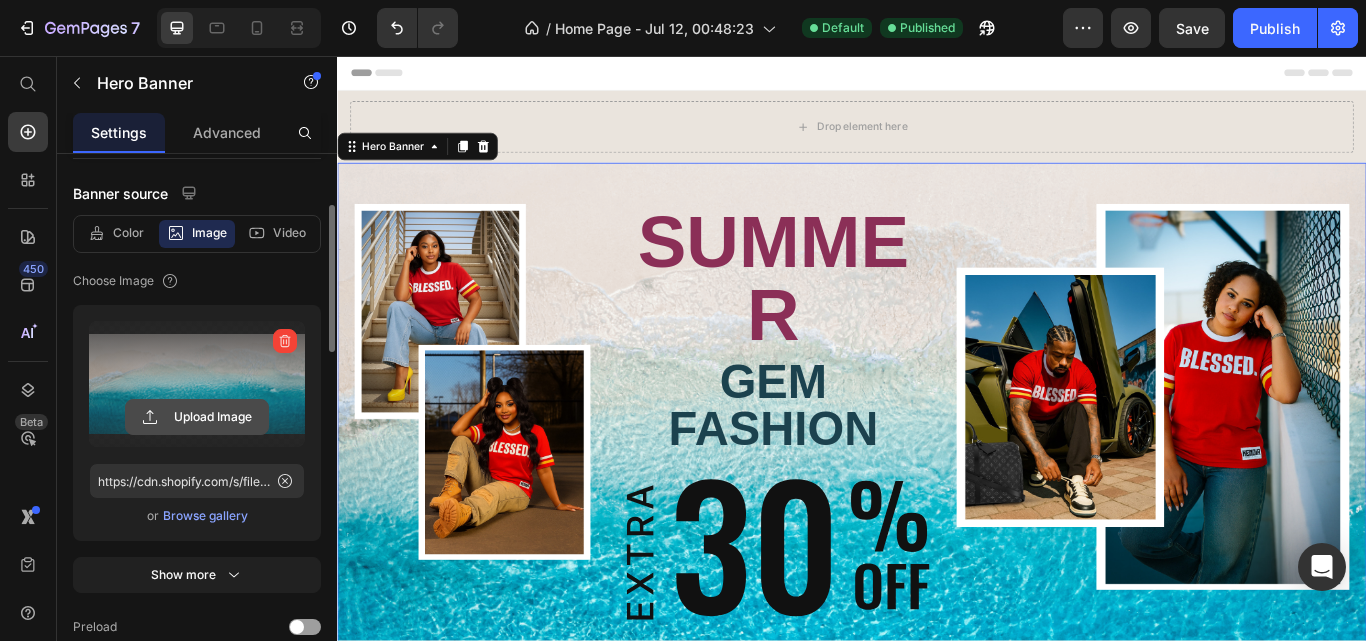 scroll, scrollTop: 187, scrollLeft: 0, axis: vertical 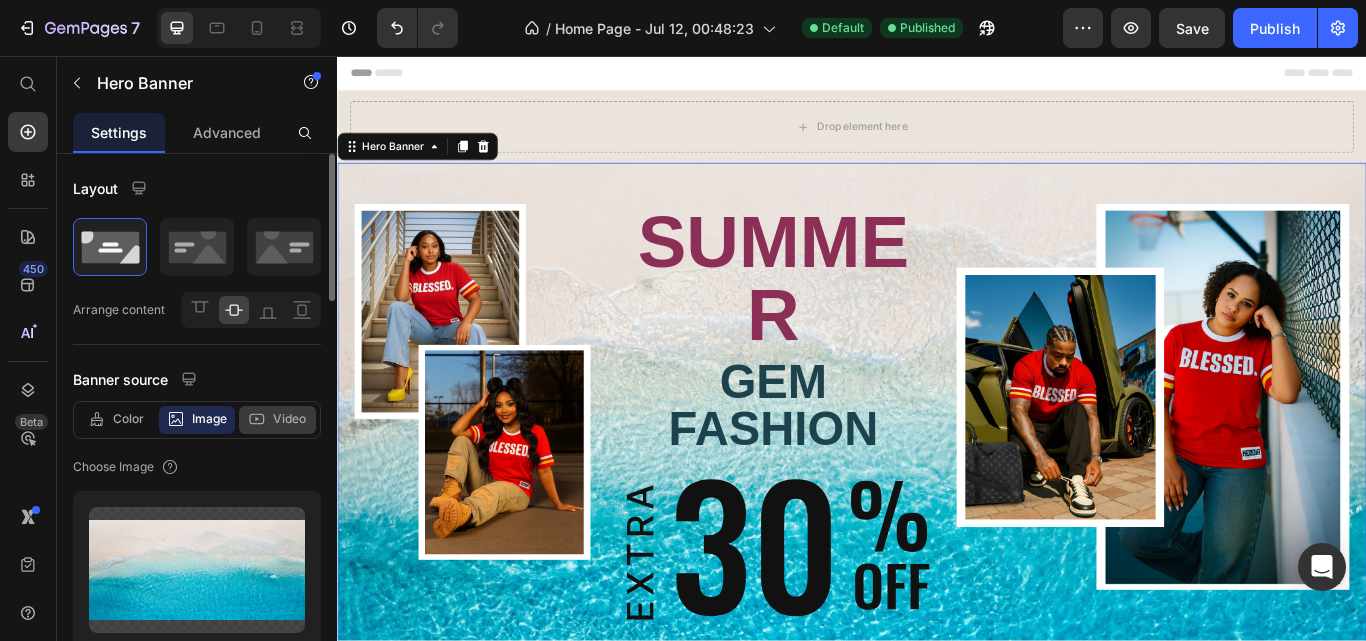 click on "Video" at bounding box center [289, 419] 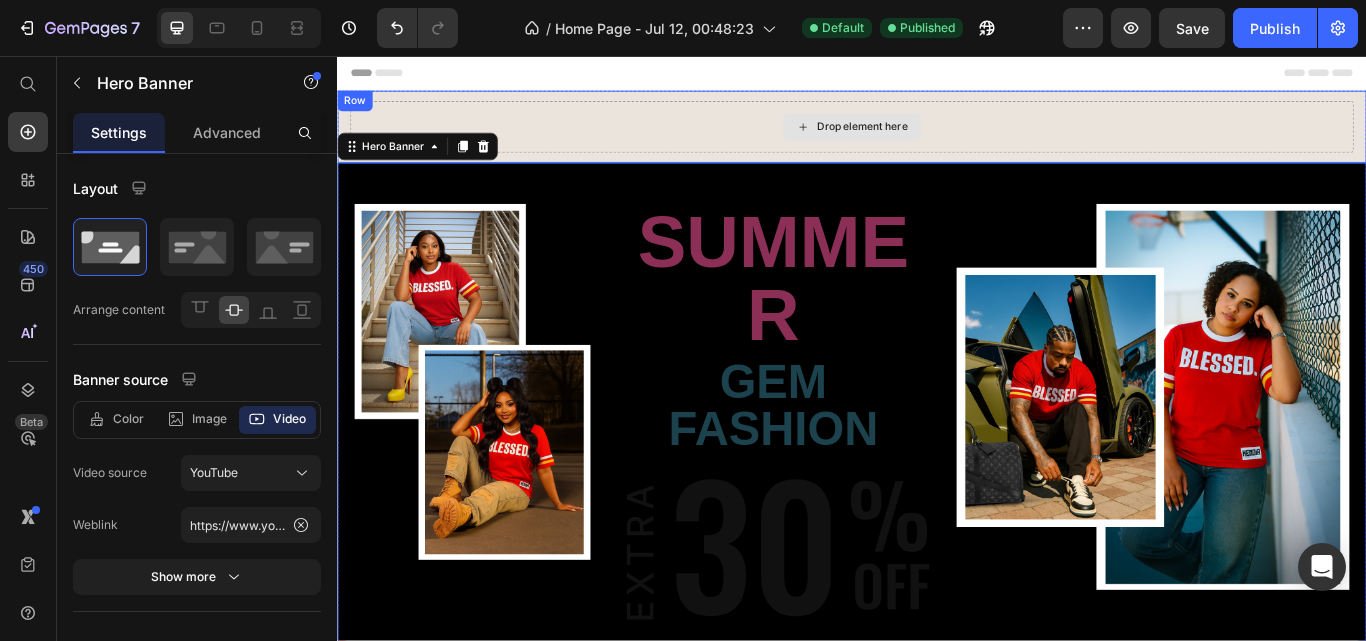 click on "Drop element here Row" at bounding box center [937, 139] 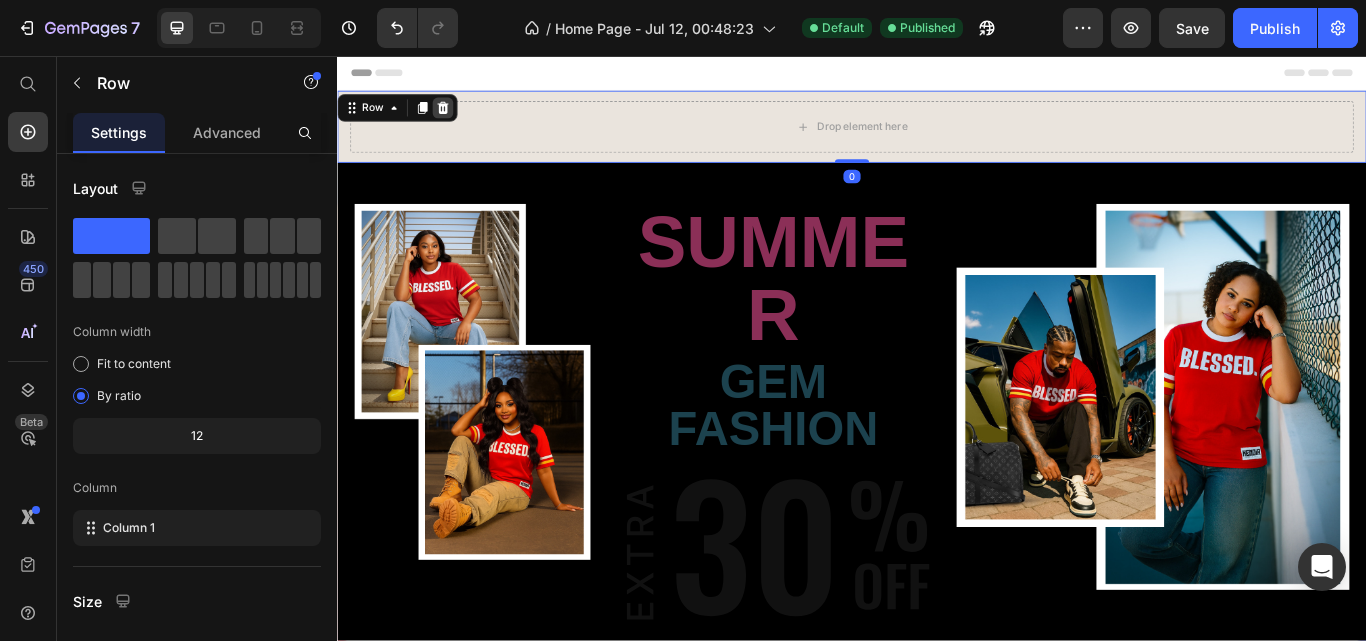 click at bounding box center [460, 117] 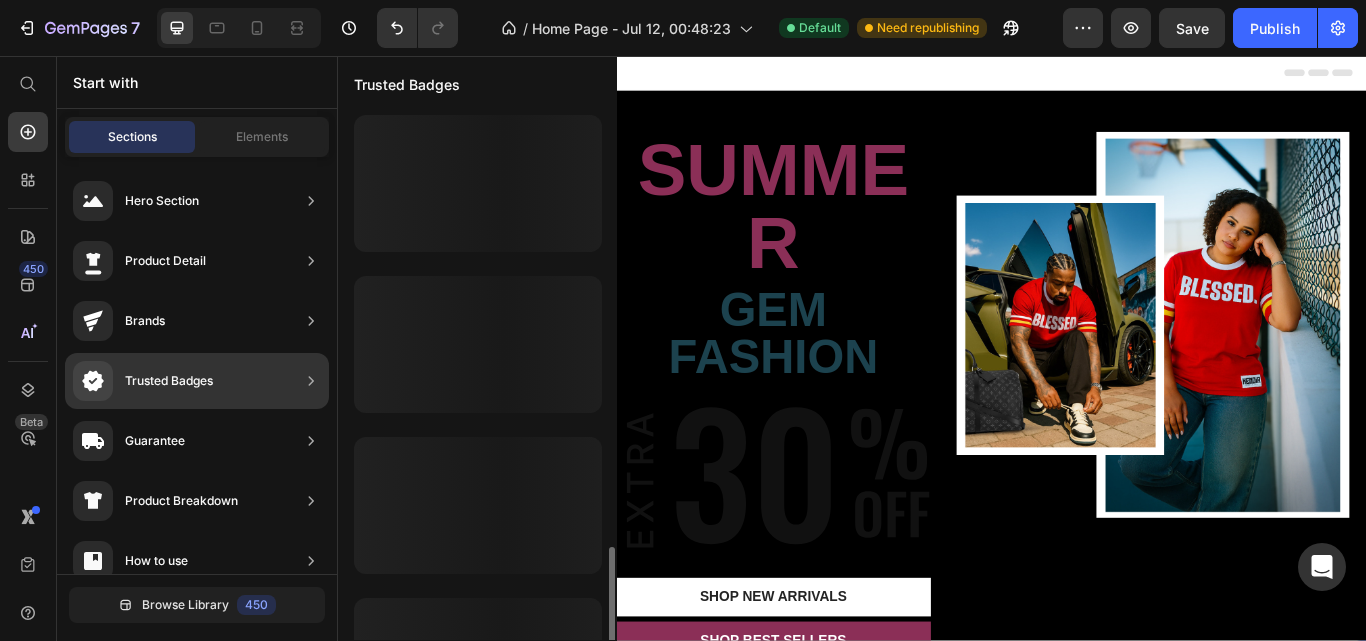 scroll, scrollTop: 262, scrollLeft: 0, axis: vertical 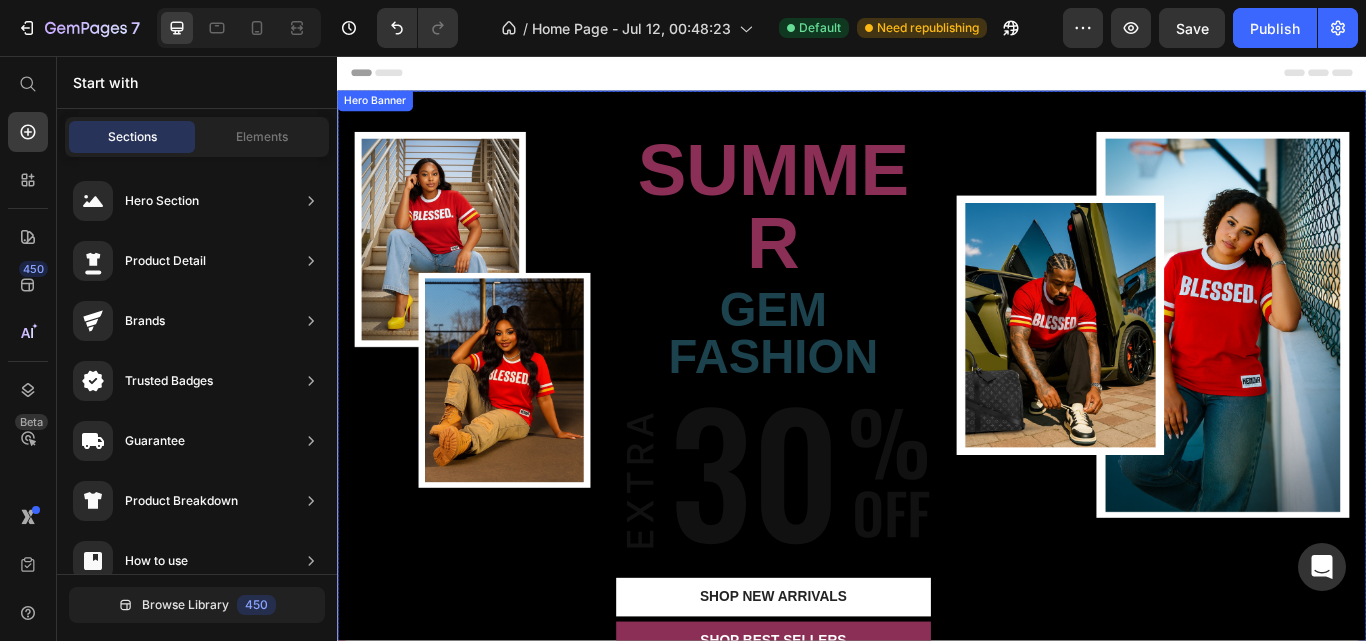 click on "Image SUMMER Text Block GEM FASHION Heading Image SHOP New arrivals Button SHOP BEST SELLERS Button Image Row" at bounding box center [937, 453] 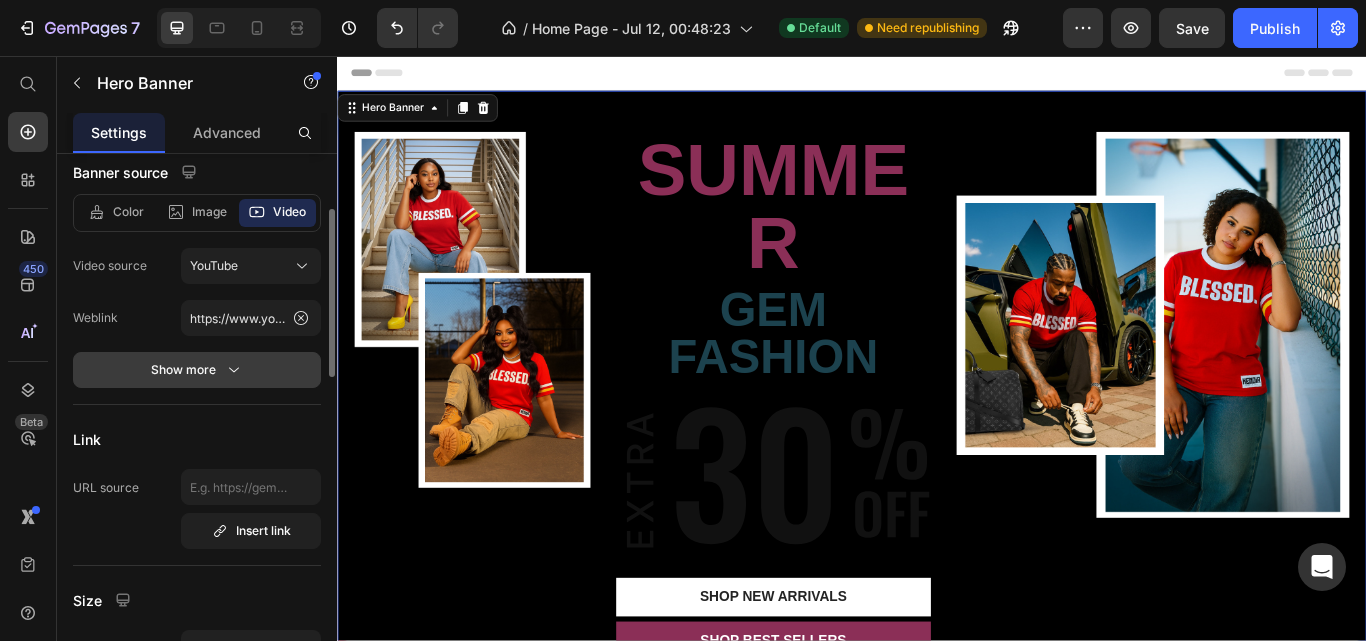 scroll, scrollTop: 208, scrollLeft: 0, axis: vertical 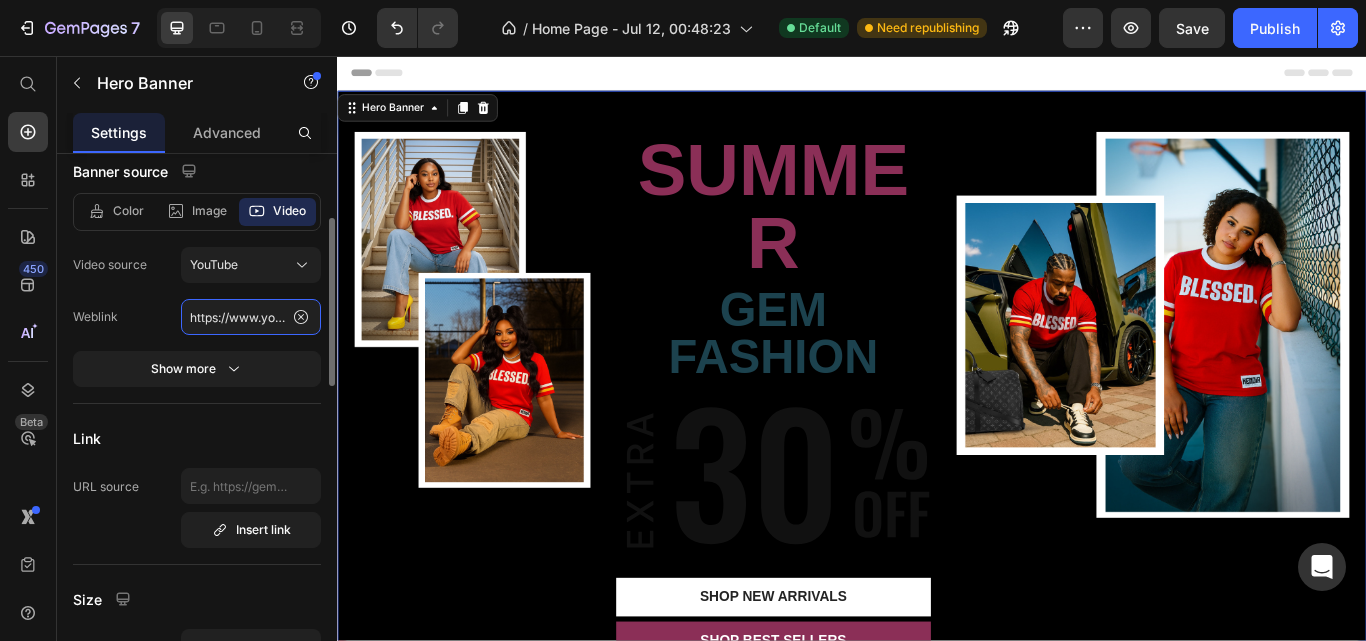 click on "https://www.youtube.com/watch?v=cyzh48XRS4M" 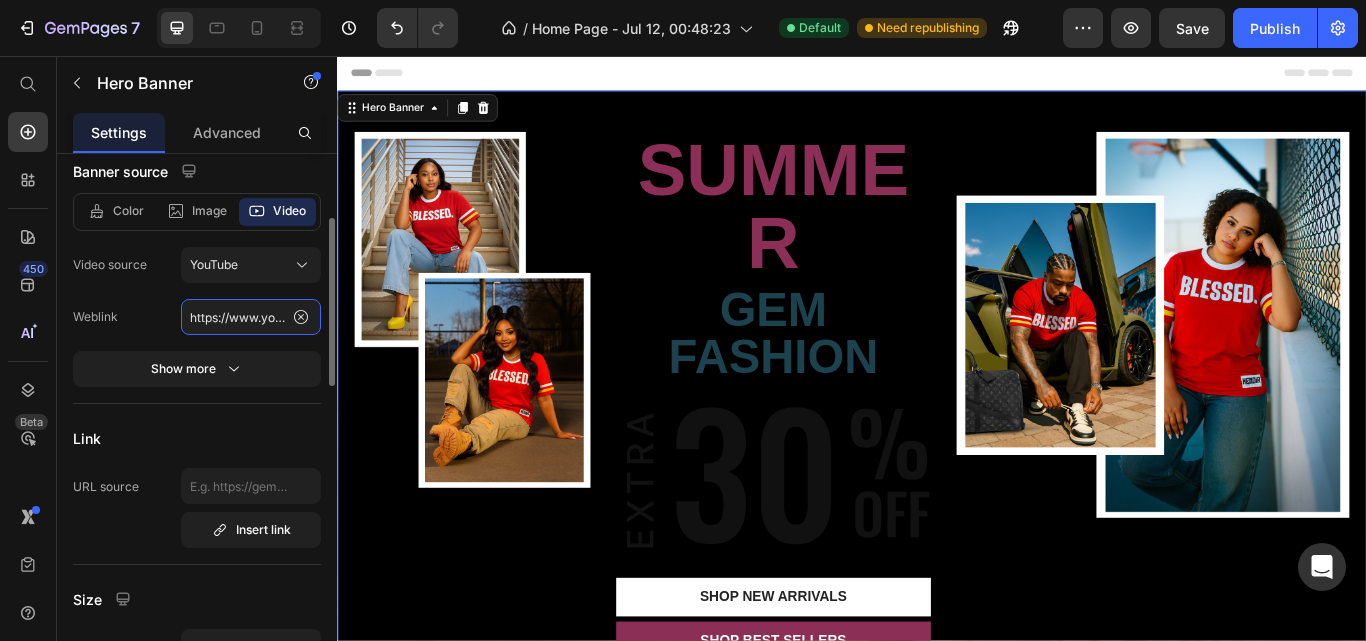 scroll, scrollTop: 0, scrollLeft: 174, axis: horizontal 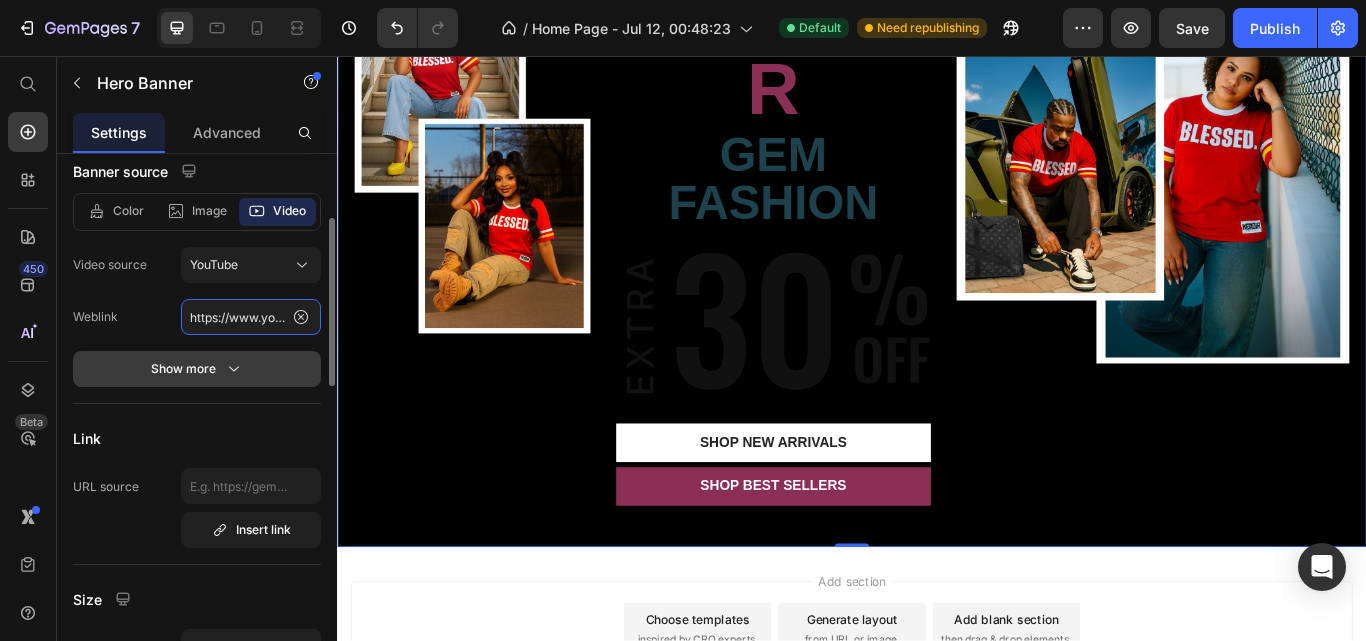 paste on "RAaF7ES83UA&t=23s" 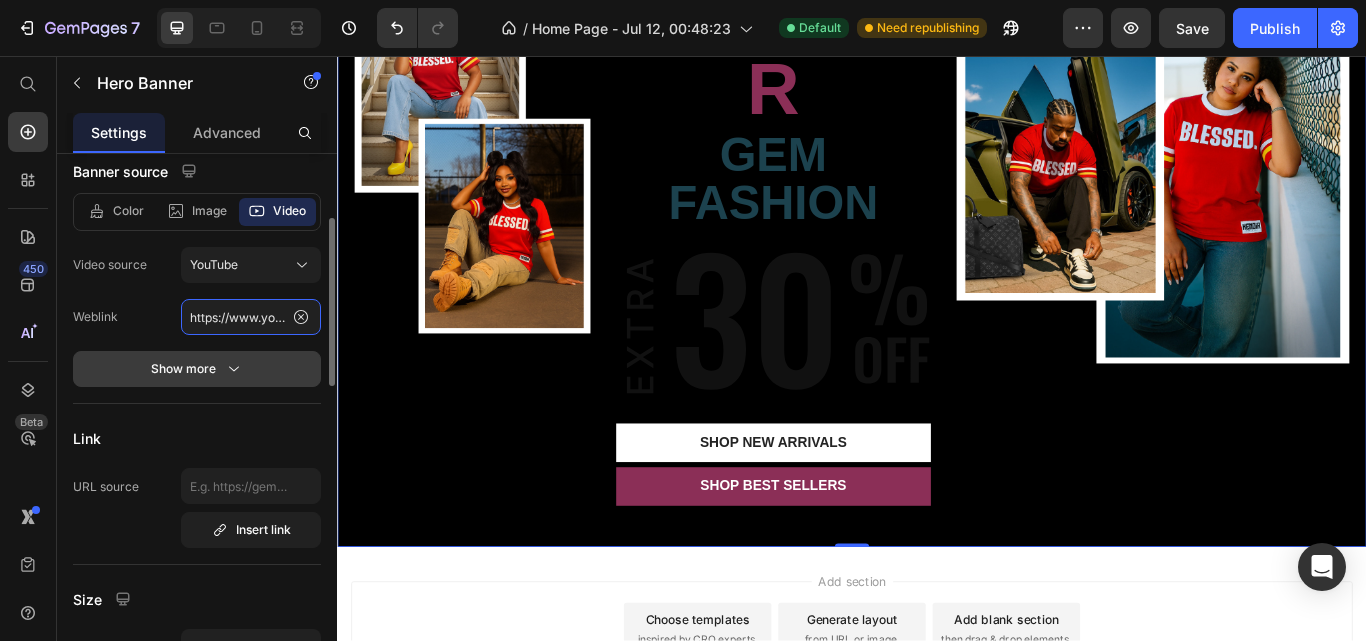 scroll, scrollTop: 0, scrollLeft: 231, axis: horizontal 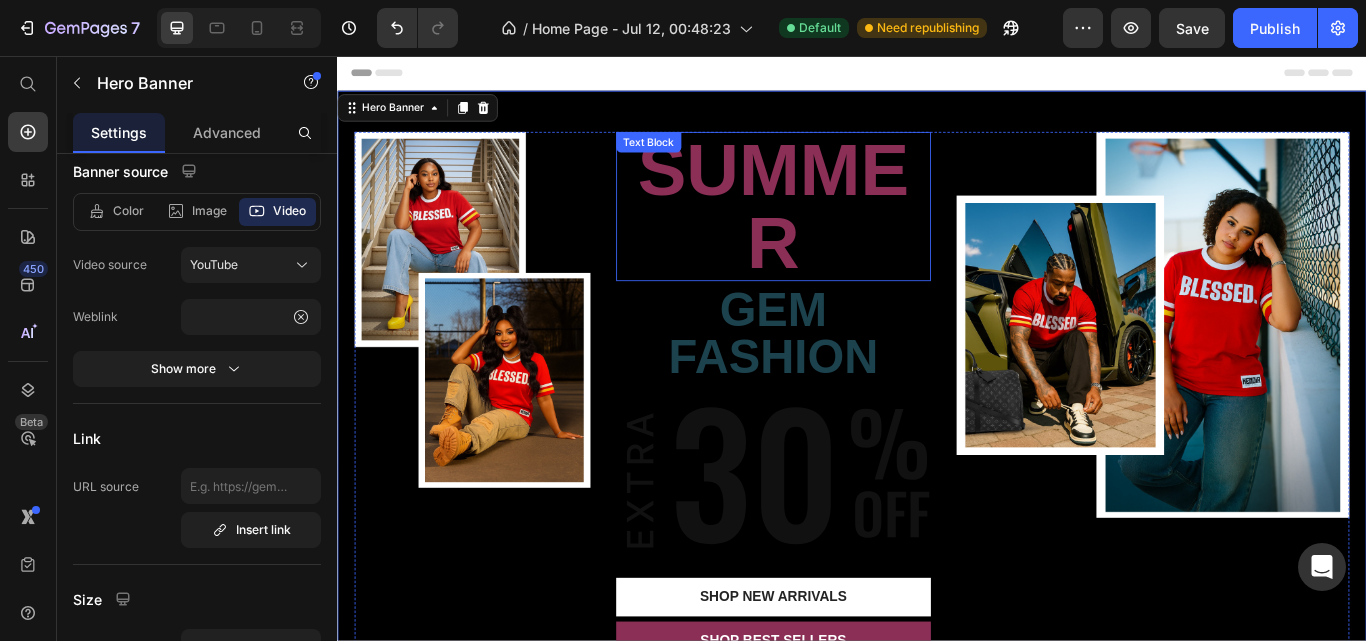 click on "SUMMER" at bounding box center [845, 232] 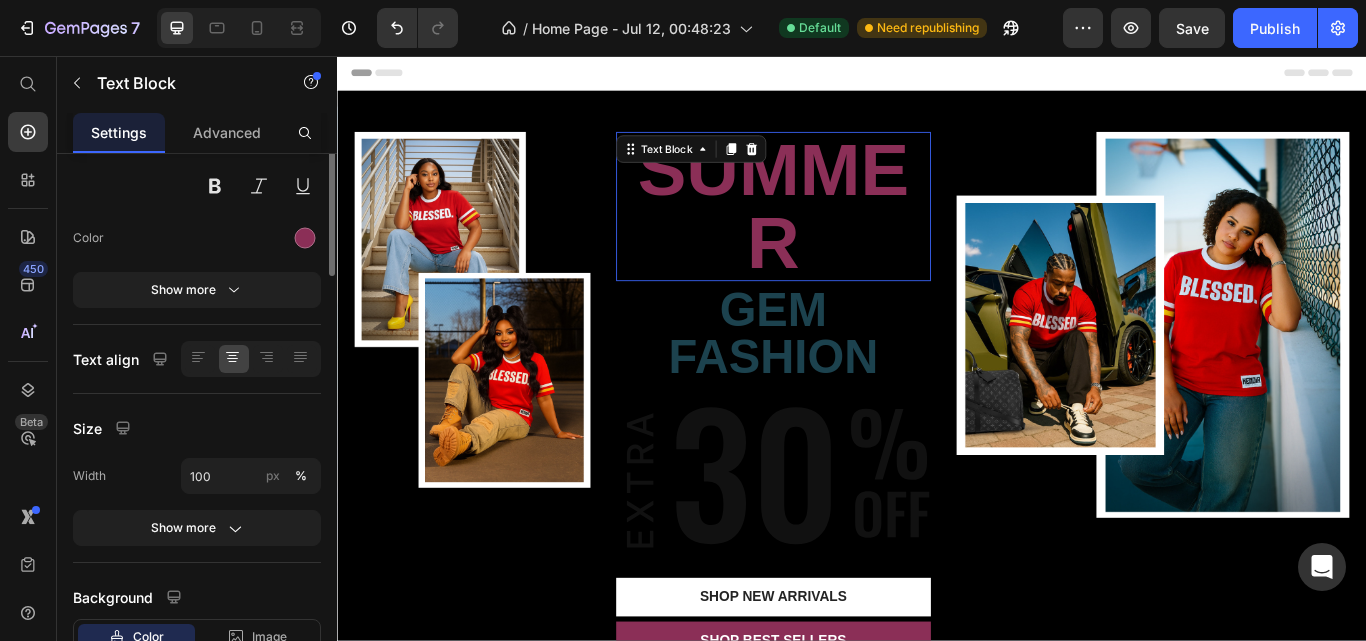 scroll, scrollTop: 0, scrollLeft: 0, axis: both 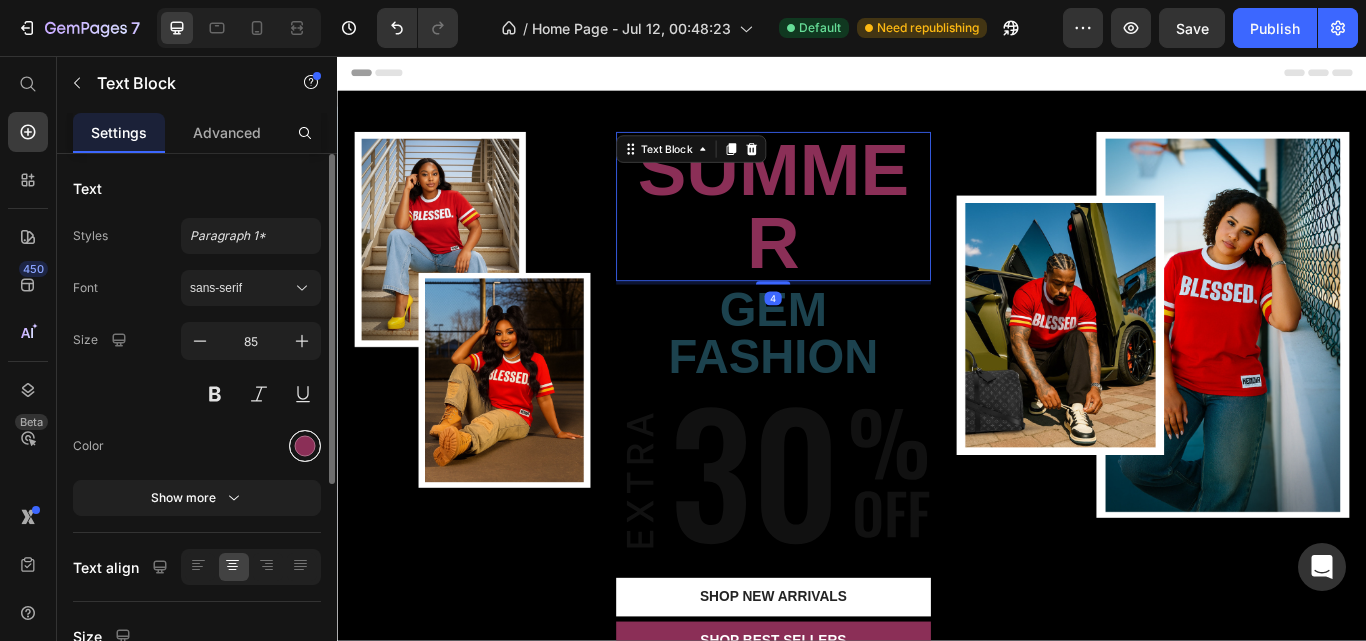 click at bounding box center (305, 446) 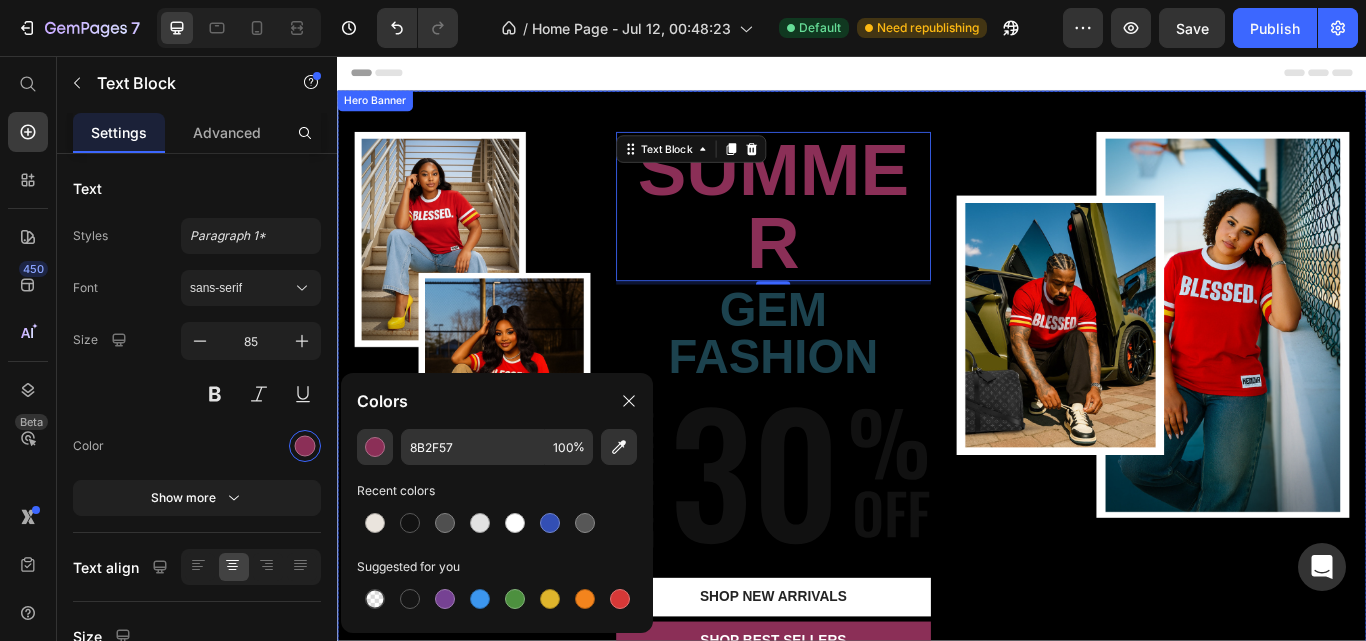 click on "Image SUMMER Text Block   4 GEM FASHION Heading Image SHOP New arrivals Button SHOP BEST SELLERS Button Image Row Hero Banner" at bounding box center [937, 453] 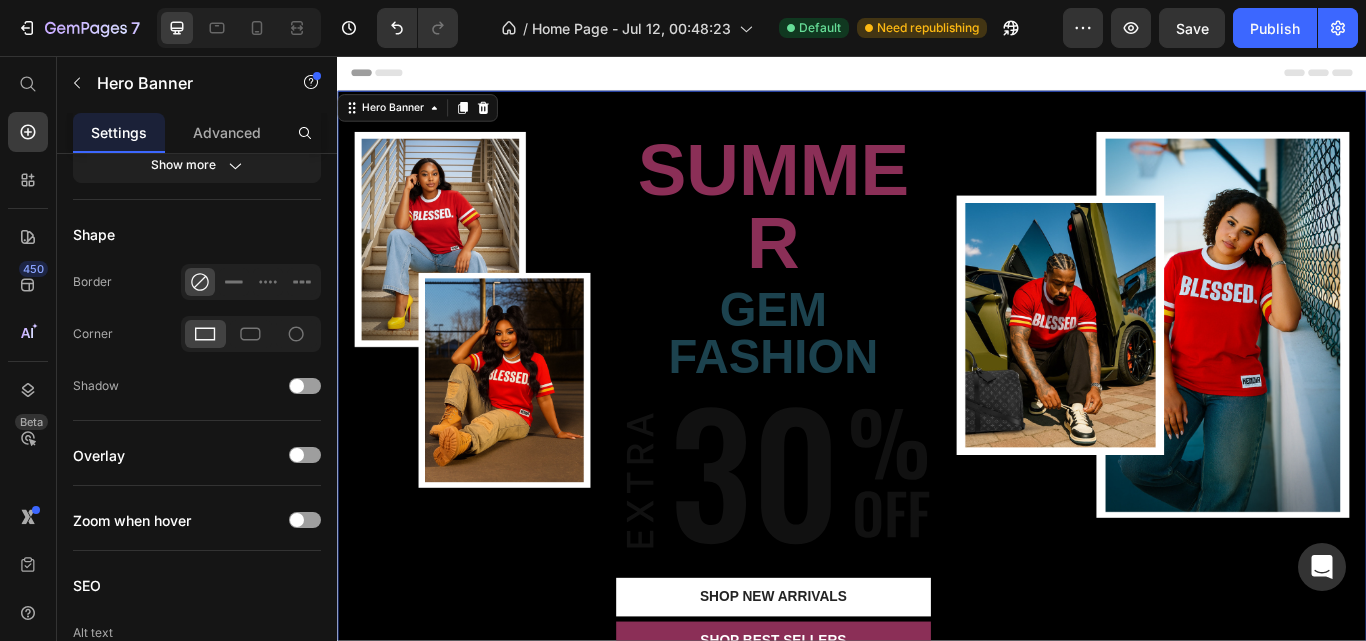 scroll, scrollTop: 0, scrollLeft: 0, axis: both 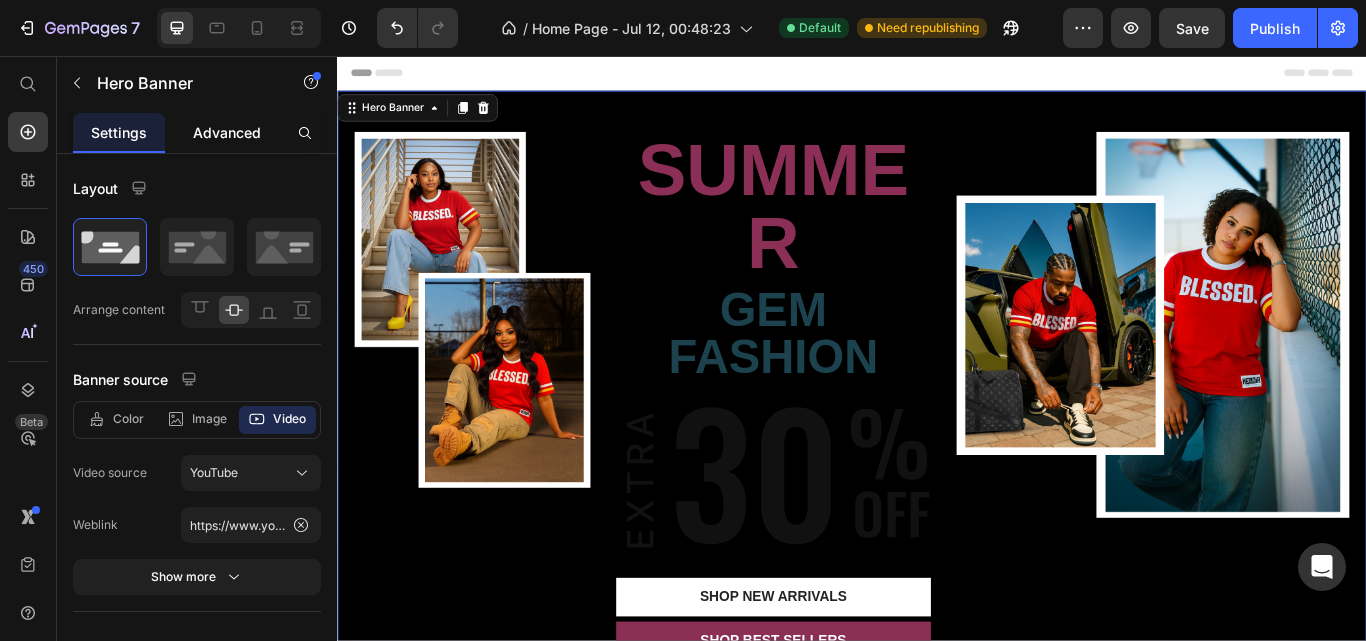 click on "Advanced" at bounding box center [227, 132] 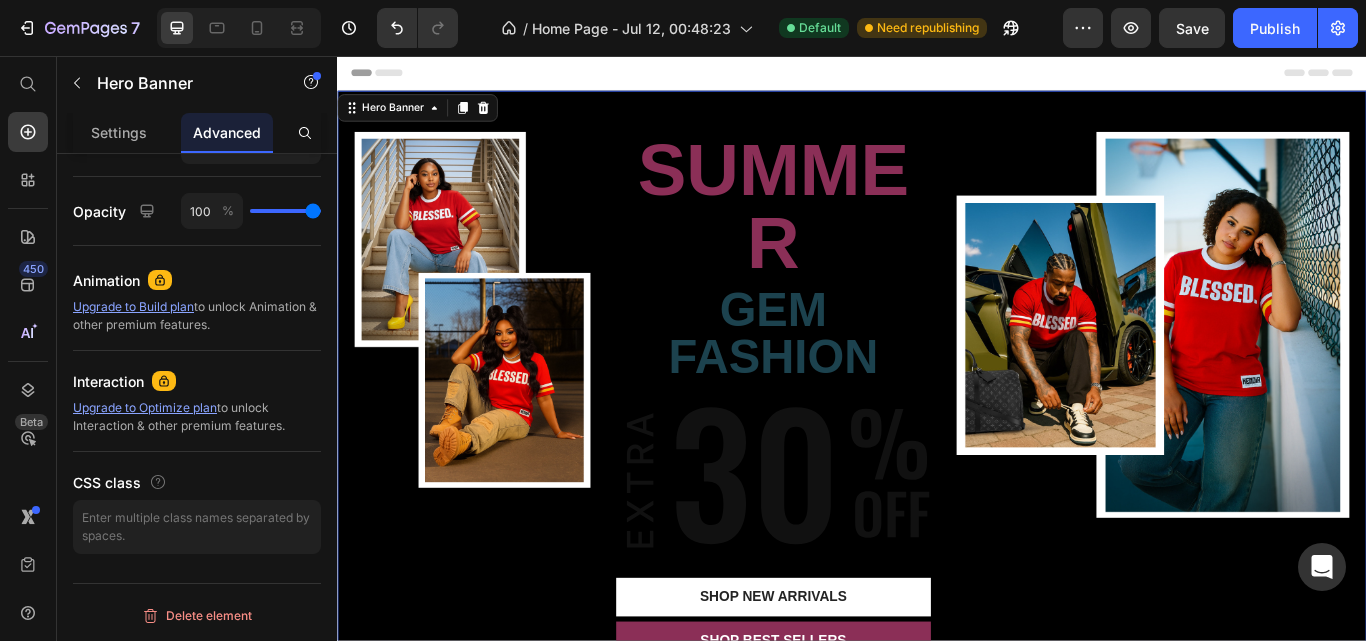 scroll, scrollTop: 0, scrollLeft: 0, axis: both 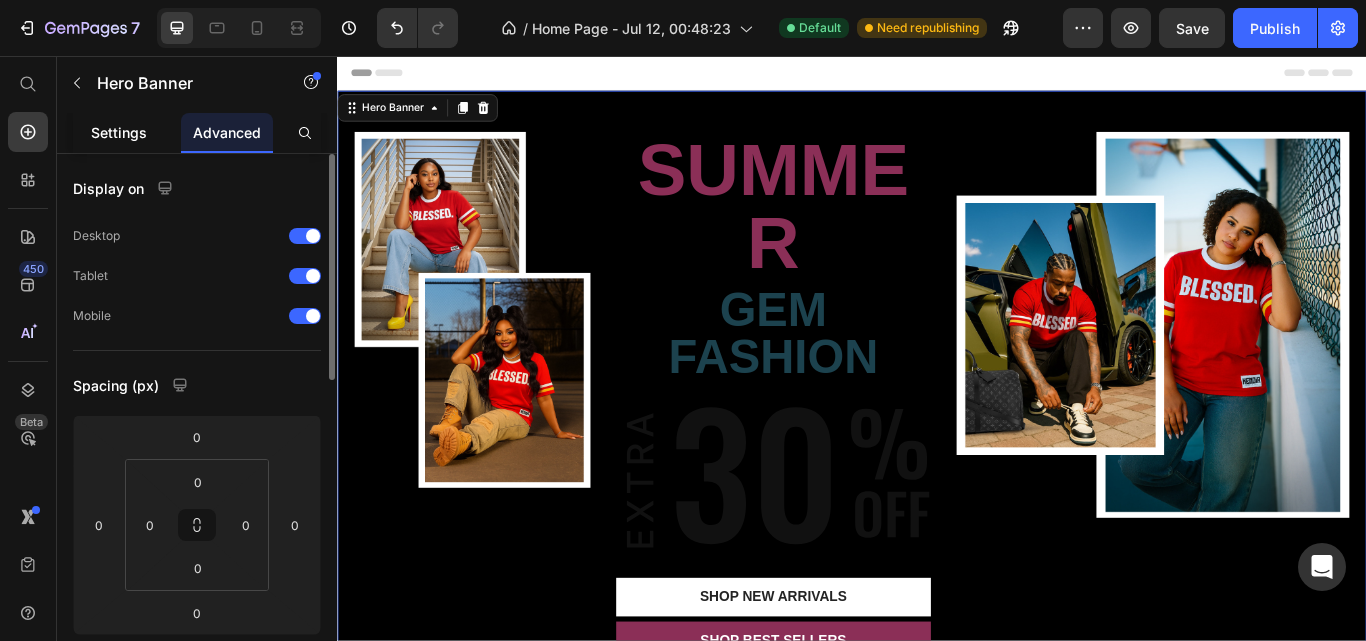 click on "Settings" at bounding box center [119, 132] 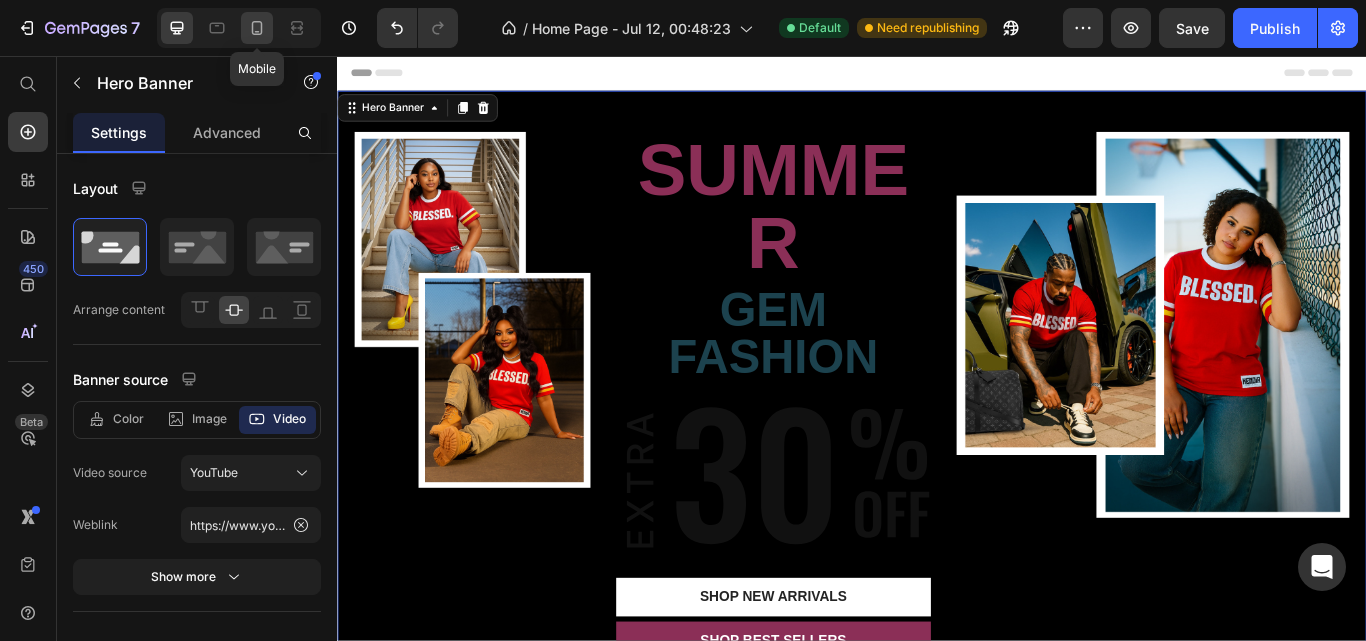 click 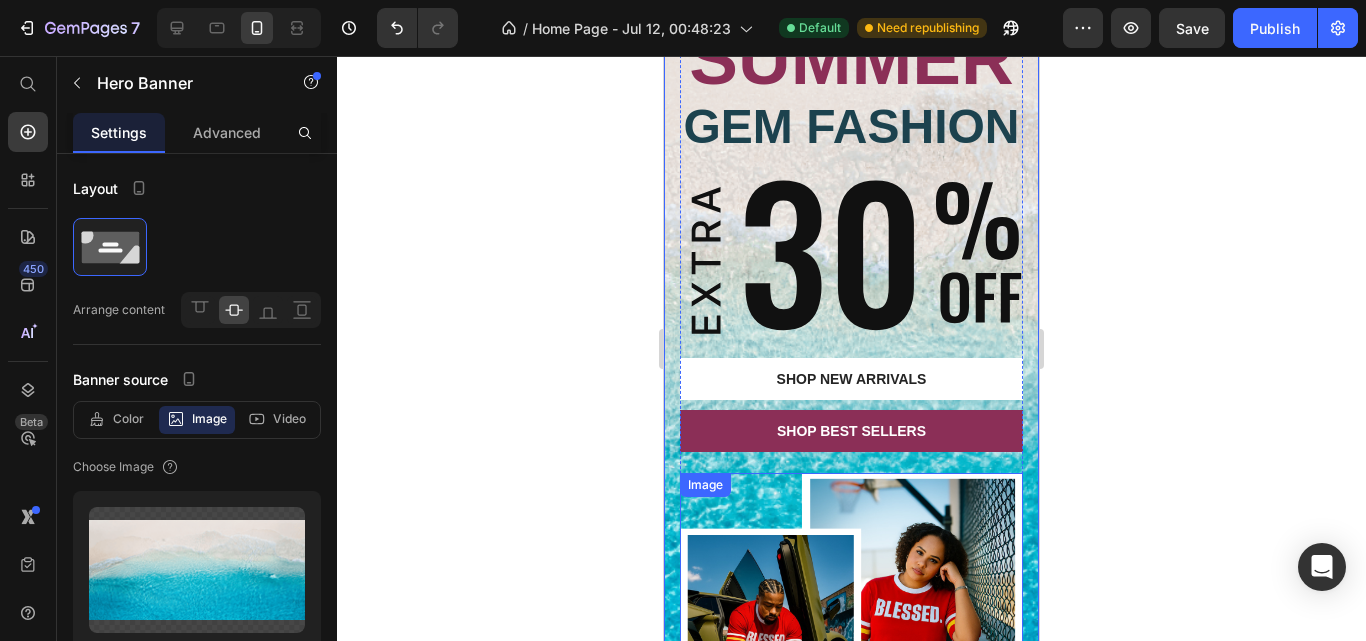 scroll, scrollTop: 0, scrollLeft: 0, axis: both 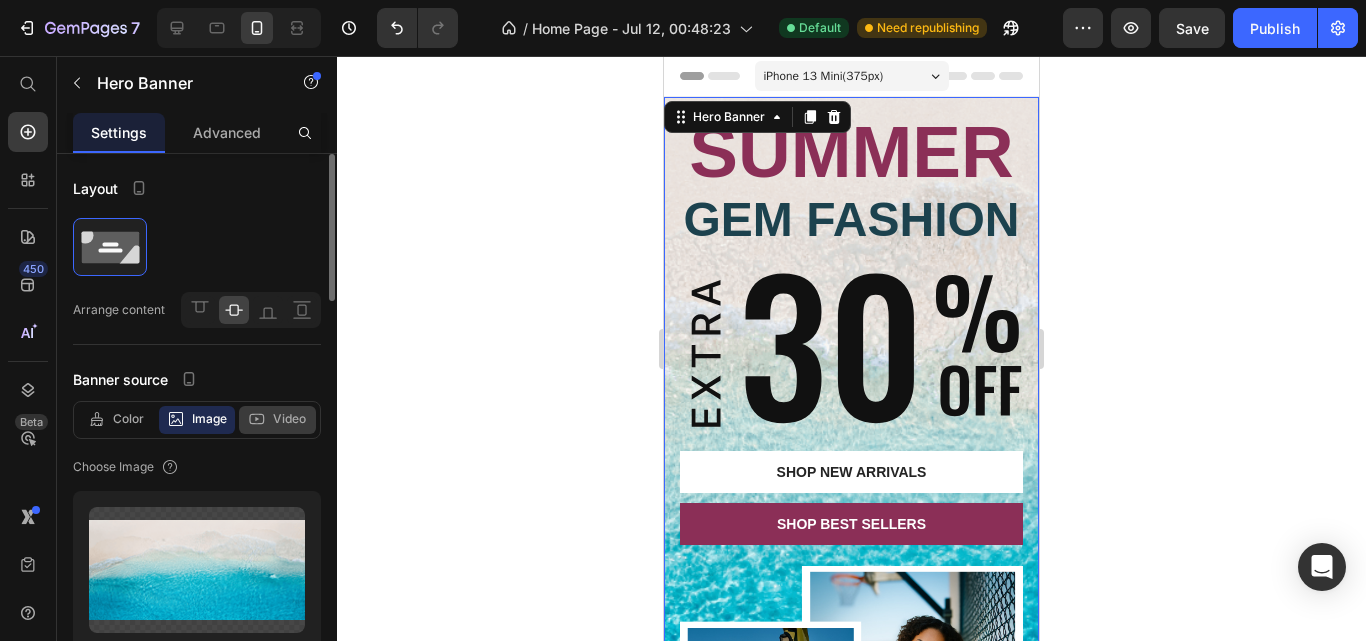 click on "Video" 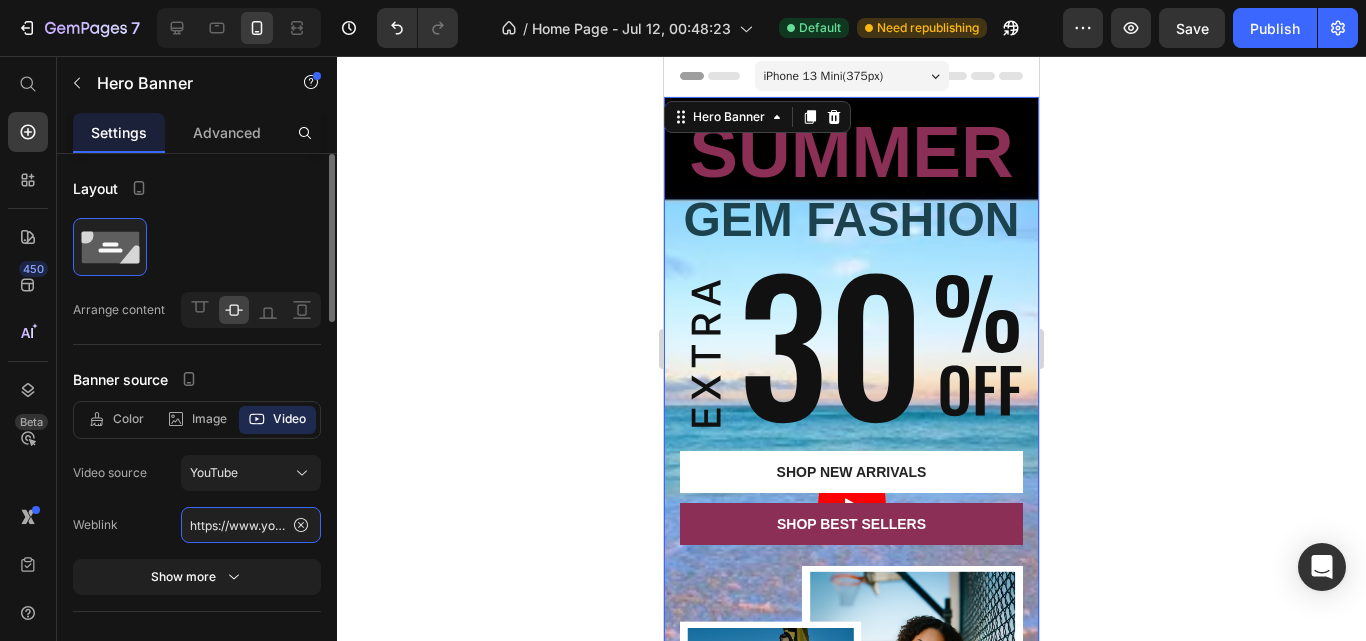click on "https://www.youtube.com/watch?v=RAaF7ES83UA&t=23s" 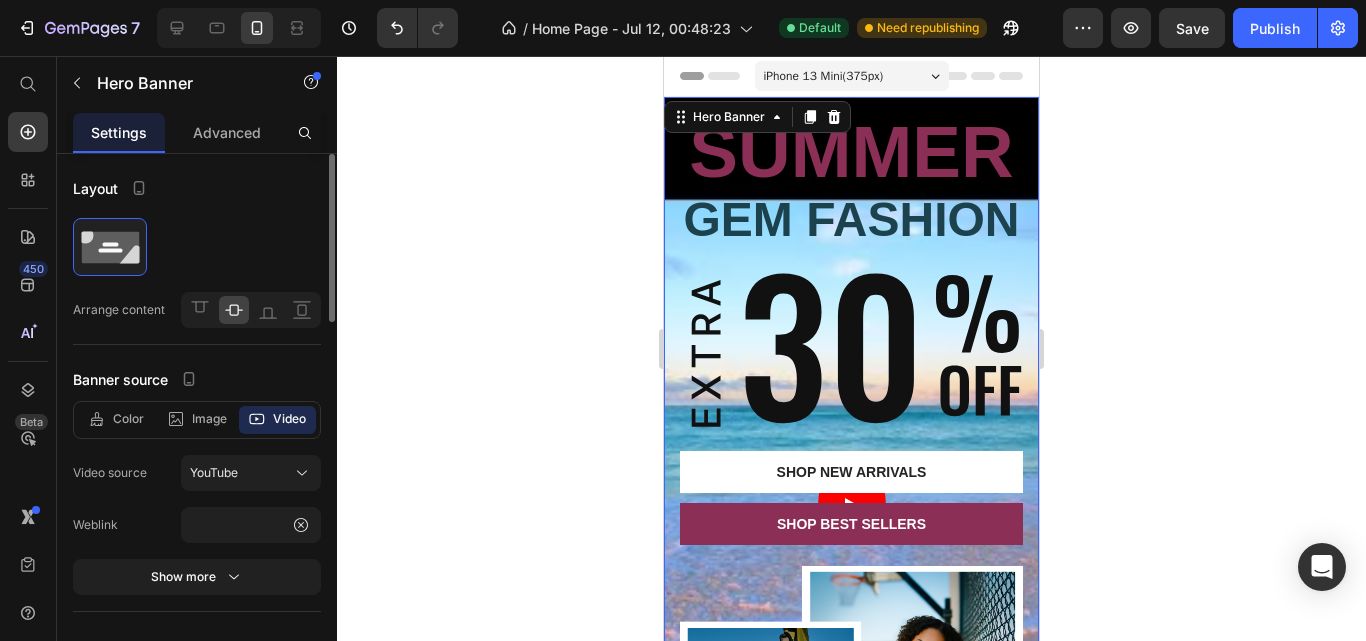 scroll, scrollTop: 0, scrollLeft: 0, axis: both 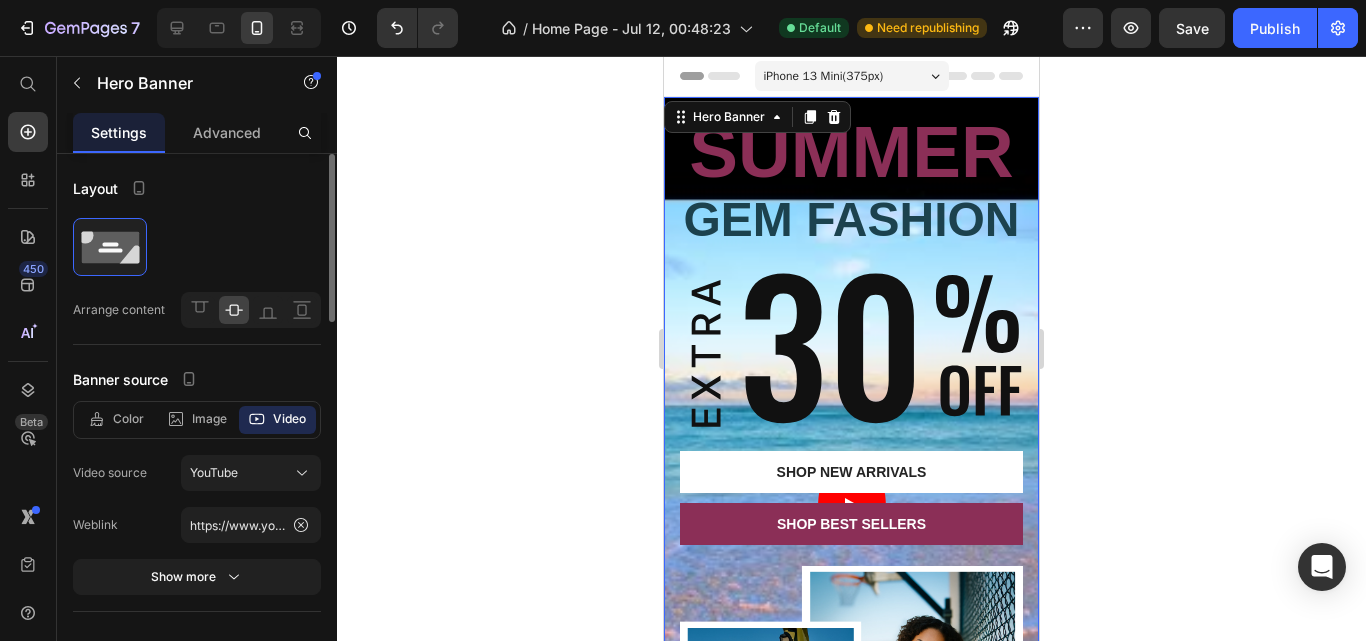click on "Weblink https://www.youtube.com/watch?v=RAaF7ES83UA&t=23s" 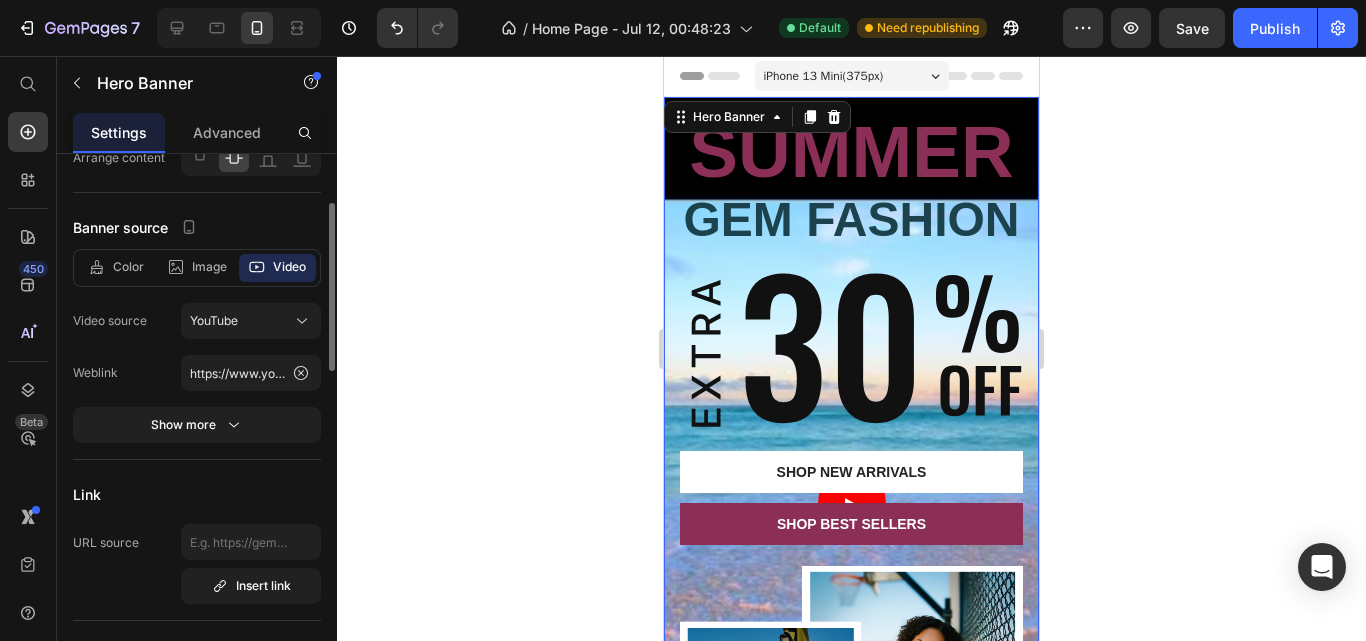 scroll, scrollTop: 154, scrollLeft: 0, axis: vertical 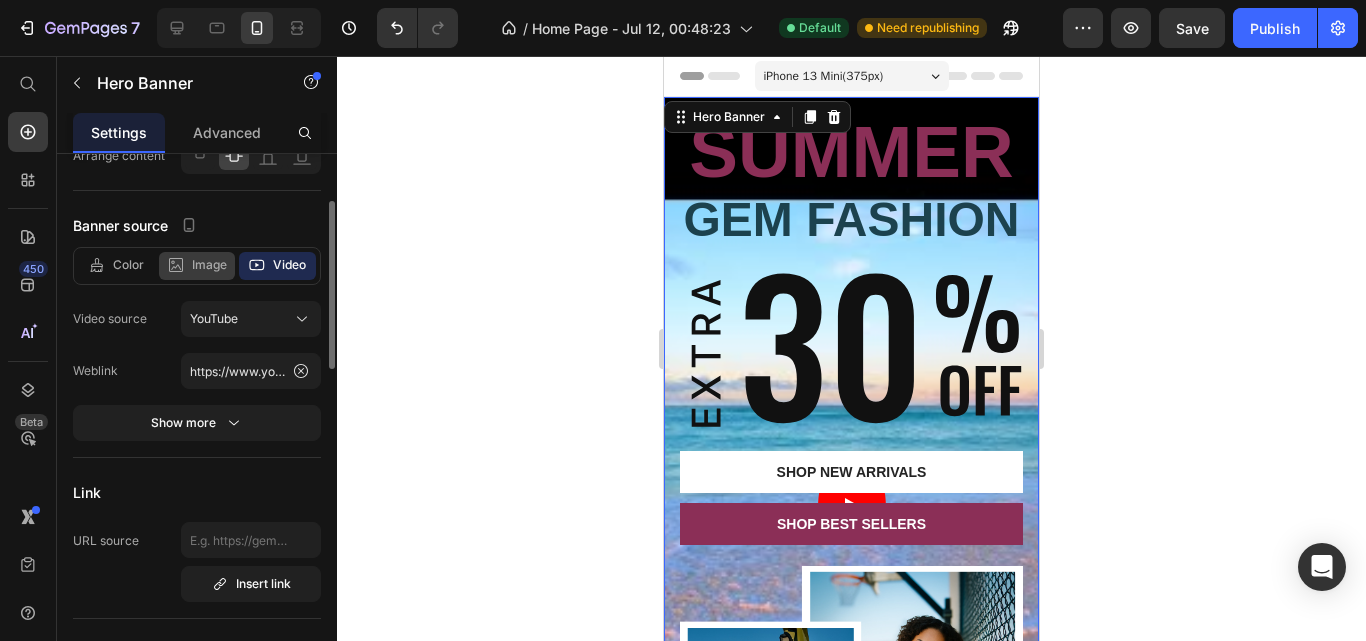 click on "Image" at bounding box center (209, 265) 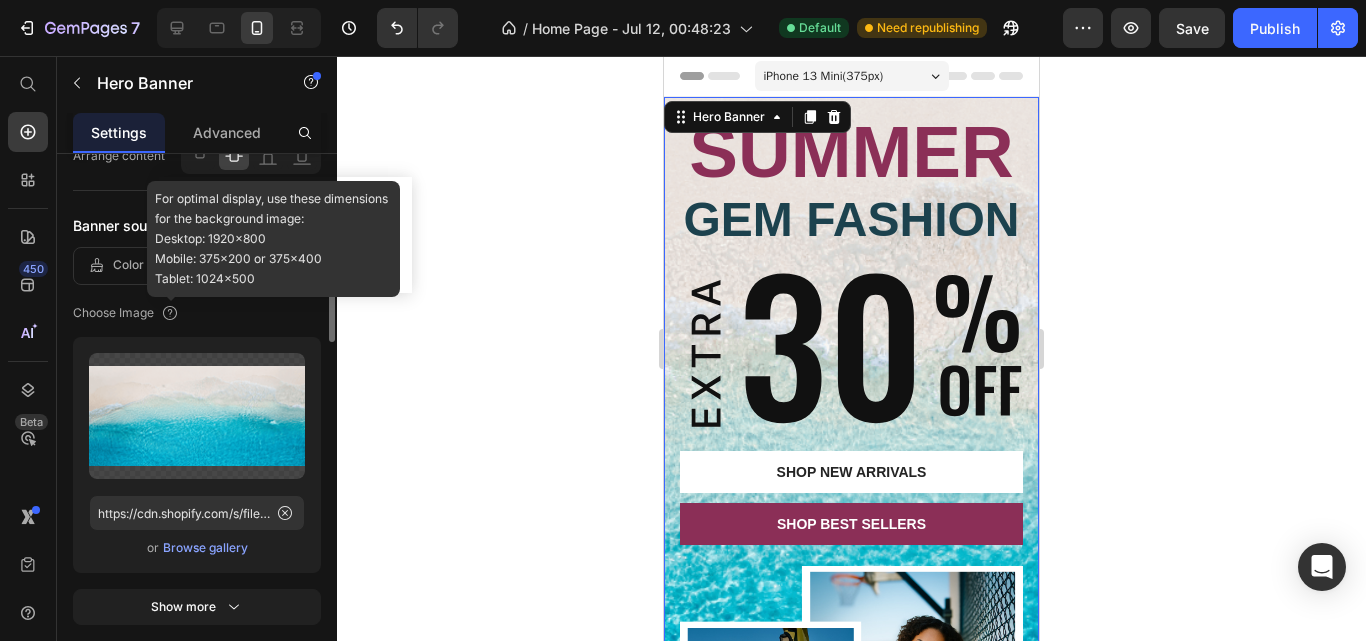 scroll, scrollTop: 0, scrollLeft: 0, axis: both 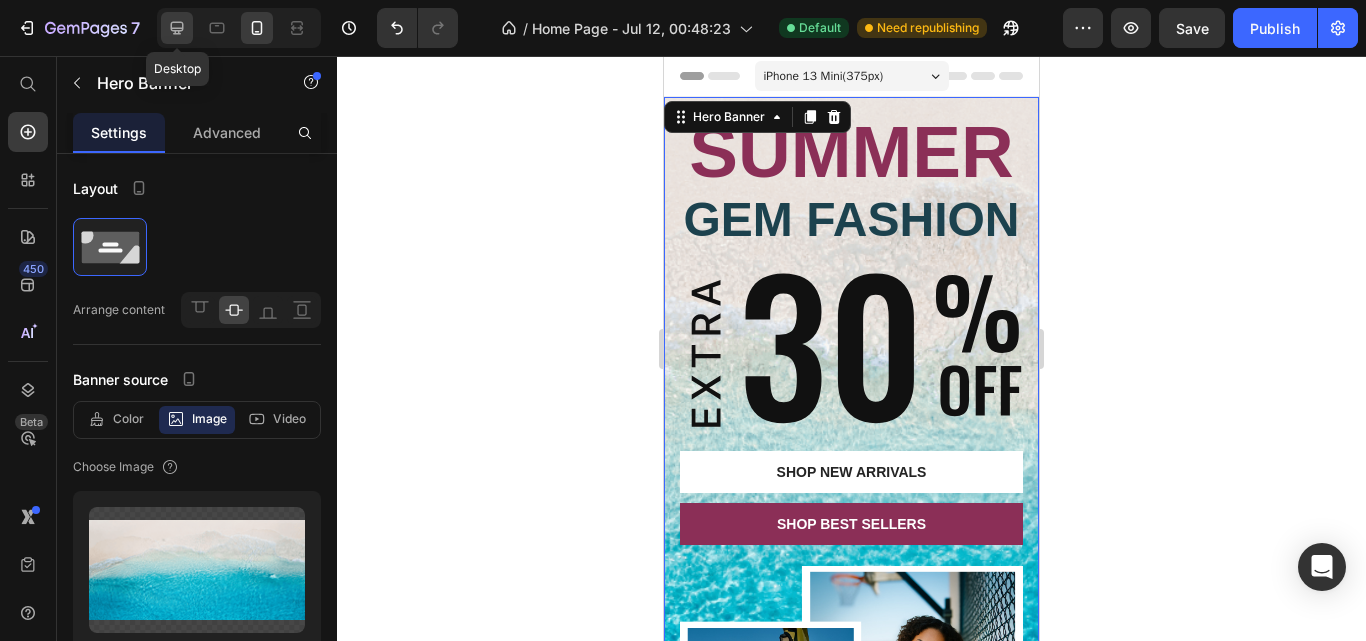 click 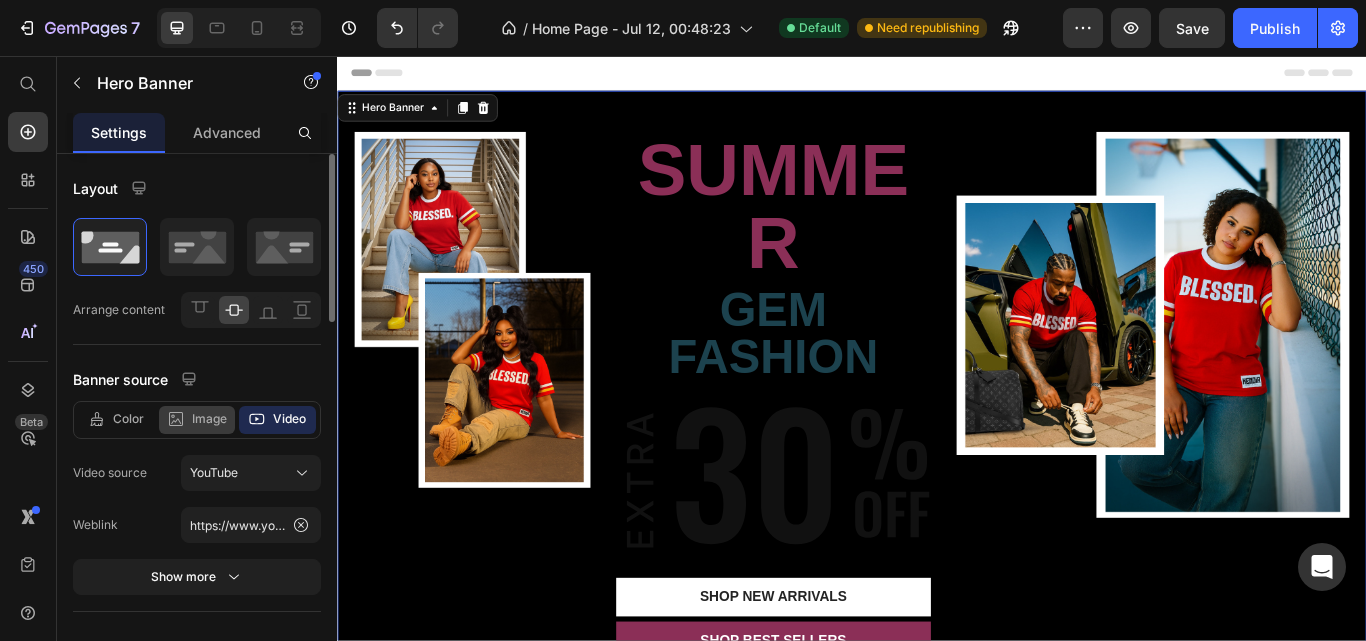 click on "Image" 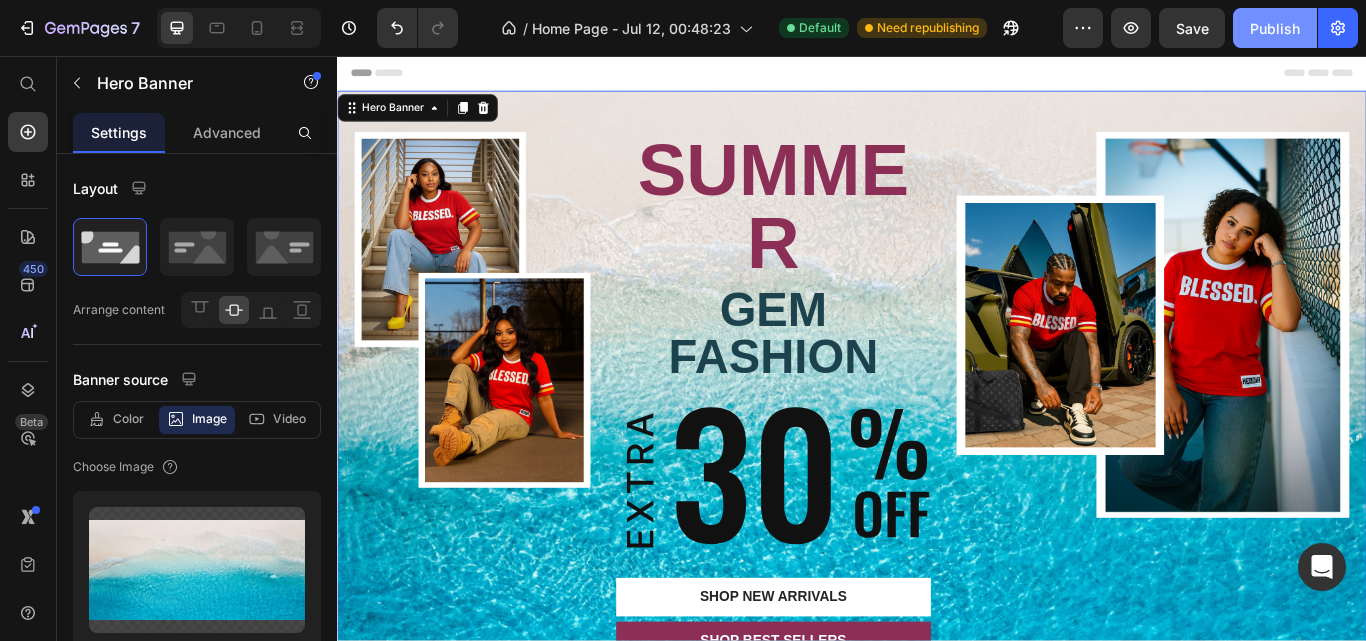 click on "Publish" at bounding box center (1275, 28) 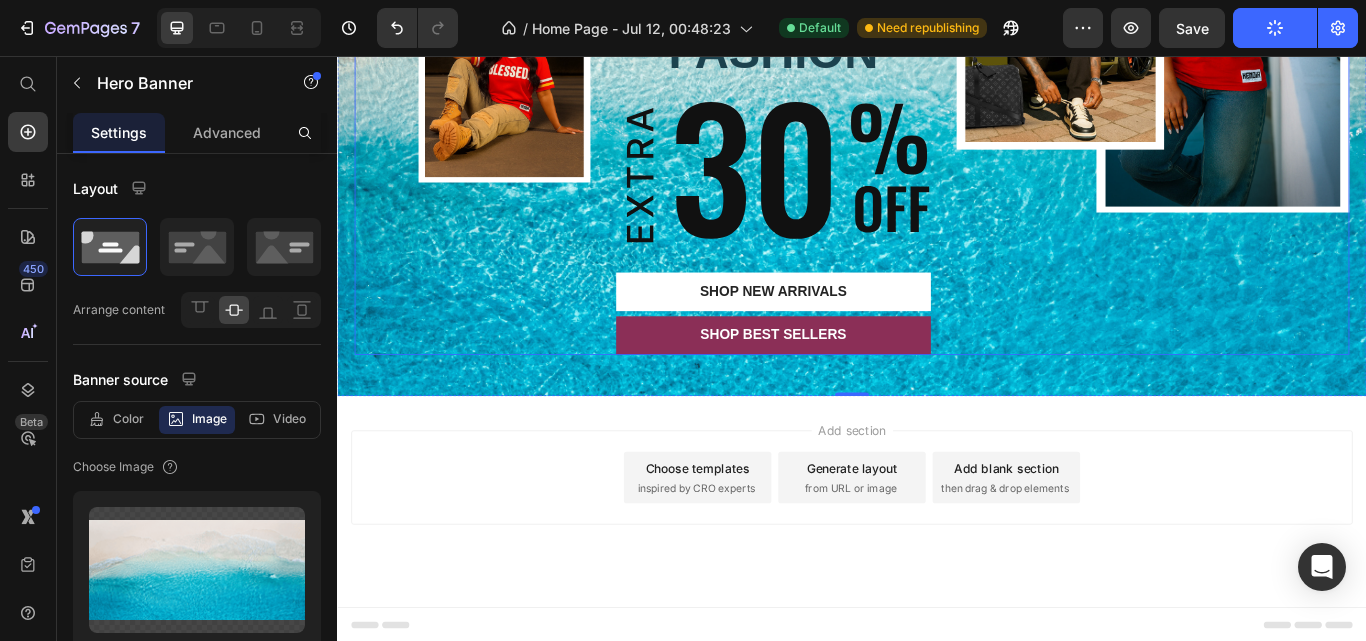 scroll, scrollTop: 0, scrollLeft: 0, axis: both 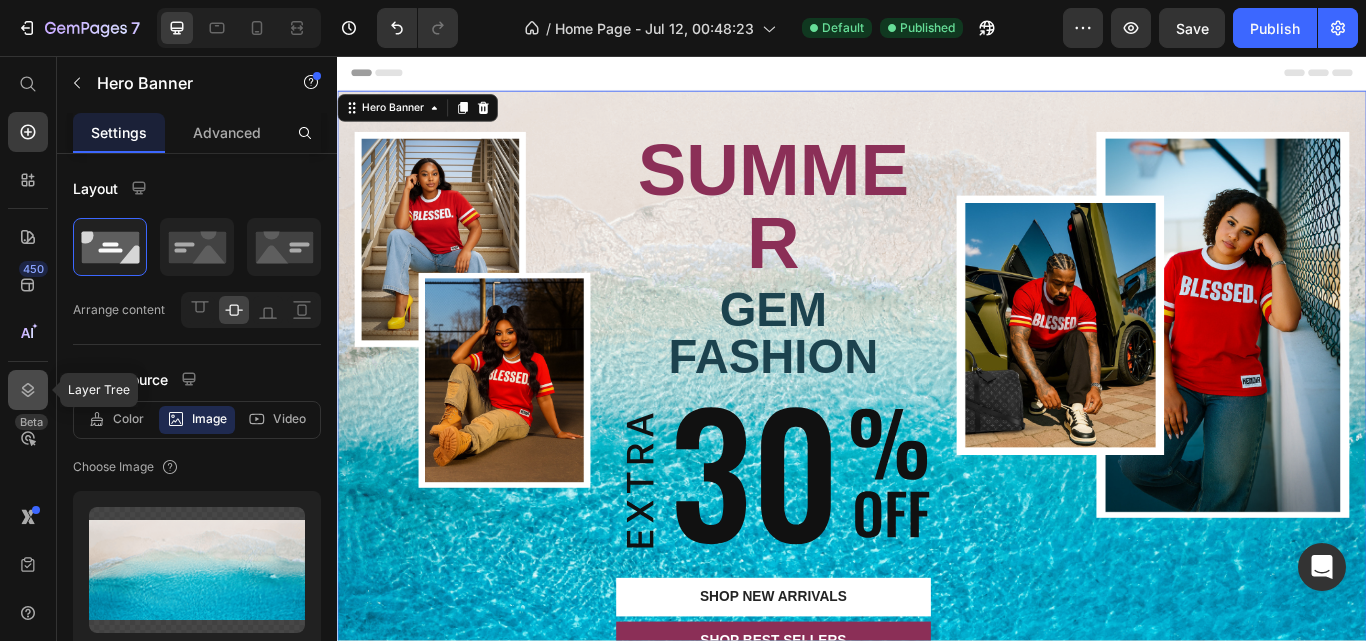 click 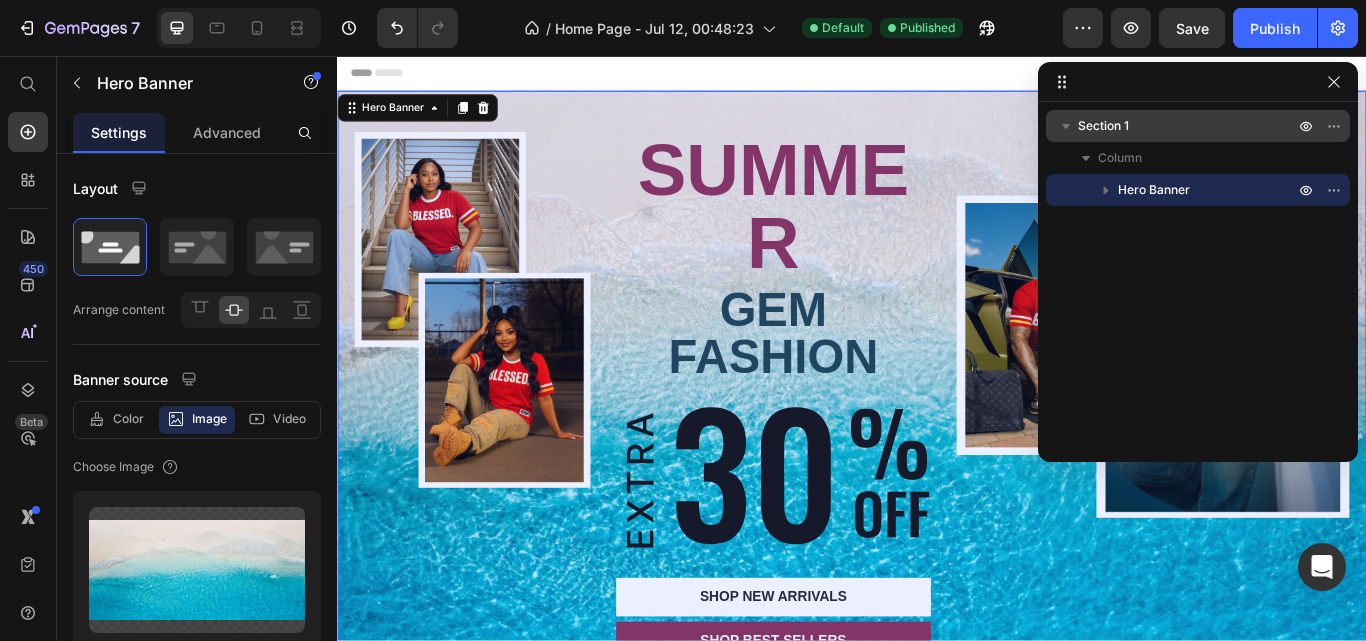 click on "Section 1" at bounding box center [1188, 126] 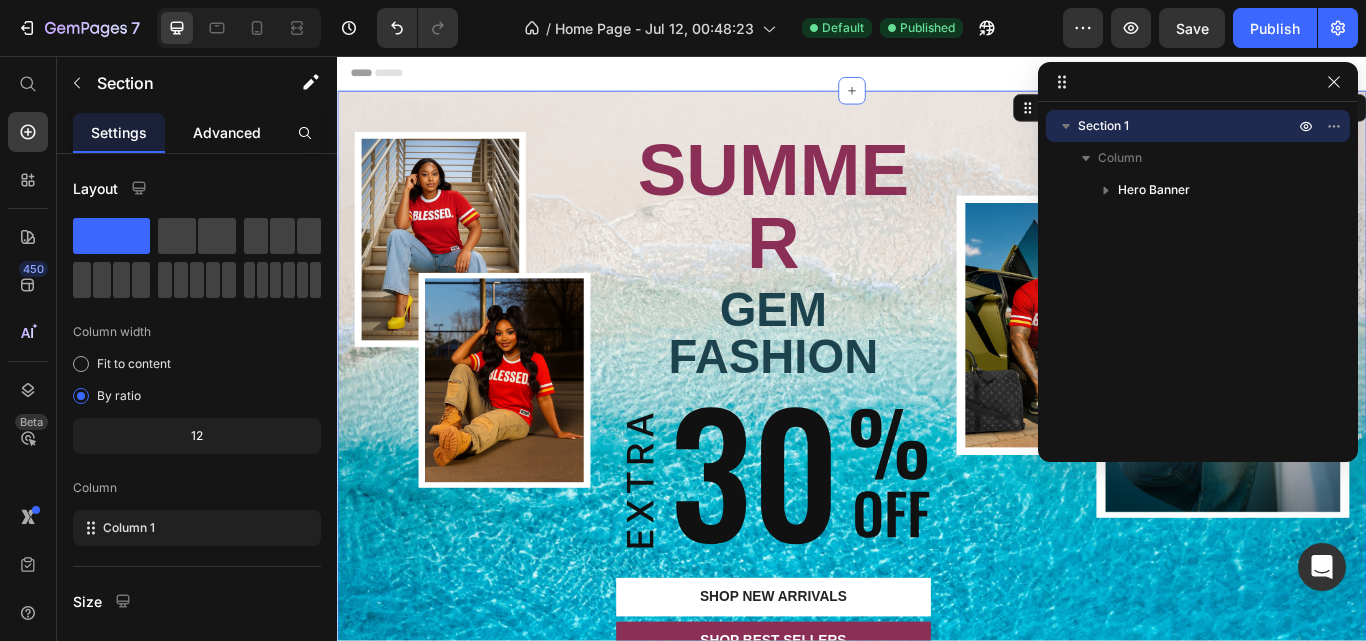 click on "Advanced" at bounding box center [227, 132] 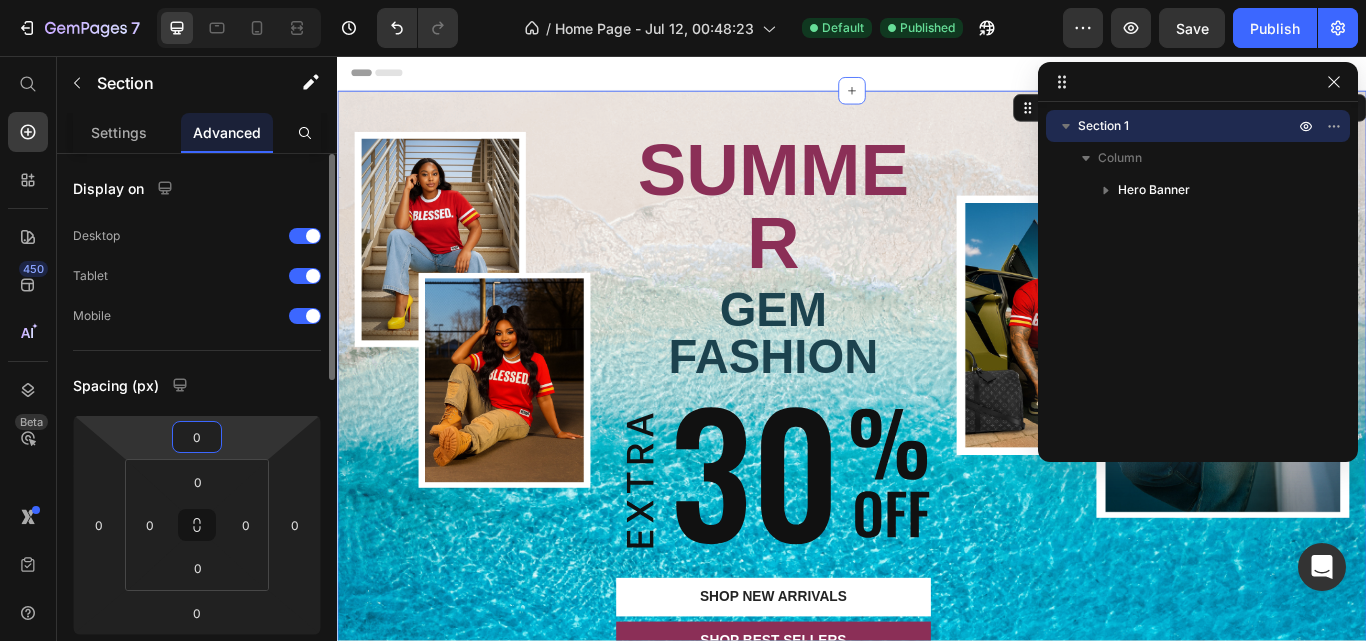 click on "0" at bounding box center [197, 437] 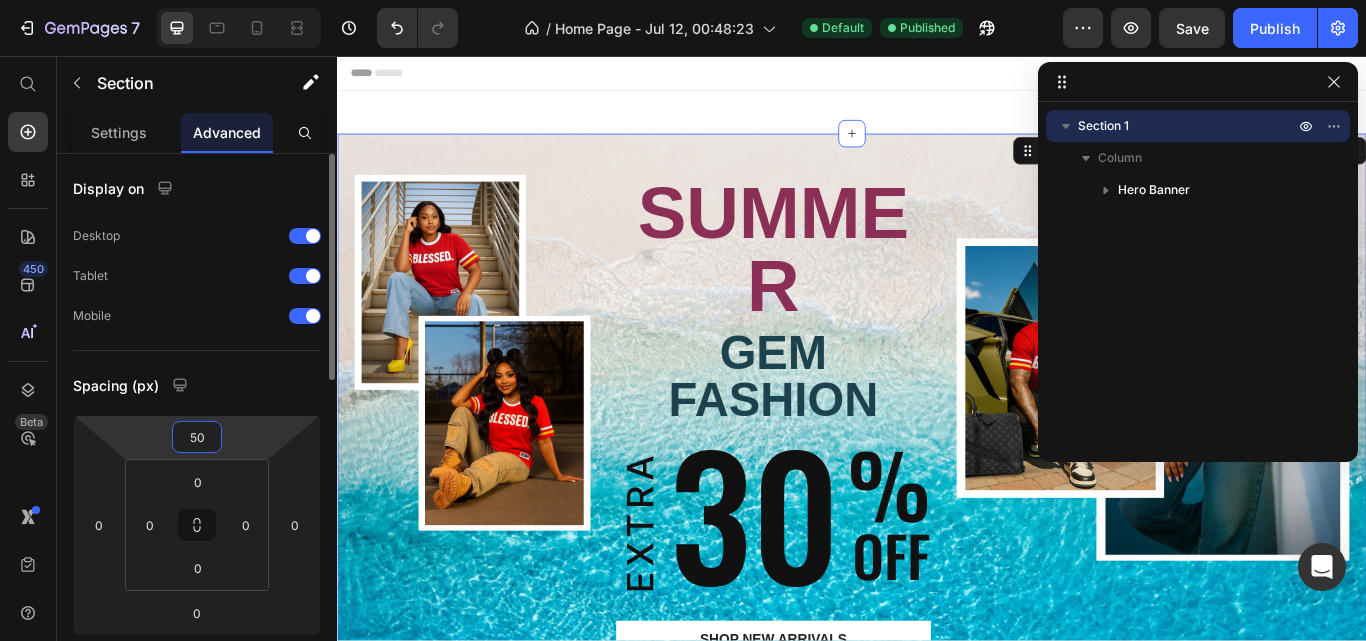 click on "50" at bounding box center [197, 437] 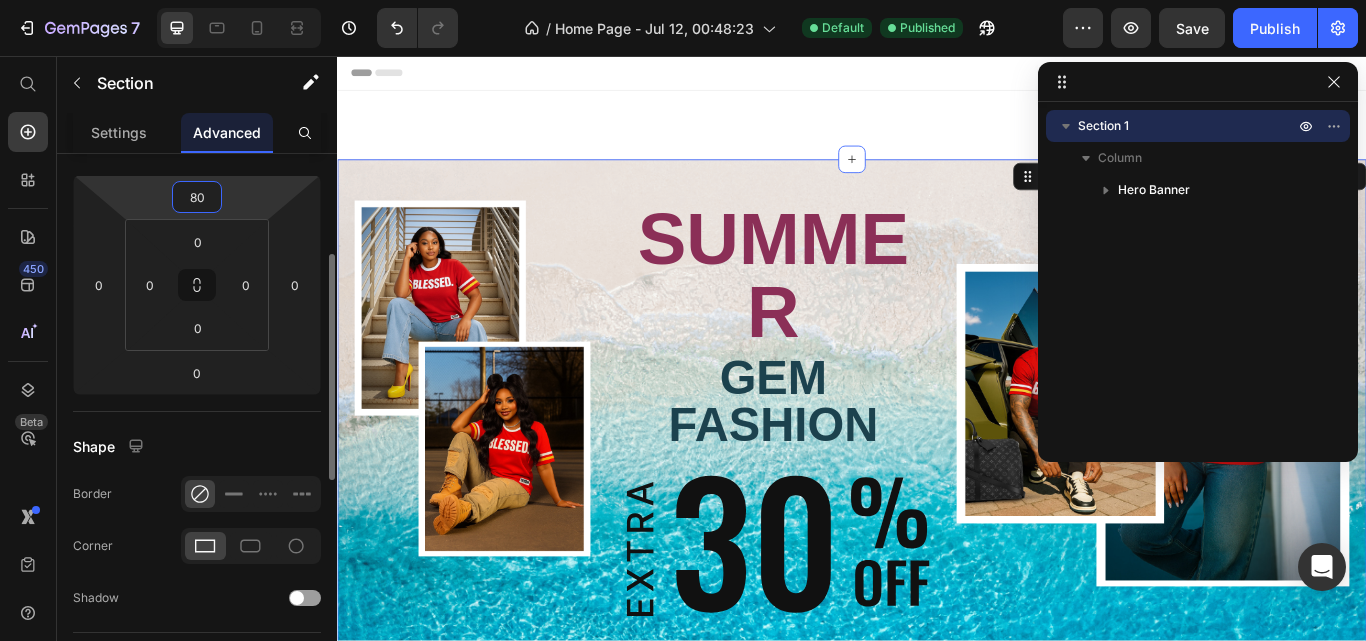 scroll, scrollTop: 0, scrollLeft: 0, axis: both 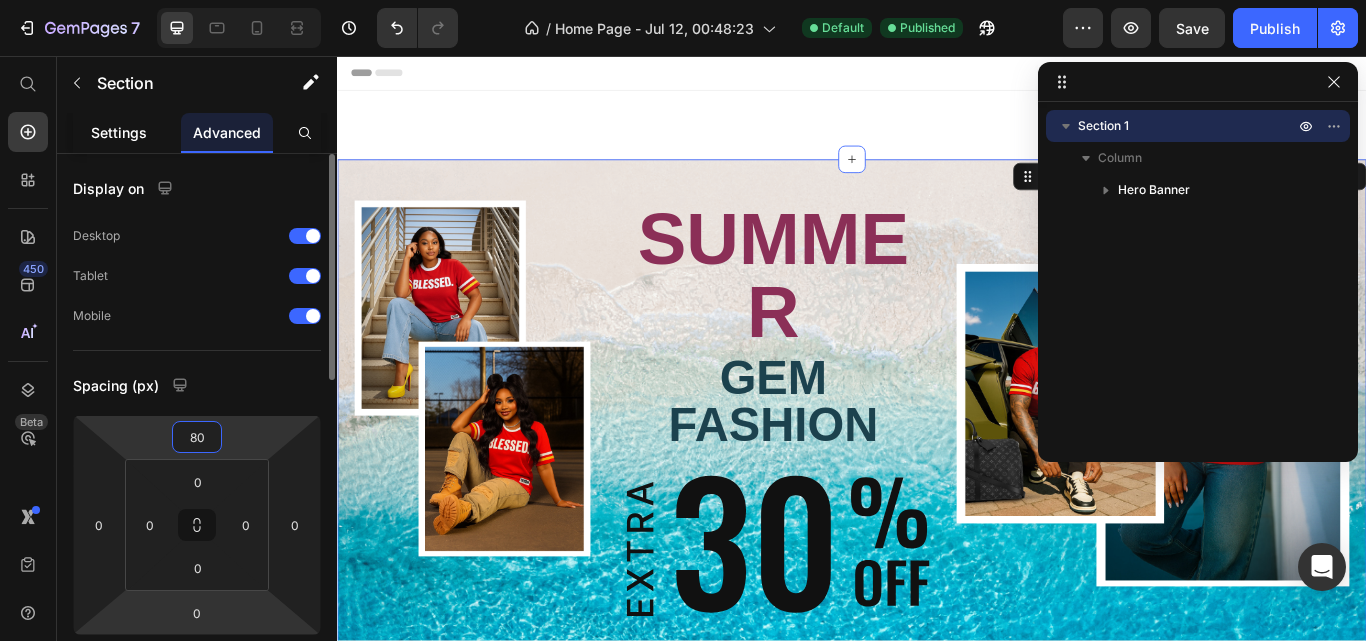 type on "80" 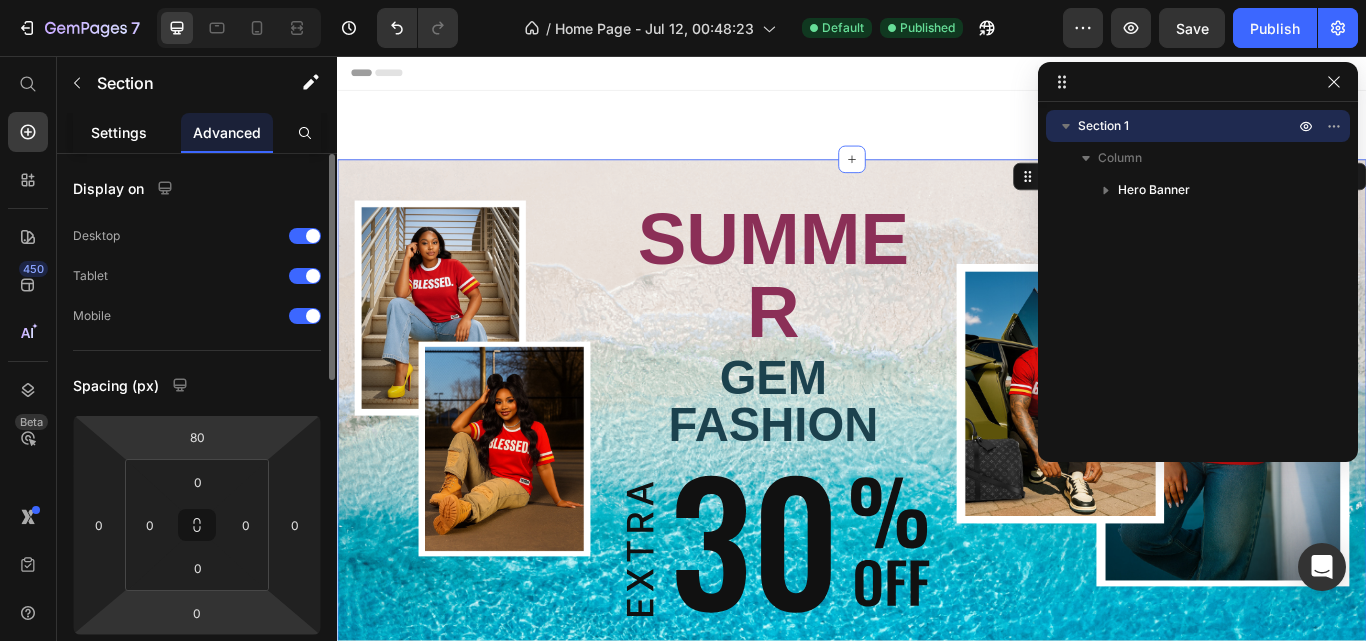 click on "Settings" at bounding box center [119, 132] 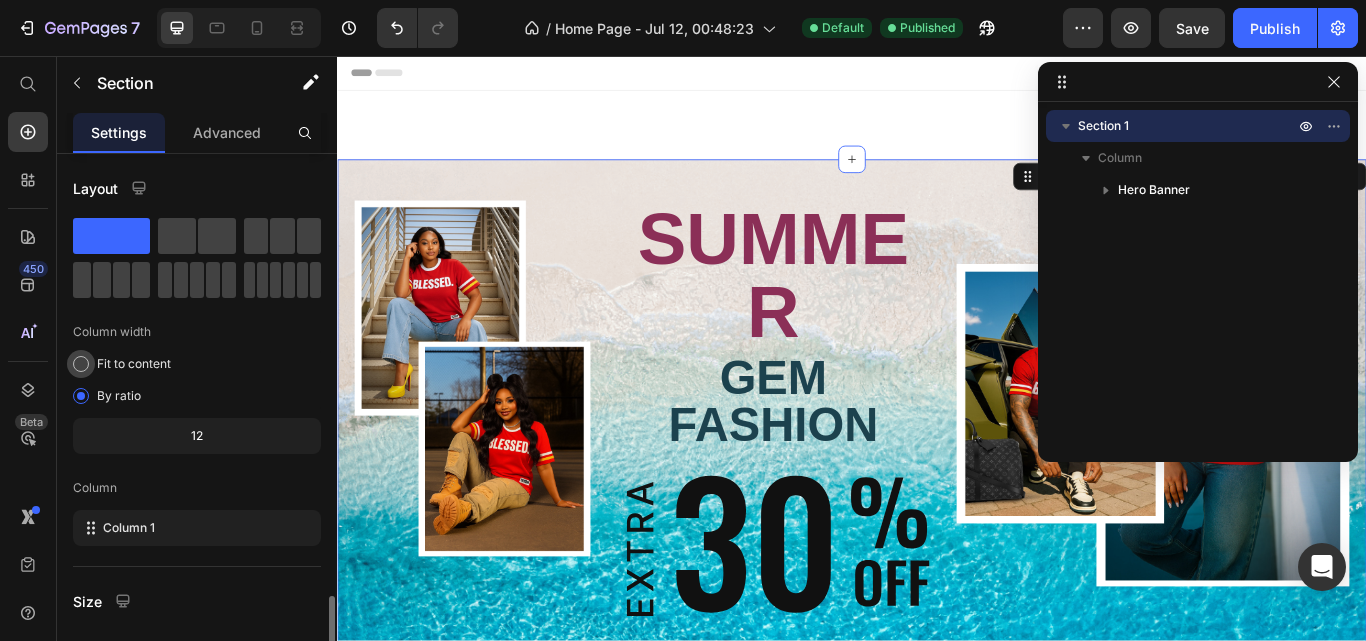 scroll, scrollTop: 264, scrollLeft: 0, axis: vertical 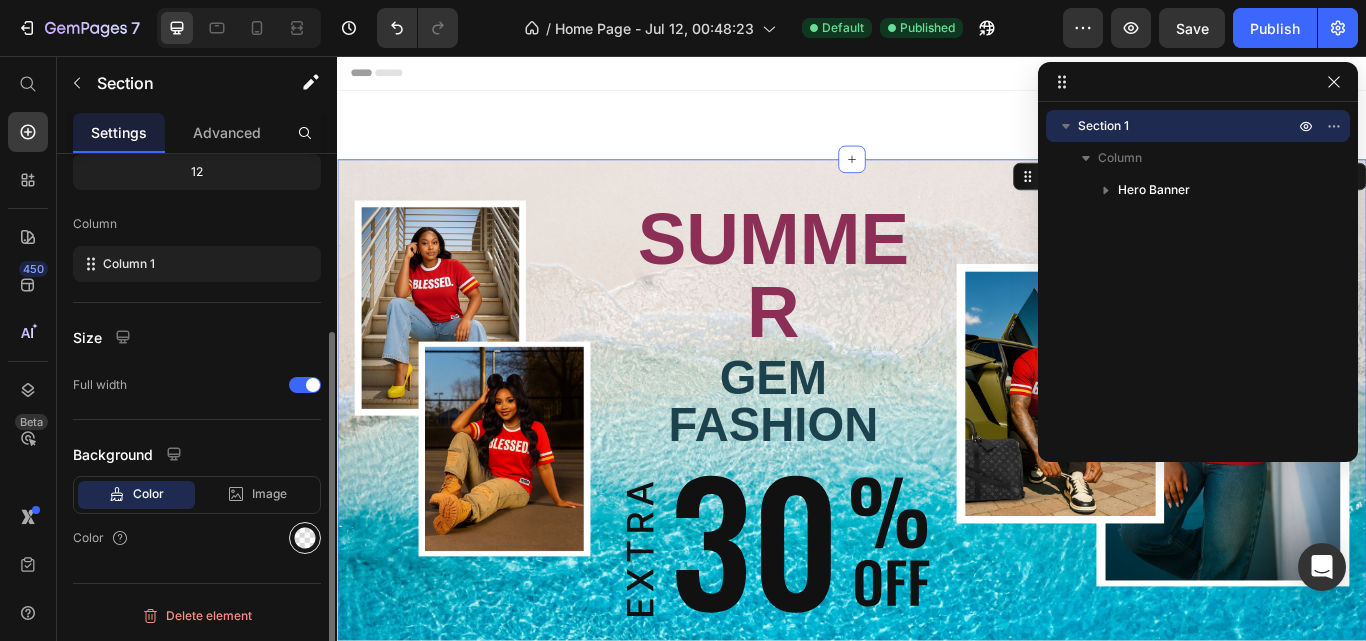 click at bounding box center (305, 538) 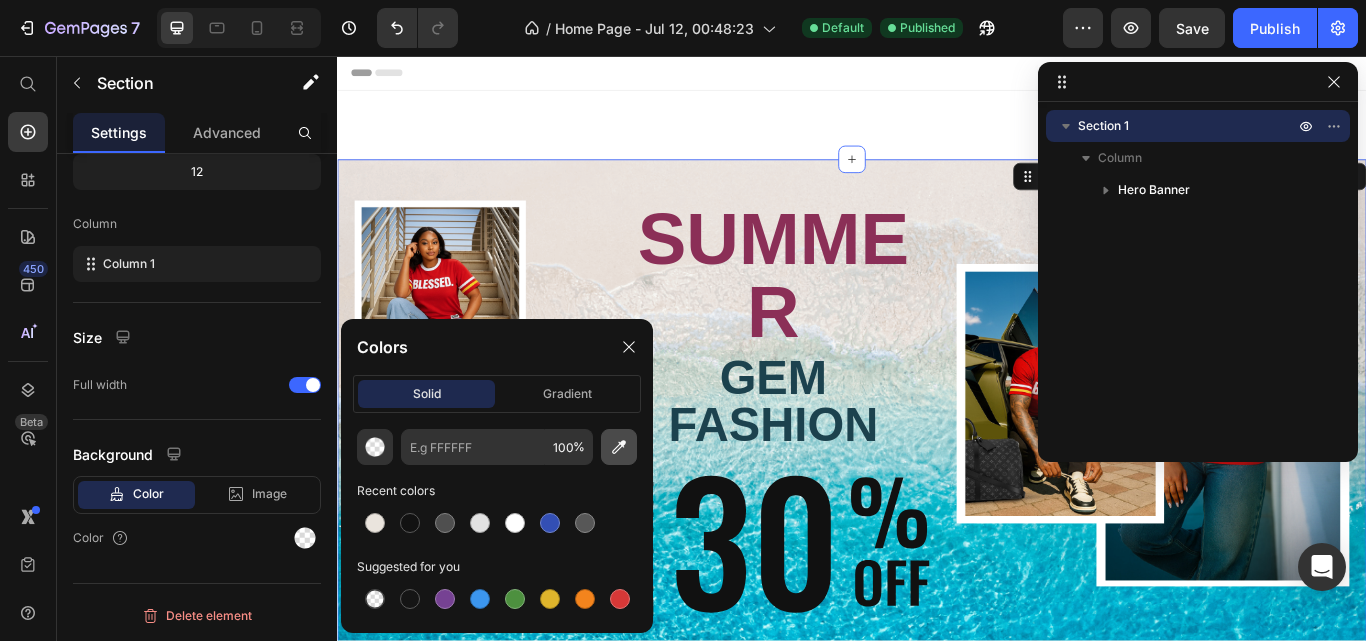 click 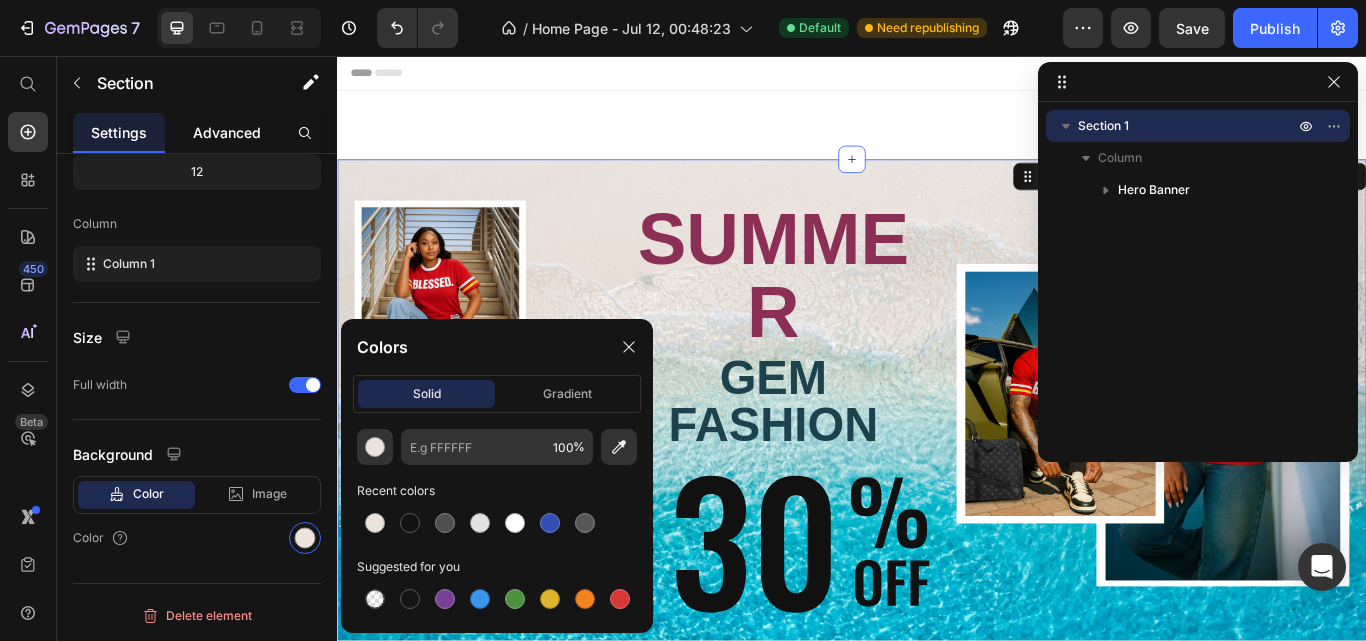 click on "Advanced" at bounding box center (227, 132) 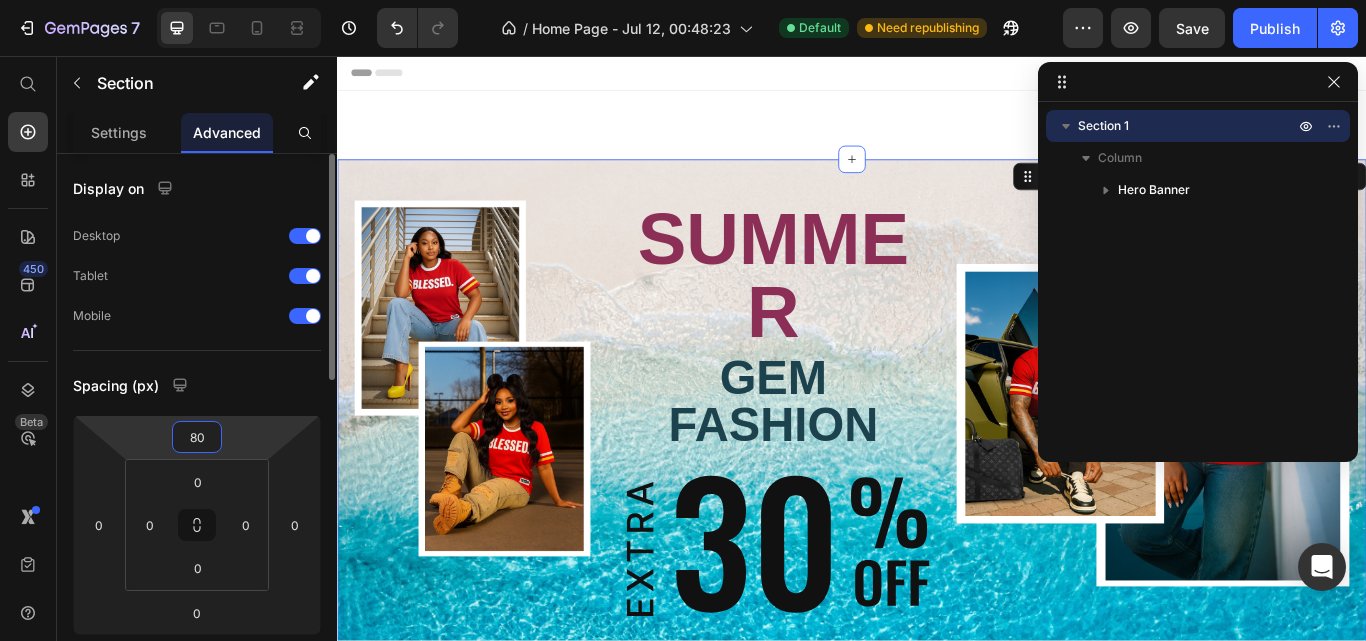 click on "80" at bounding box center (197, 437) 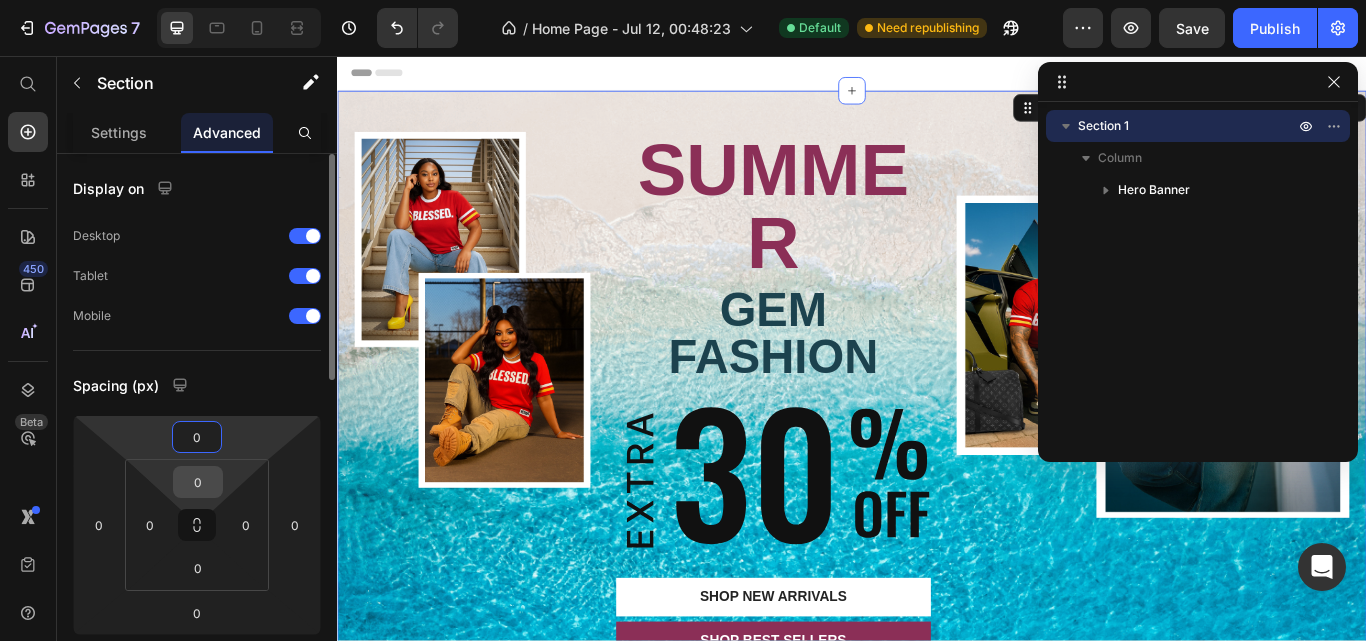 type on "0" 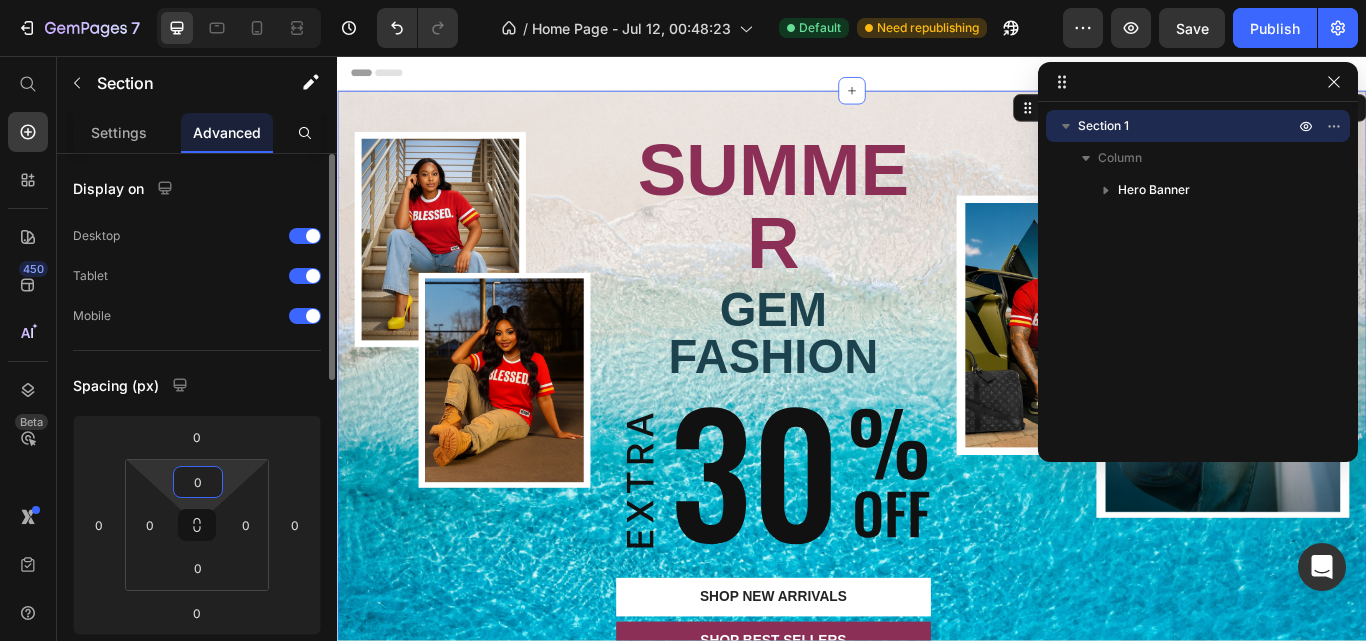 click on "0" at bounding box center (198, 482) 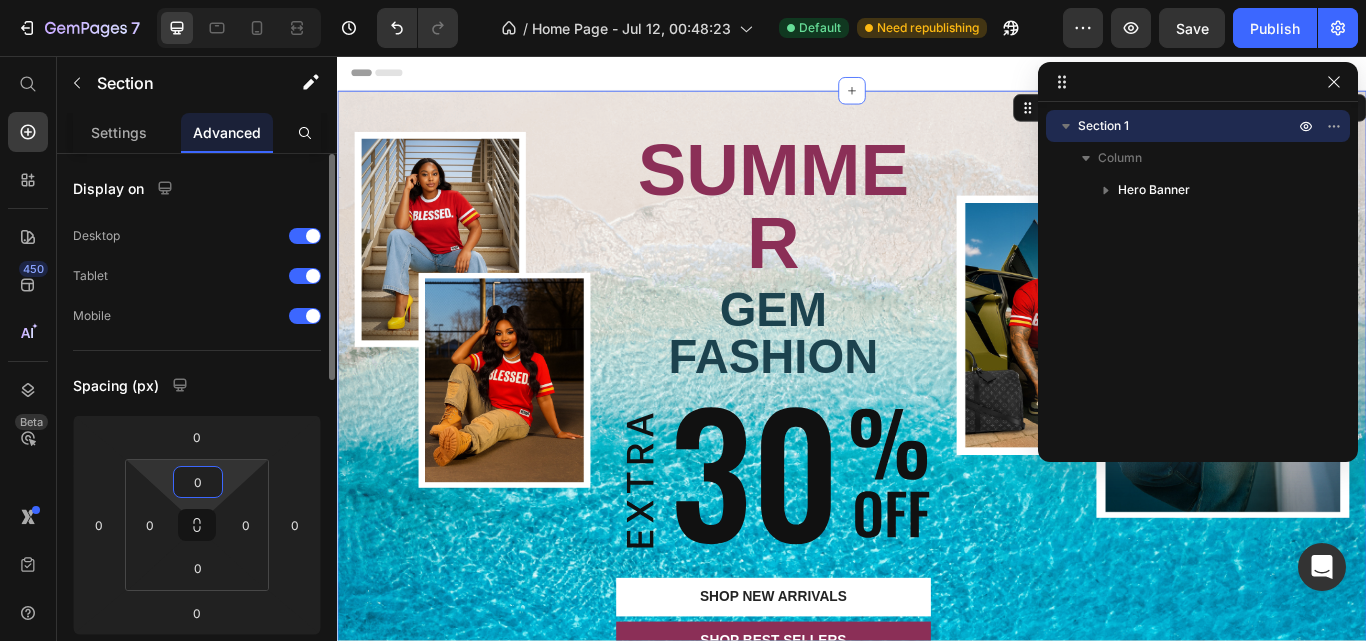 click on "0" at bounding box center (198, 482) 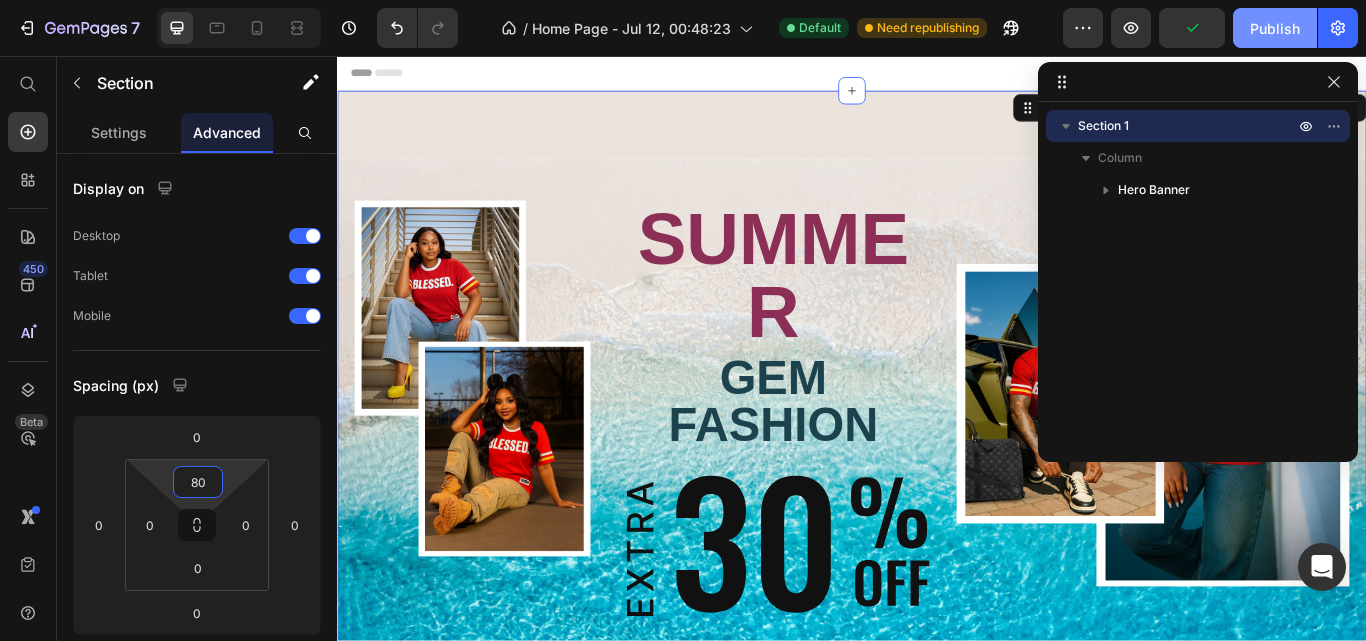 type on "80" 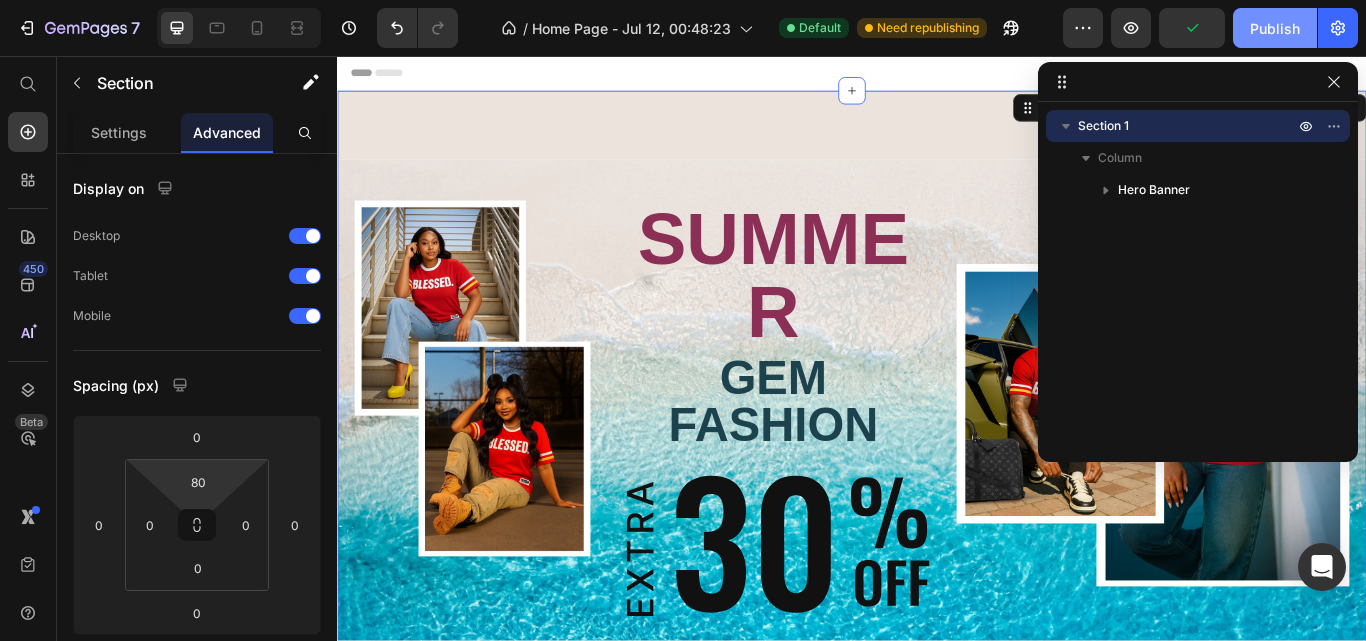 click on "Publish" at bounding box center [1275, 28] 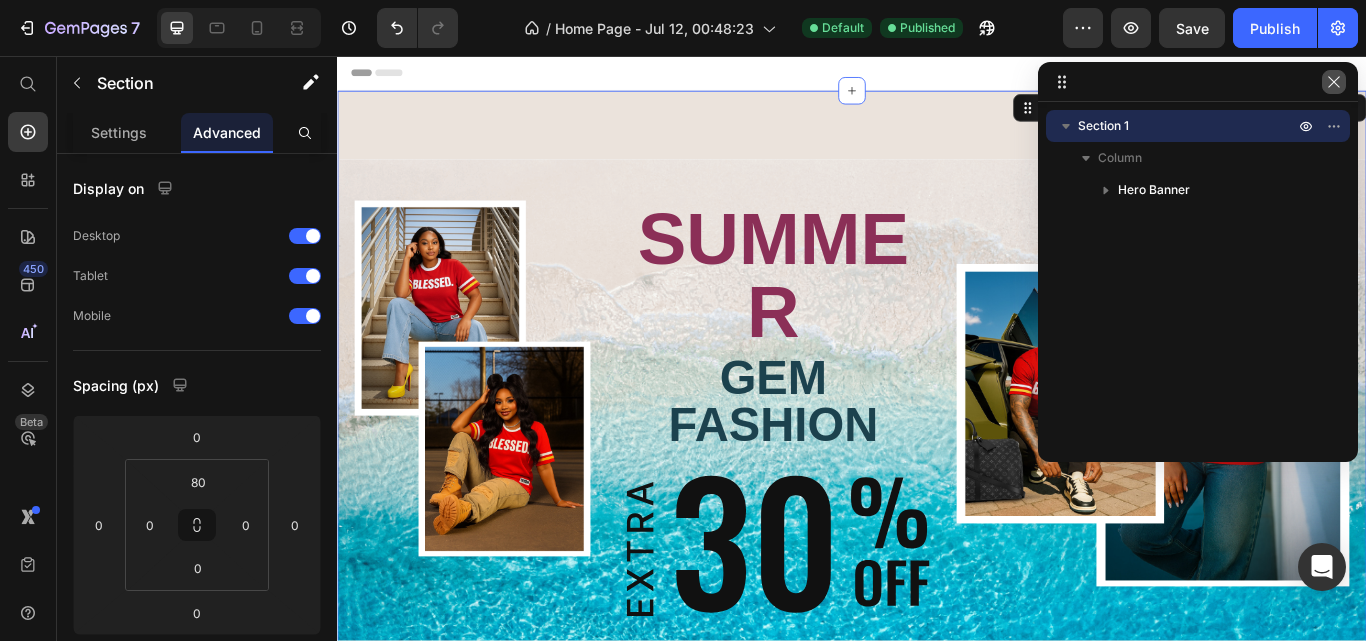 click 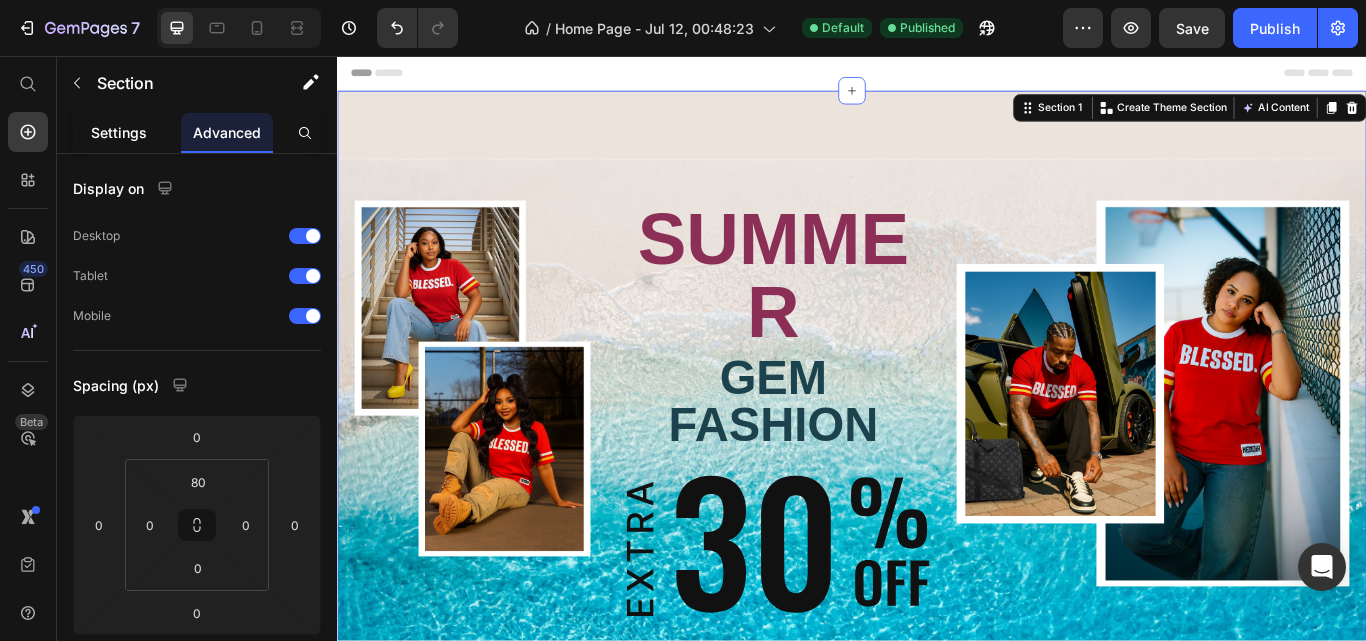 click on "Settings" at bounding box center [119, 132] 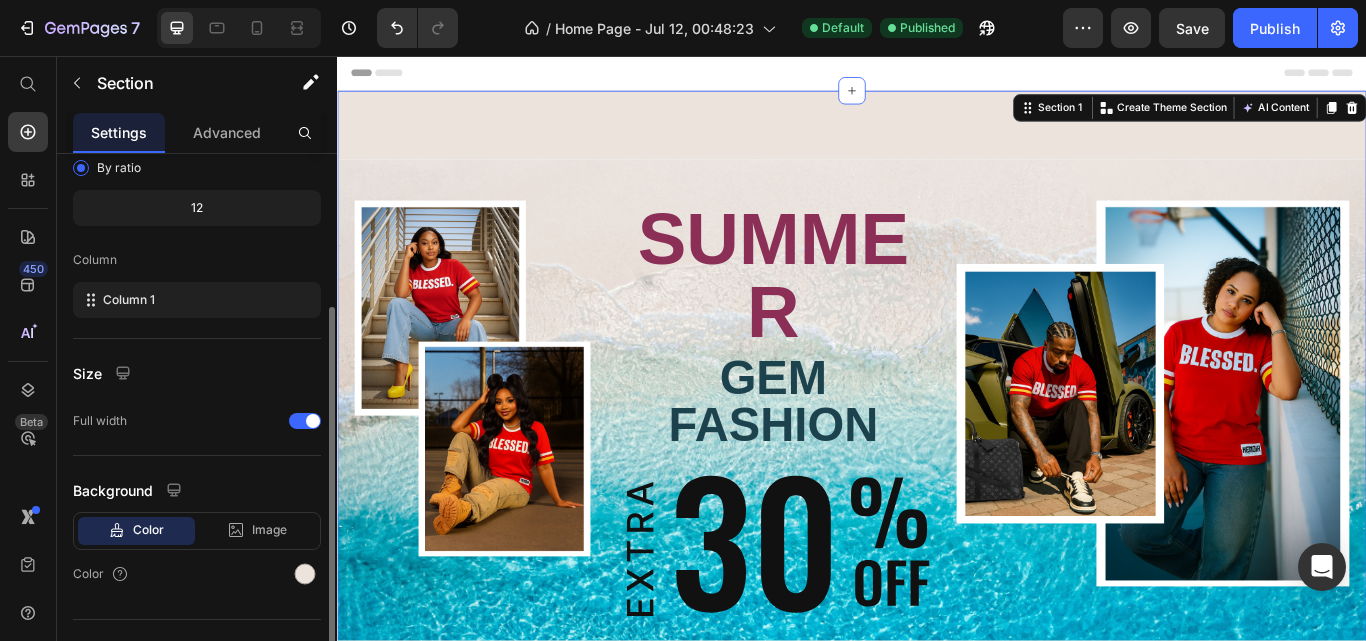 scroll, scrollTop: 229, scrollLeft: 0, axis: vertical 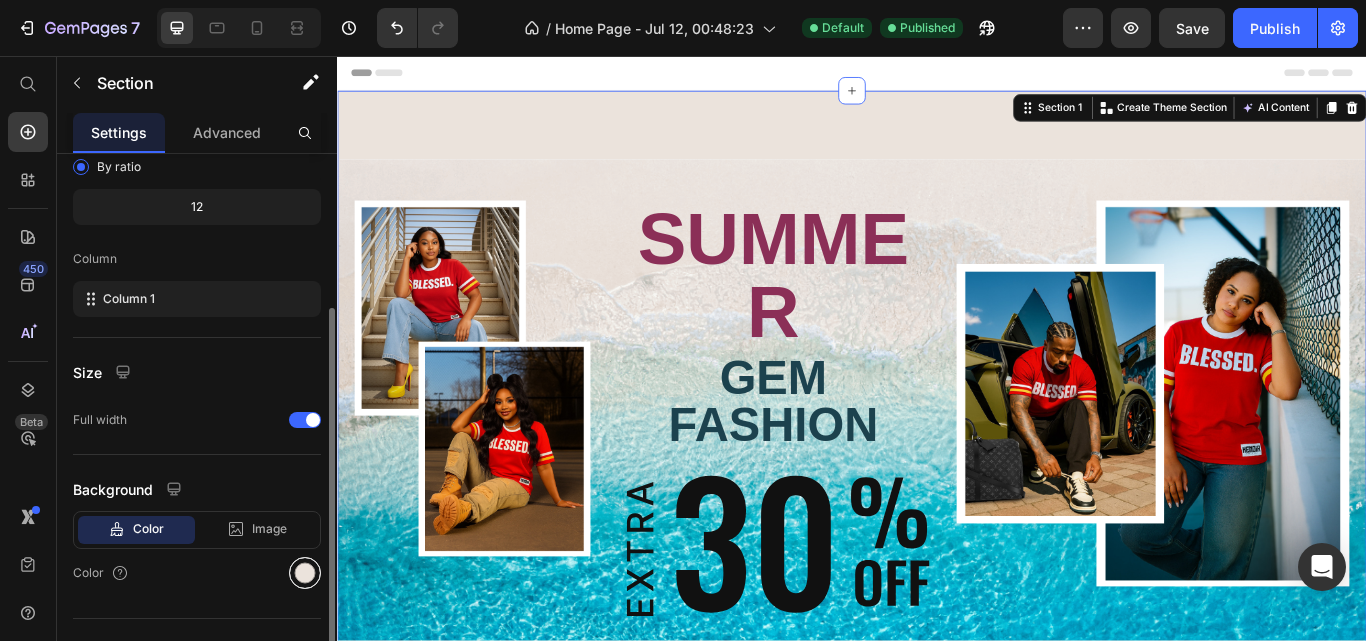 click at bounding box center (305, 573) 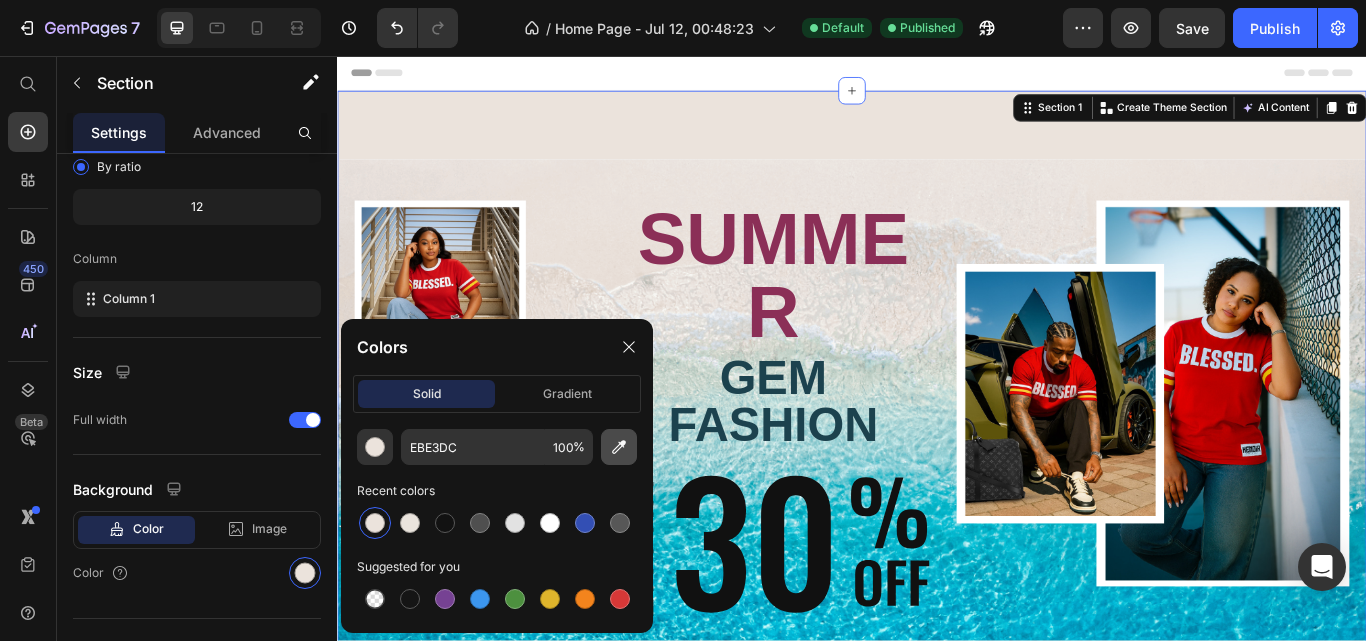 click 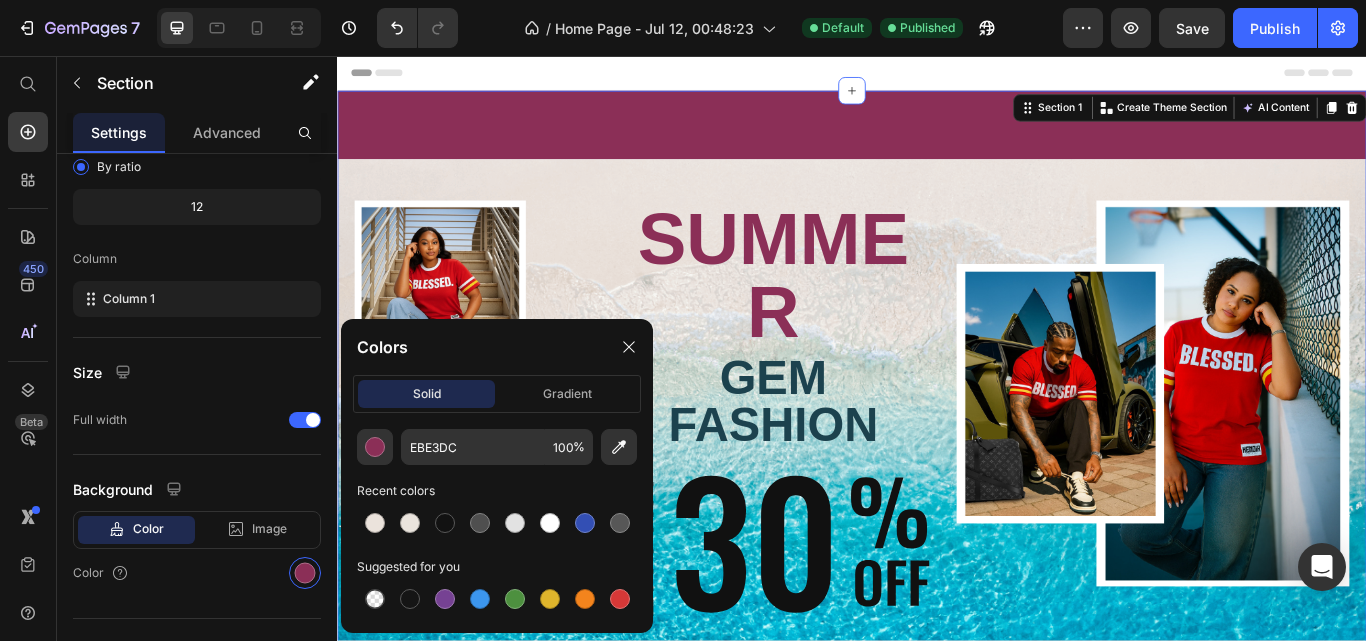 click on "Image SUMMER Text Block GEM FASHION Heading Image SHOP New arrivals Button SHOP BEST SELLERS Button Image Row Hero Banner Section 1   You can create reusable sections Create Theme Section AI Content Write with GemAI What would you like to describe here? Tone and Voice Persuasive Product BLESSED BLACK TEE Show more Generate" at bounding box center (937, 493) 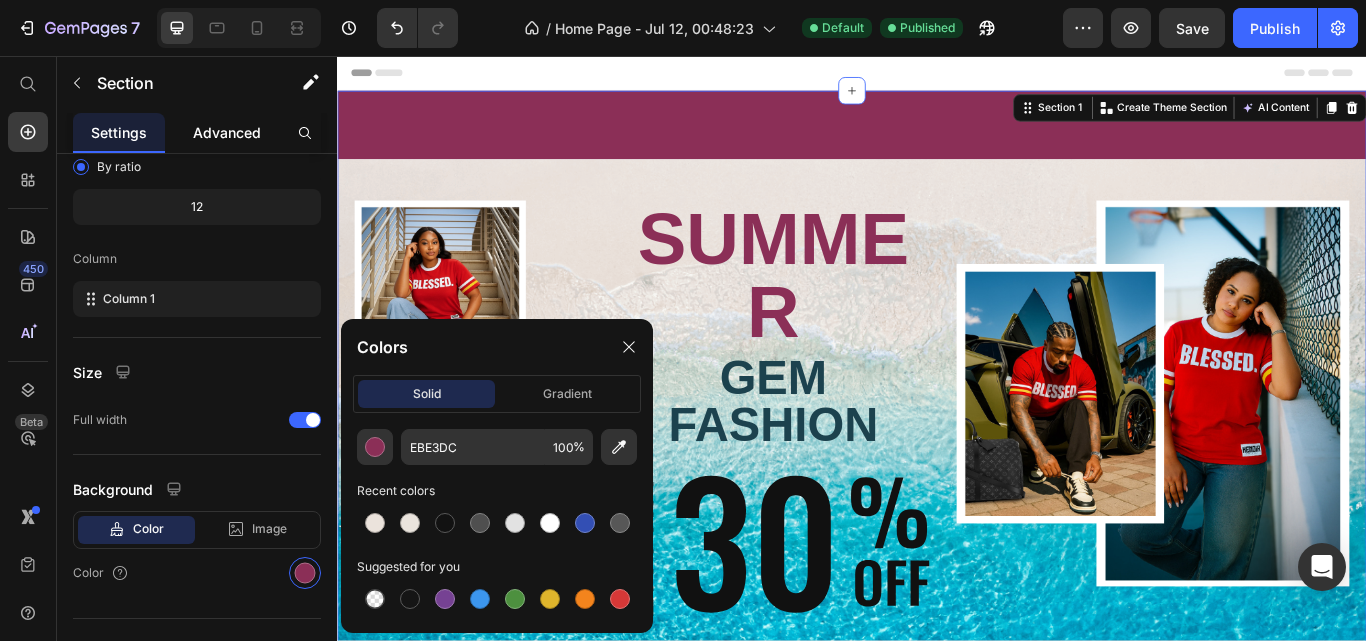 click on "Advanced" at bounding box center [227, 132] 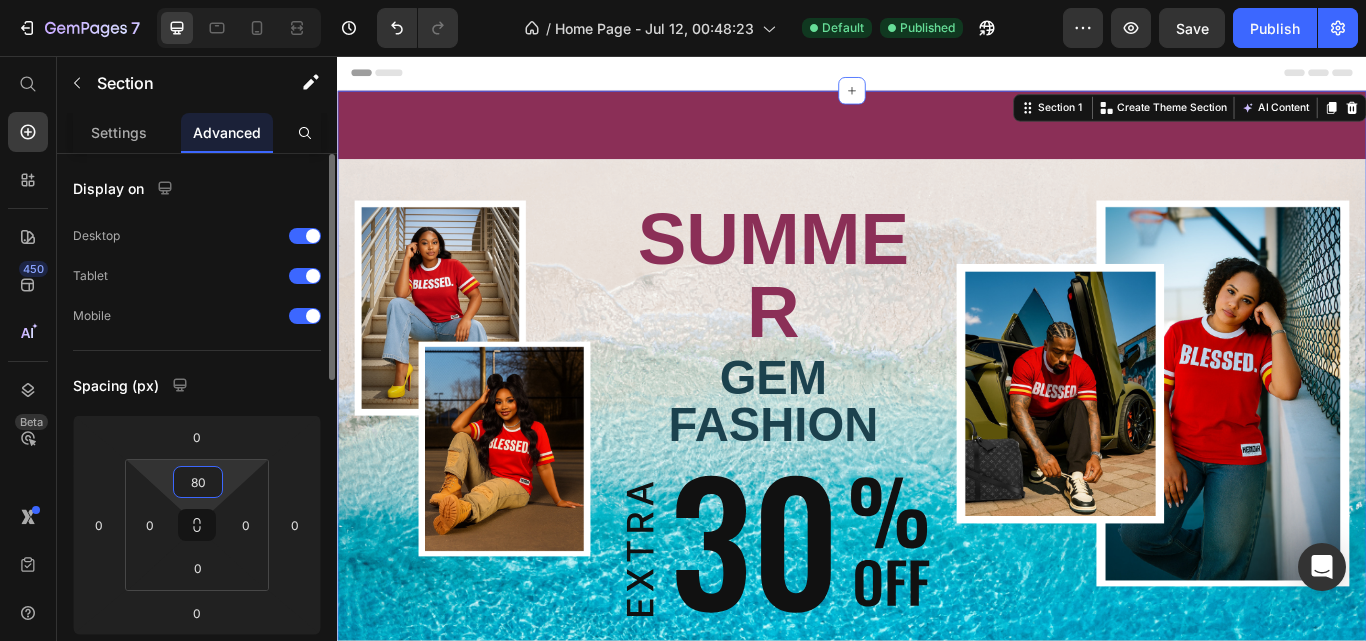click on "80" at bounding box center (198, 482) 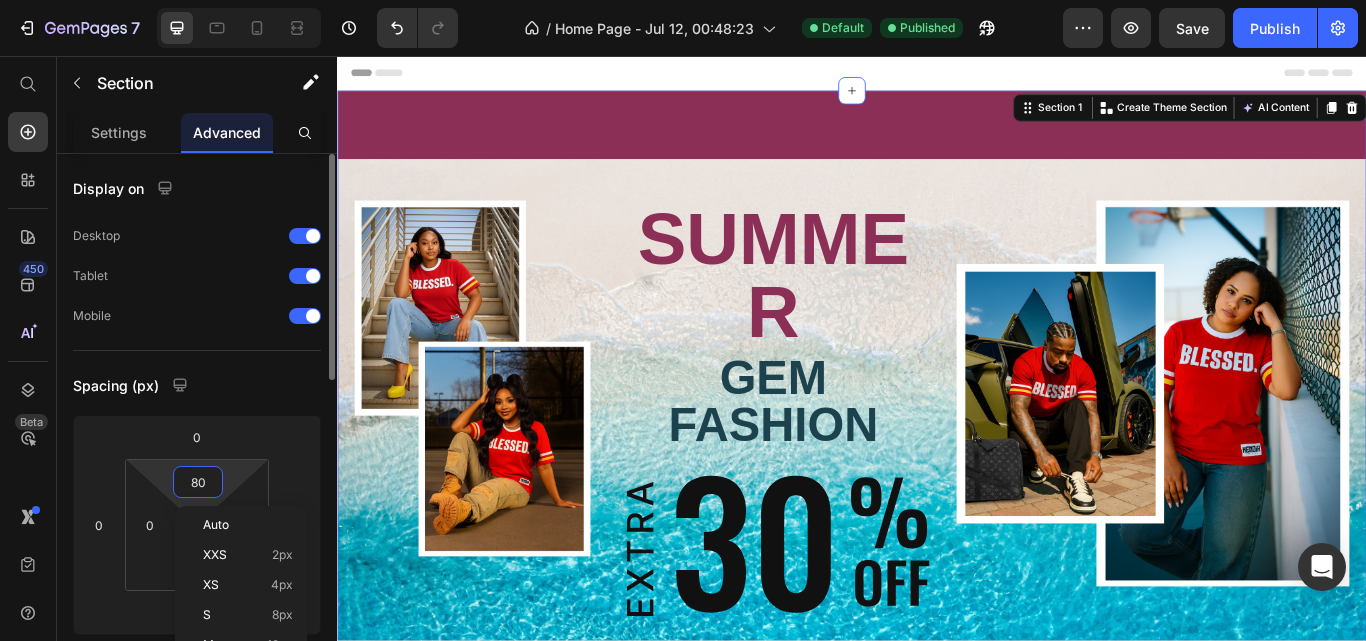 click on "80" at bounding box center (198, 482) 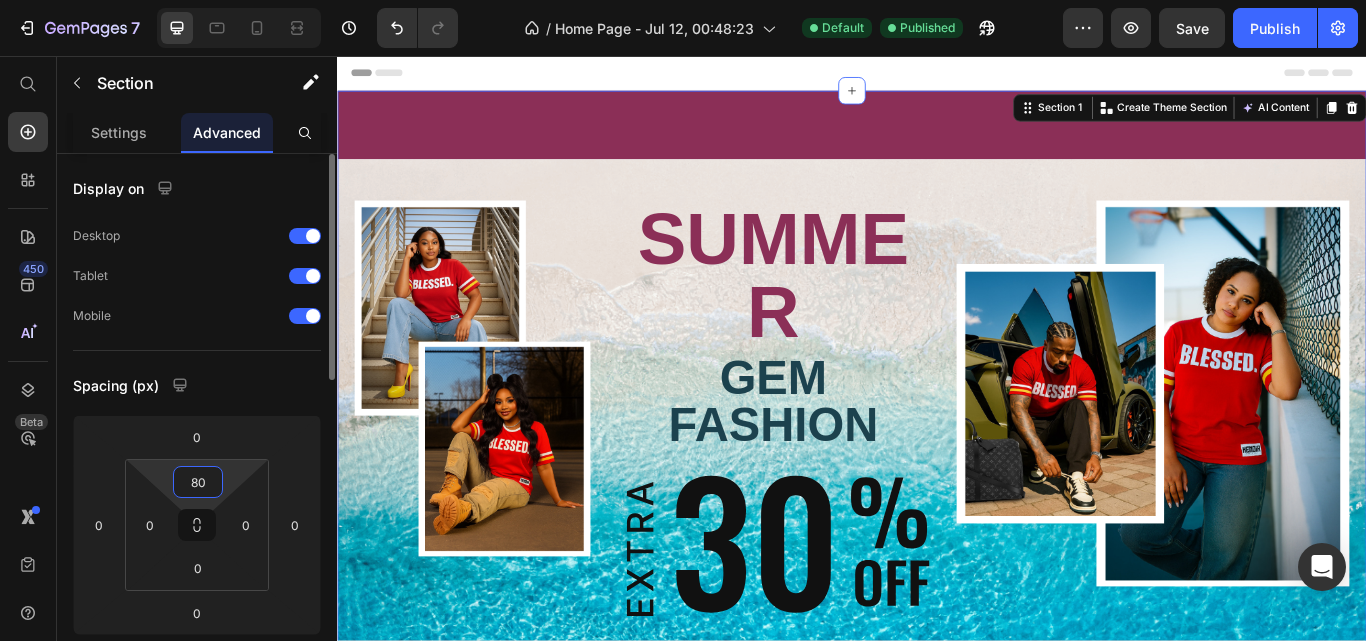 click on "80" at bounding box center [198, 482] 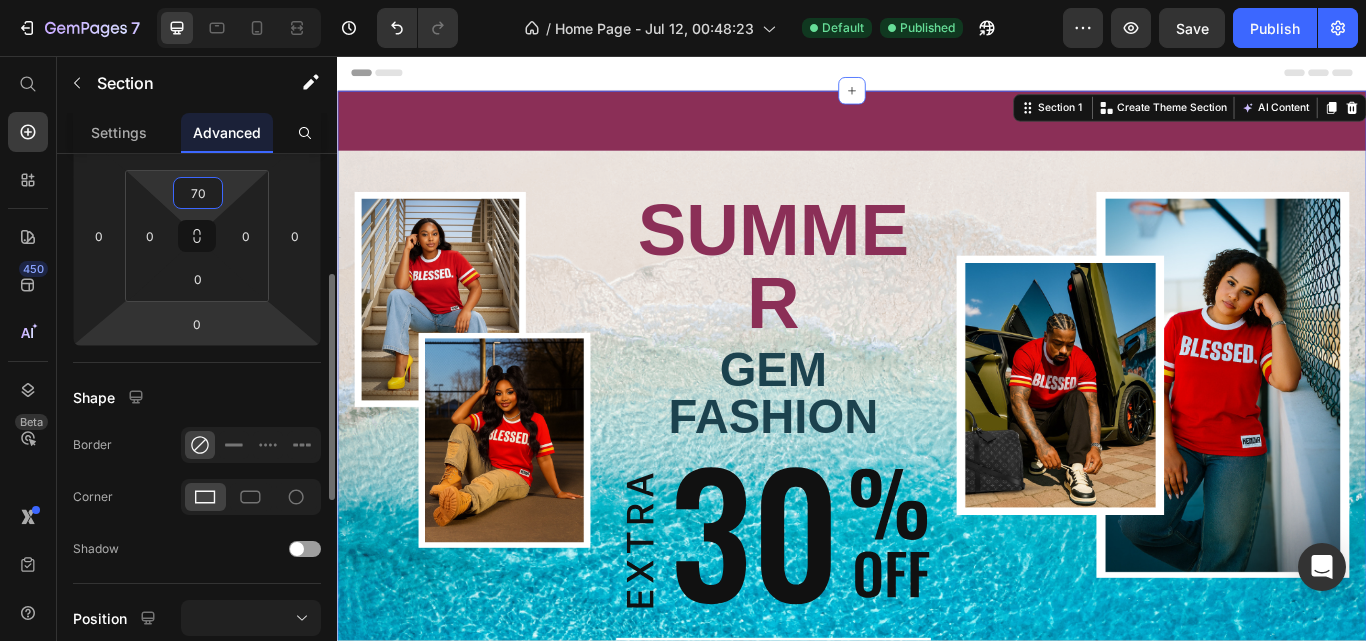 scroll, scrollTop: 0, scrollLeft: 0, axis: both 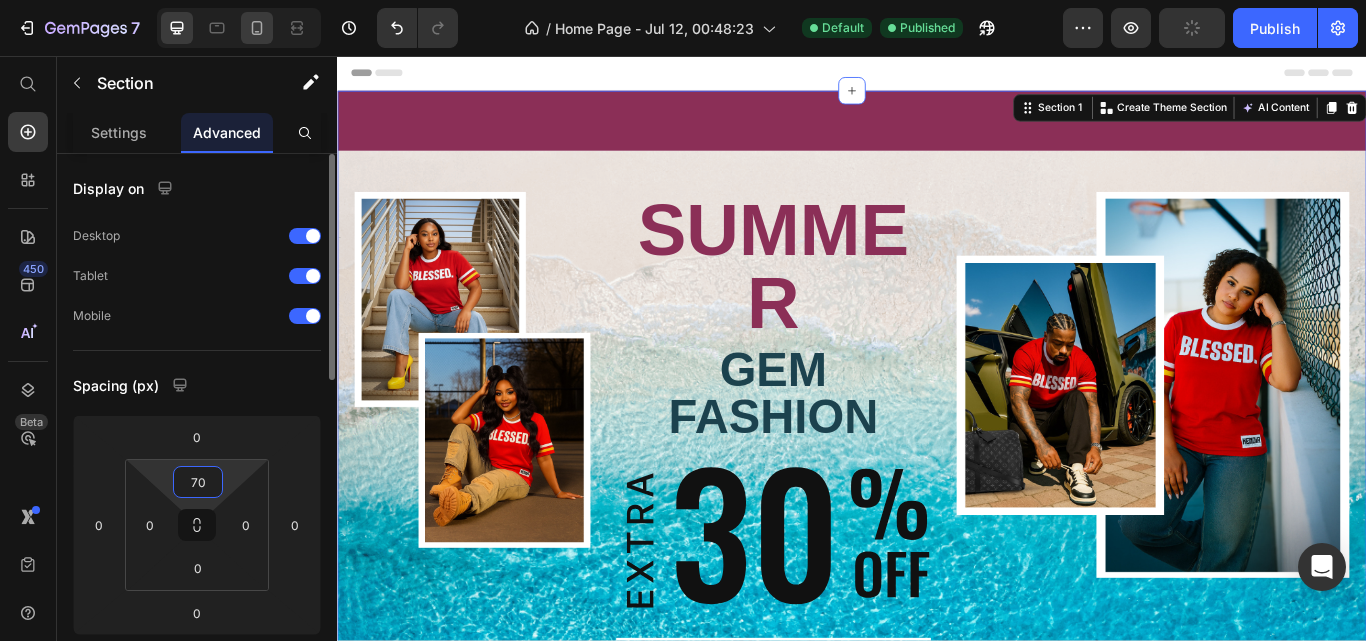 type on "70" 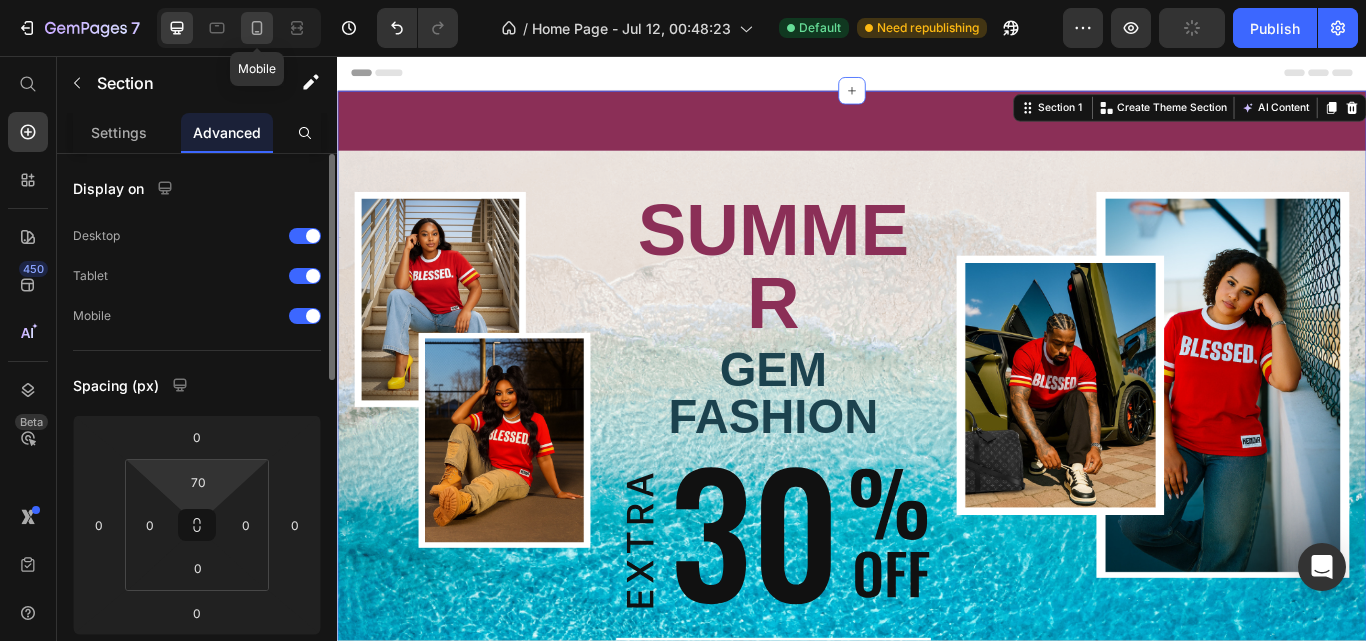 click 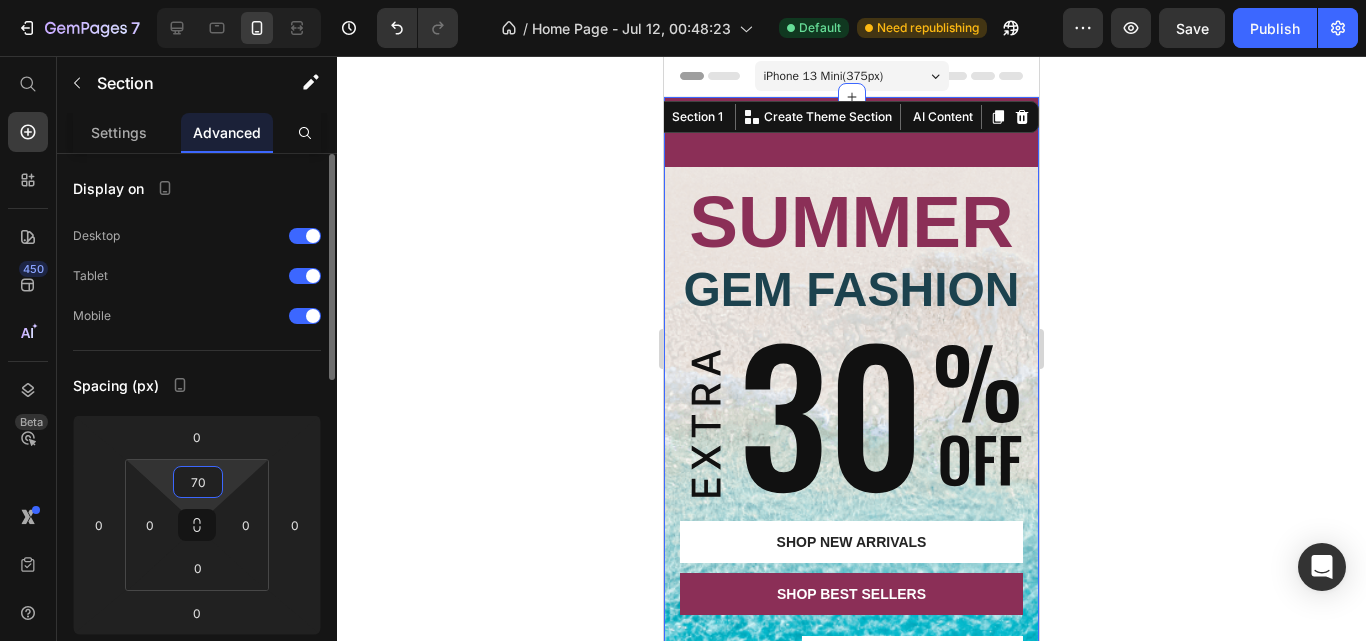 click on "70" at bounding box center (198, 482) 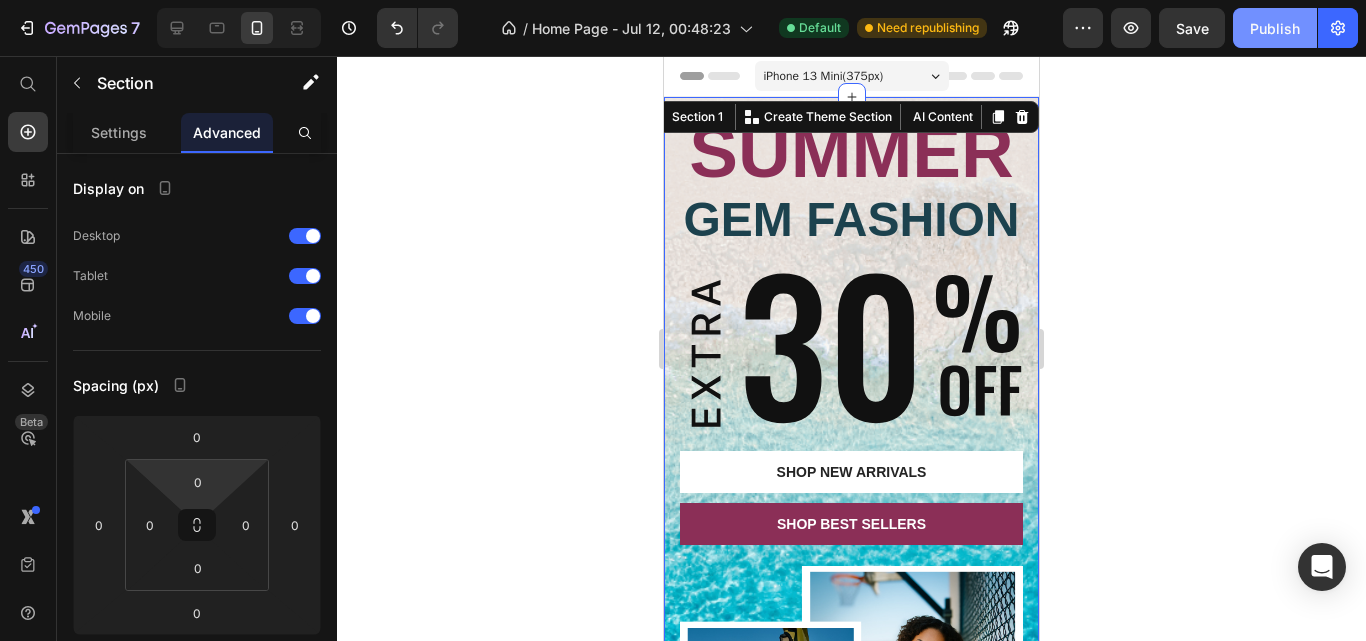 click on "Publish" at bounding box center [1275, 28] 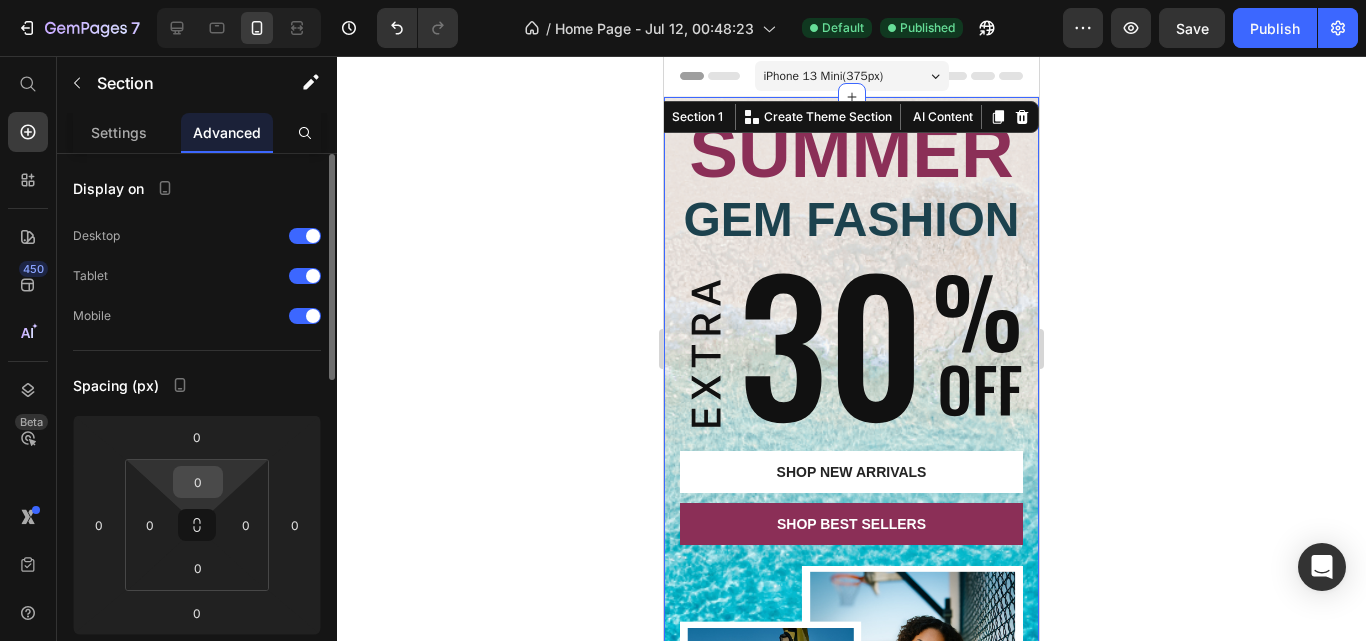 click on "0" at bounding box center [198, 482] 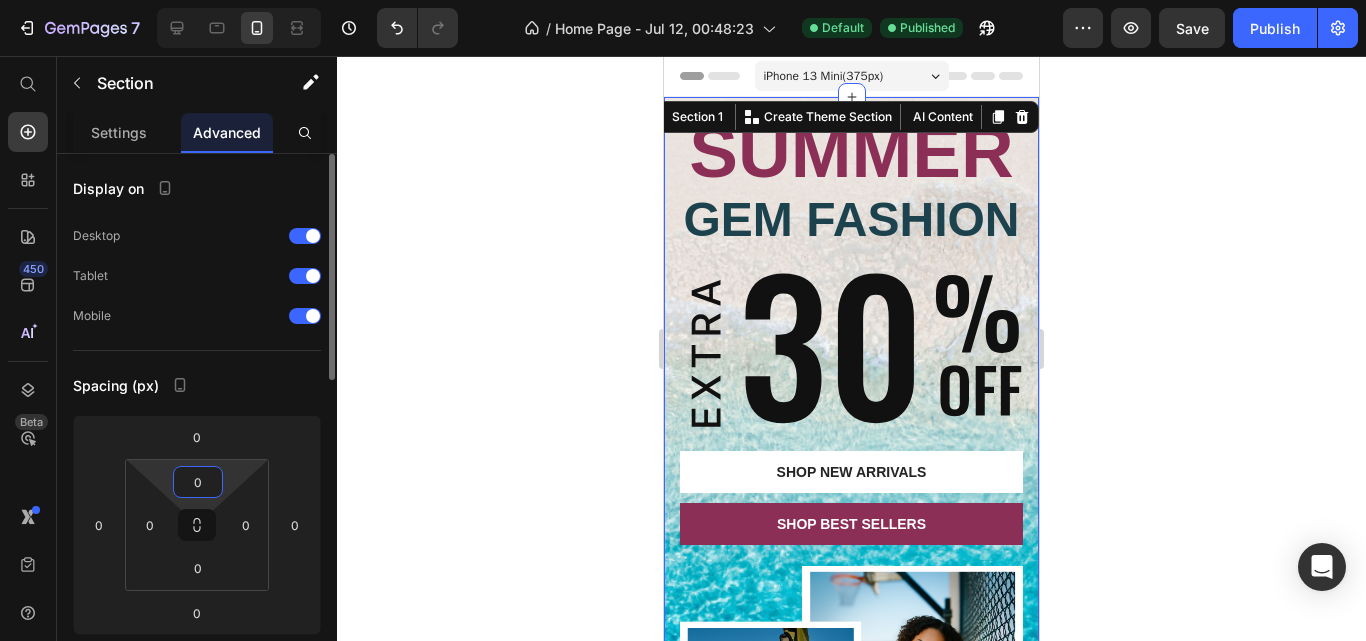 click on "0" at bounding box center [198, 482] 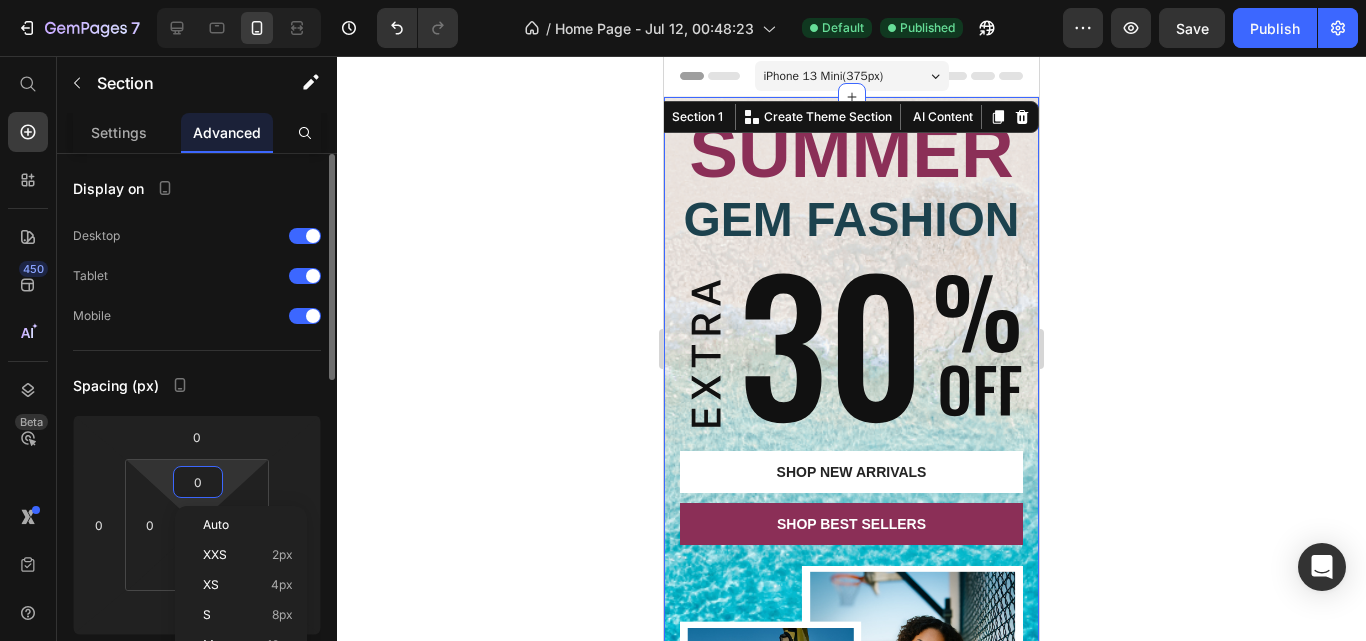 click on "0" at bounding box center (198, 482) 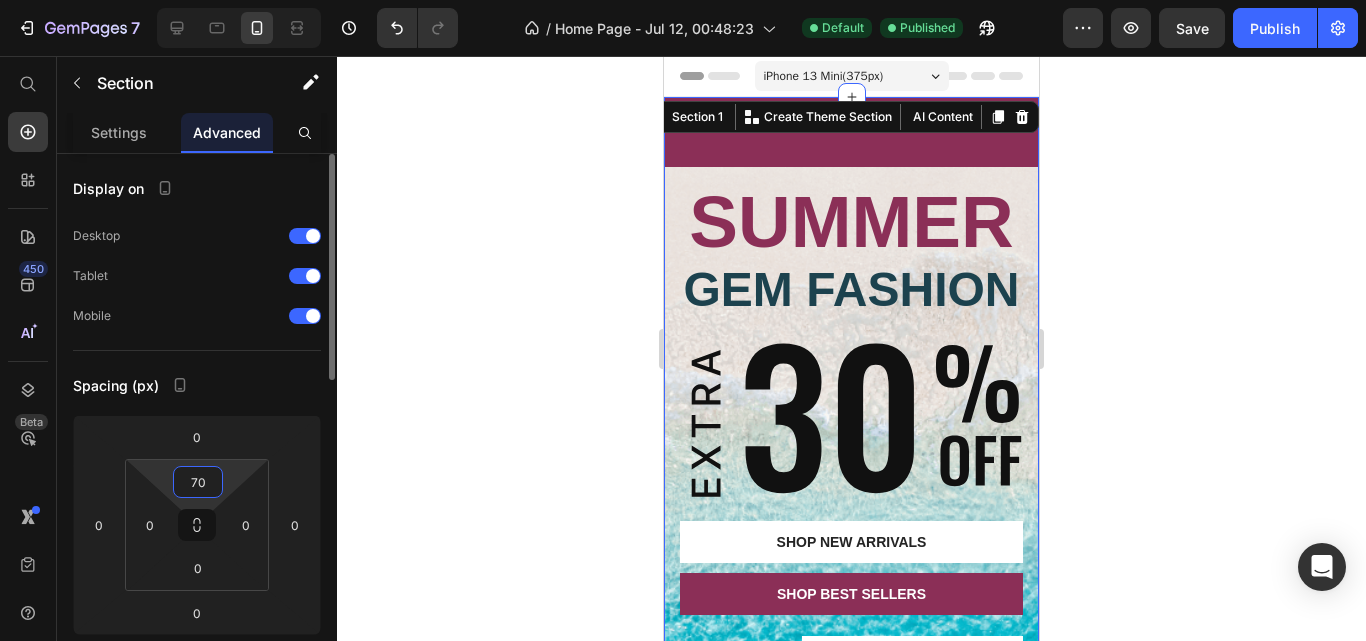 click on "70" at bounding box center (198, 482) 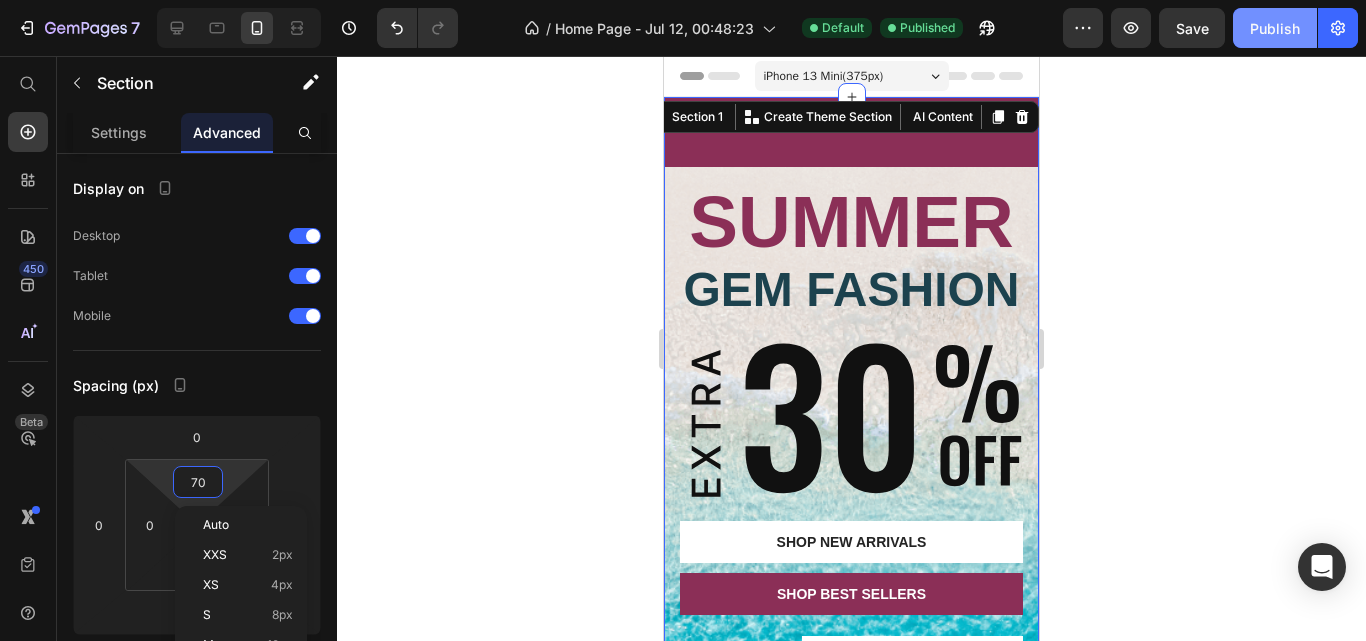type on "70" 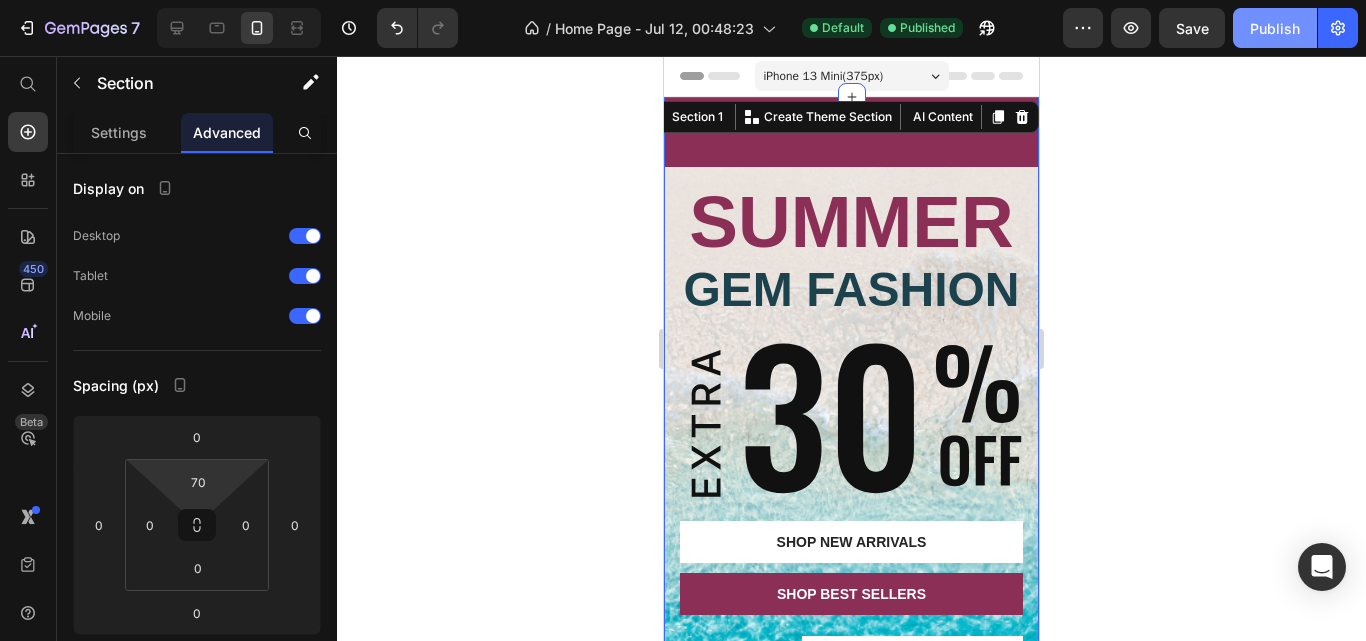 click on "Publish" at bounding box center [1275, 28] 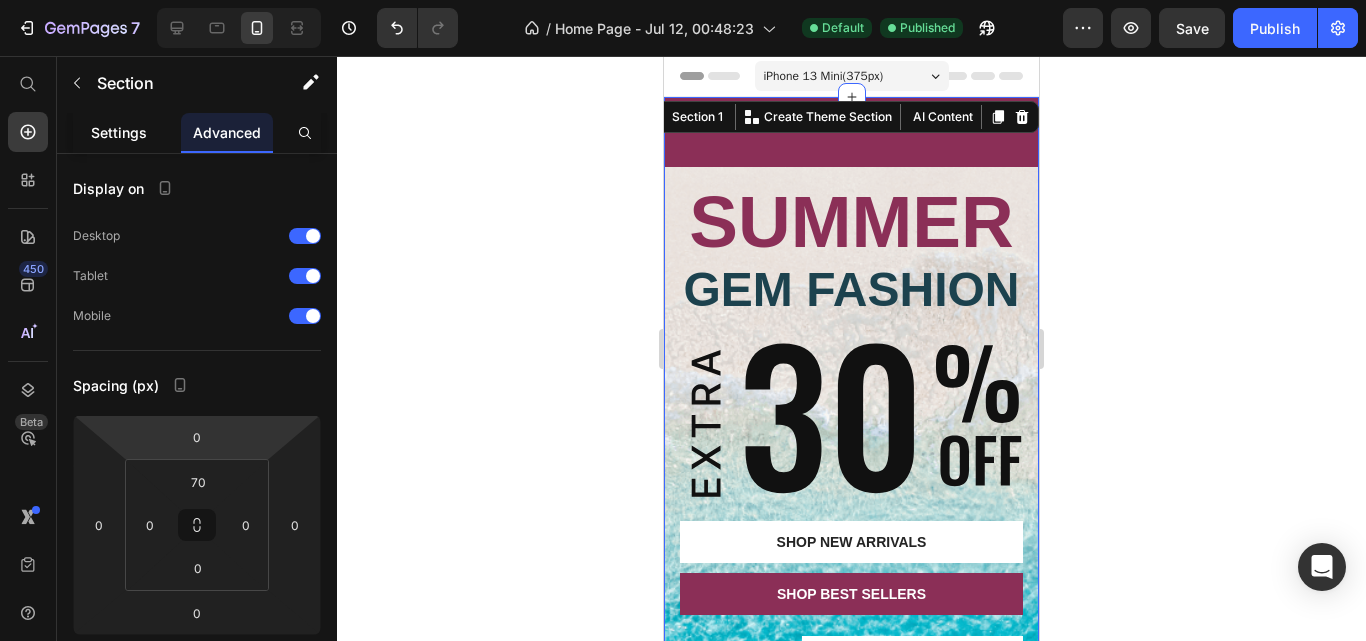 click on "Settings" at bounding box center [119, 132] 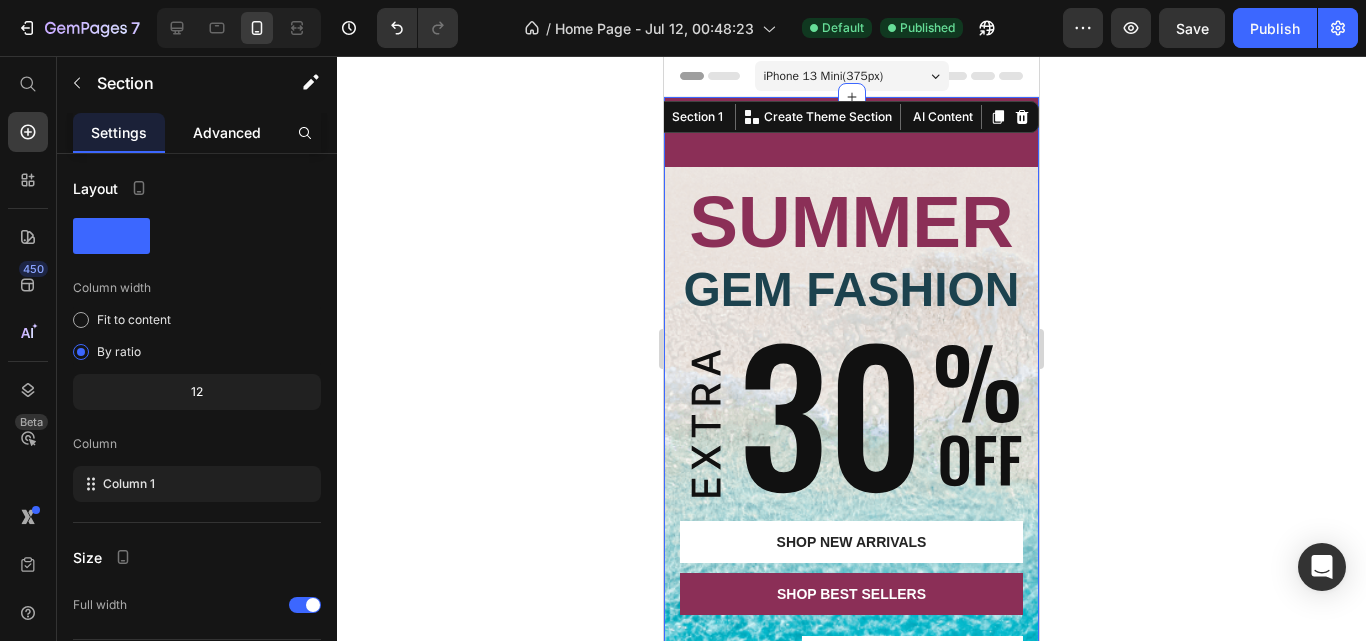 click on "Advanced" at bounding box center [227, 132] 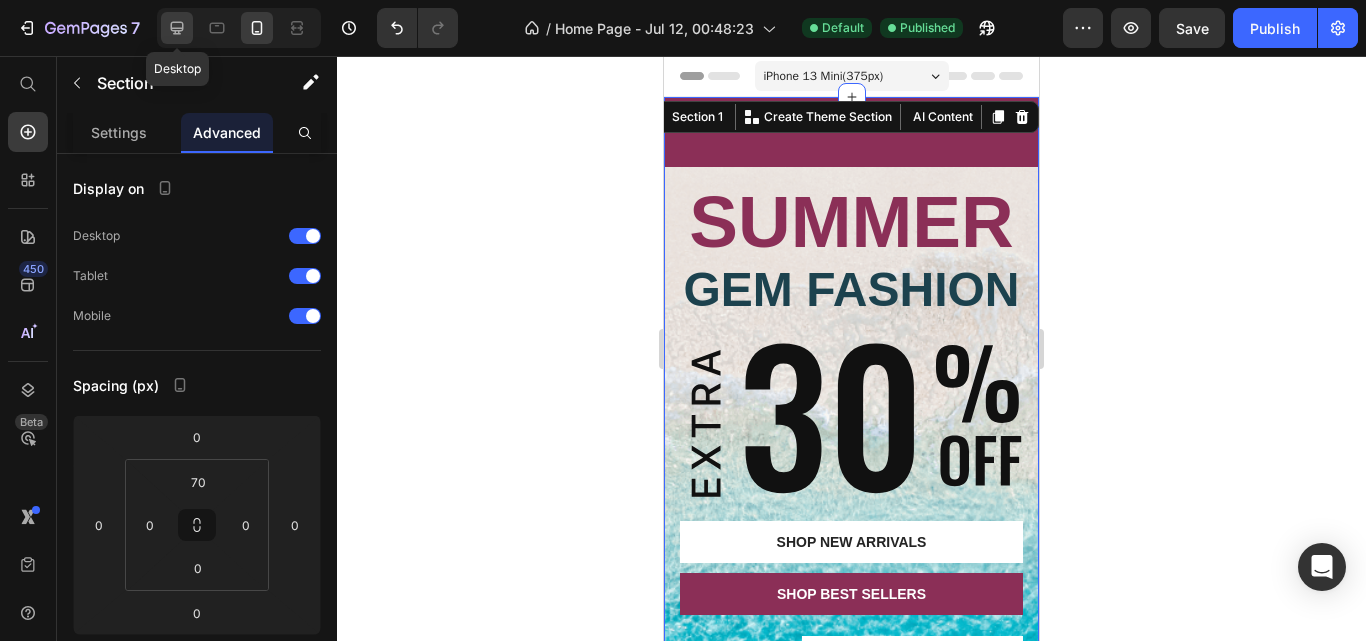 click 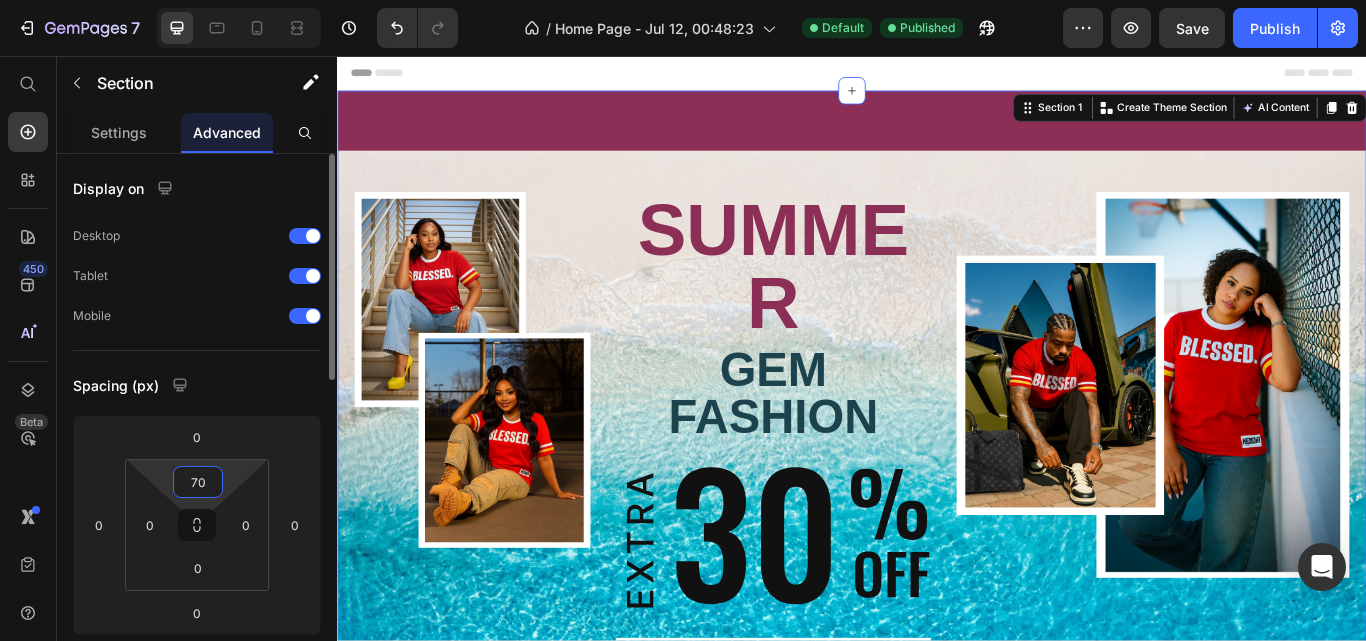 click on "70" at bounding box center (198, 482) 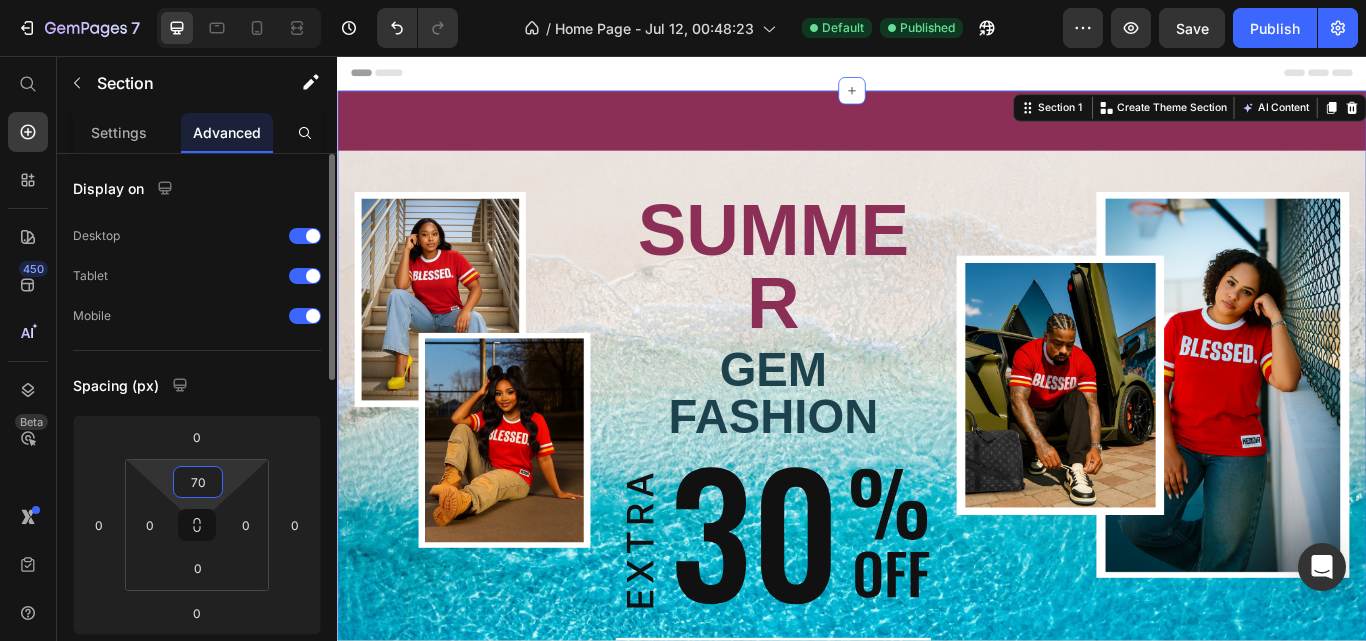 click on "70" at bounding box center (198, 482) 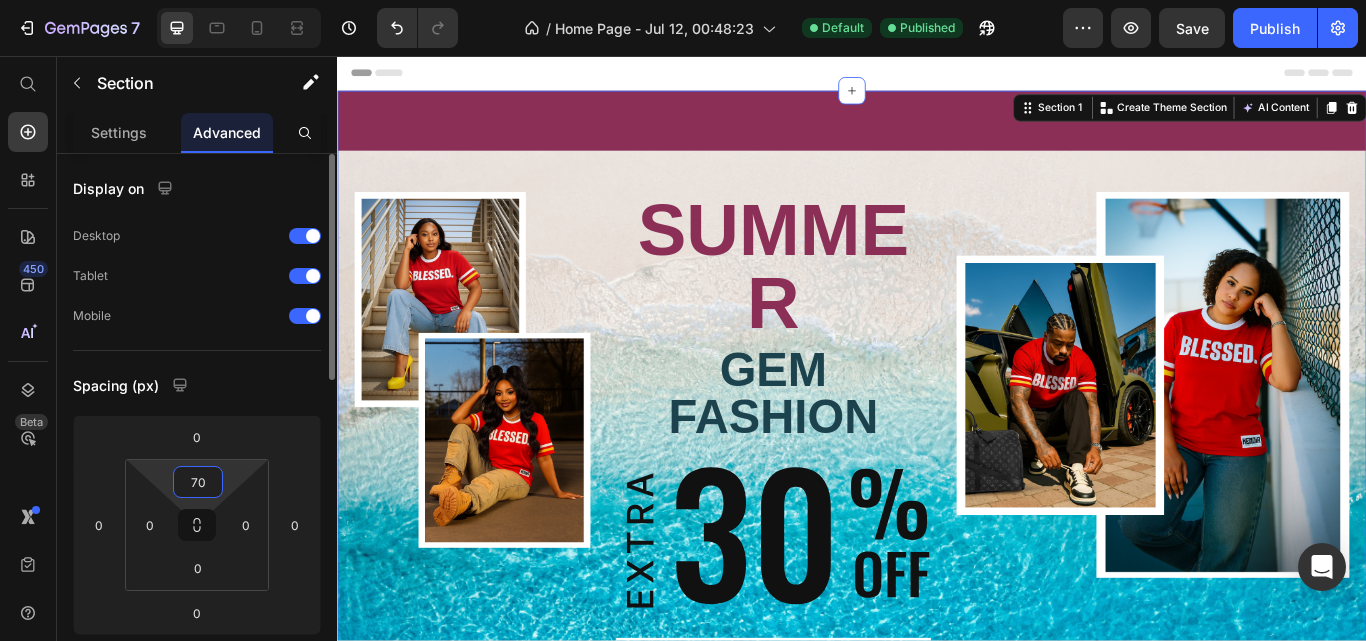 click on "70" at bounding box center (198, 482) 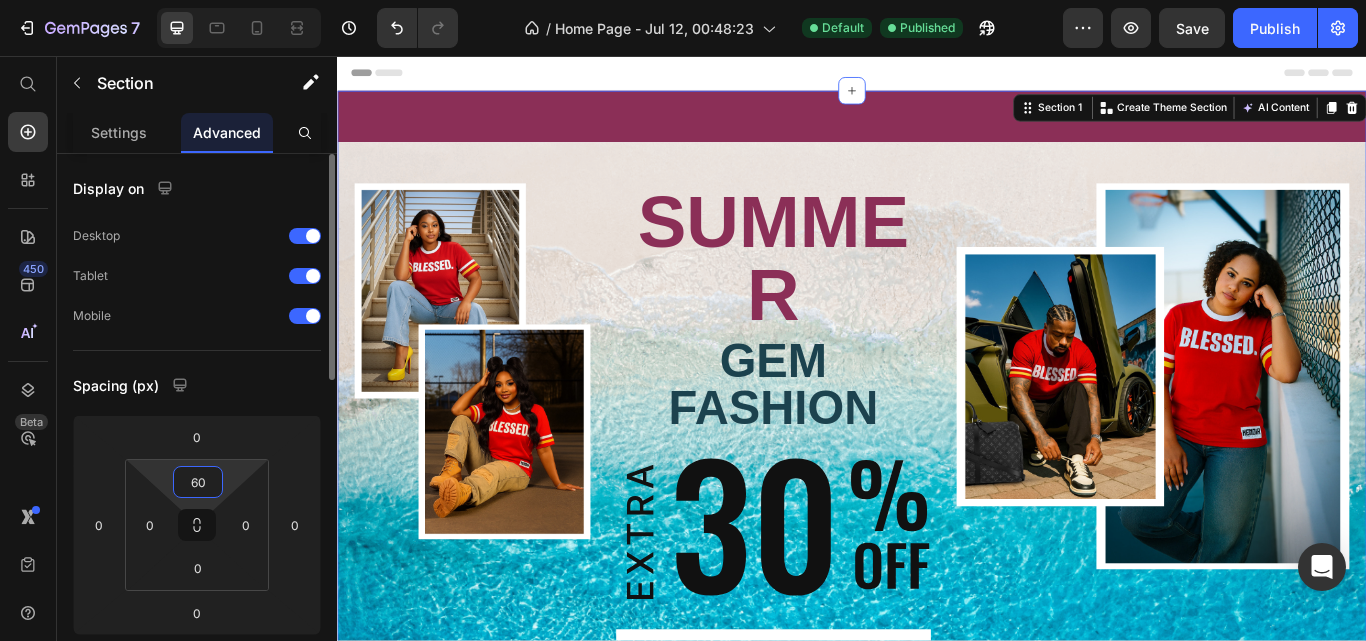 click on "60" at bounding box center (198, 482) 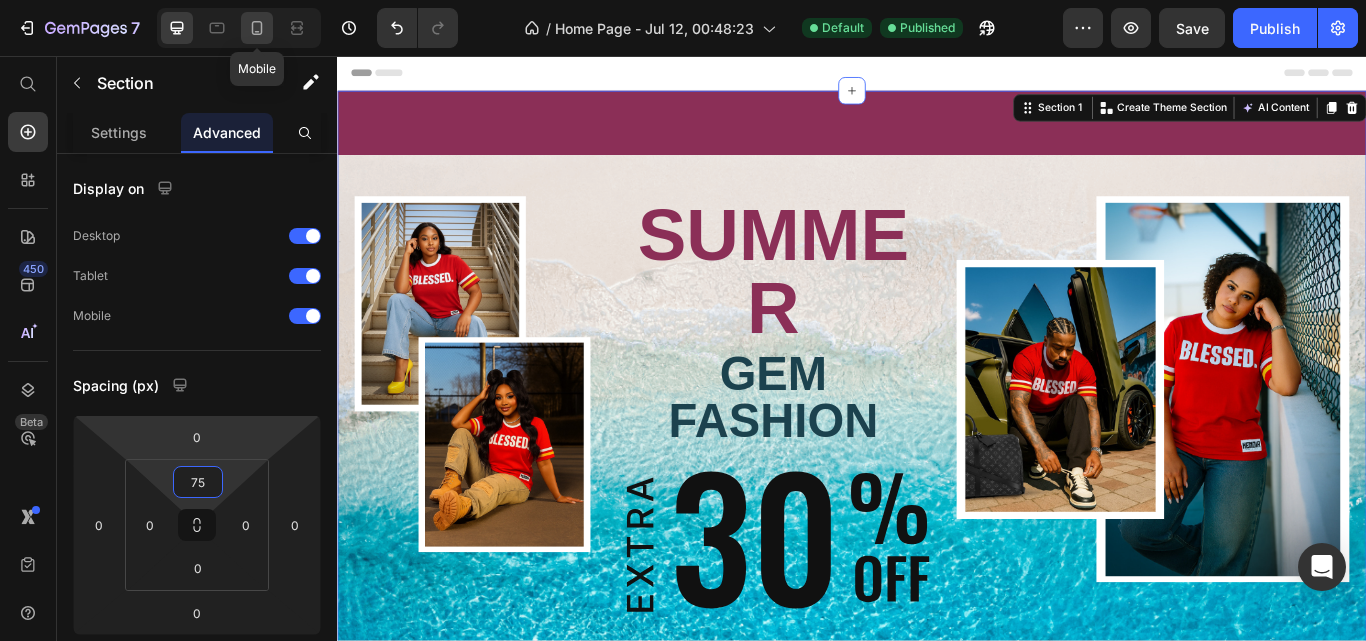 type on "75" 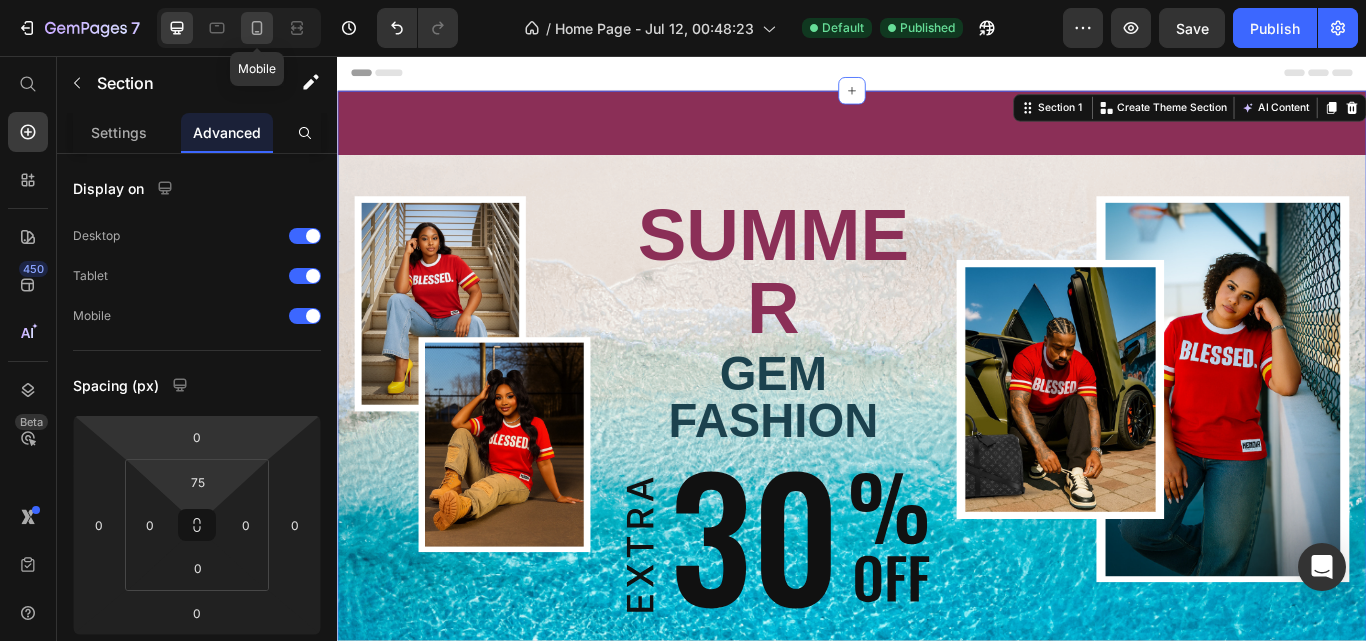 click 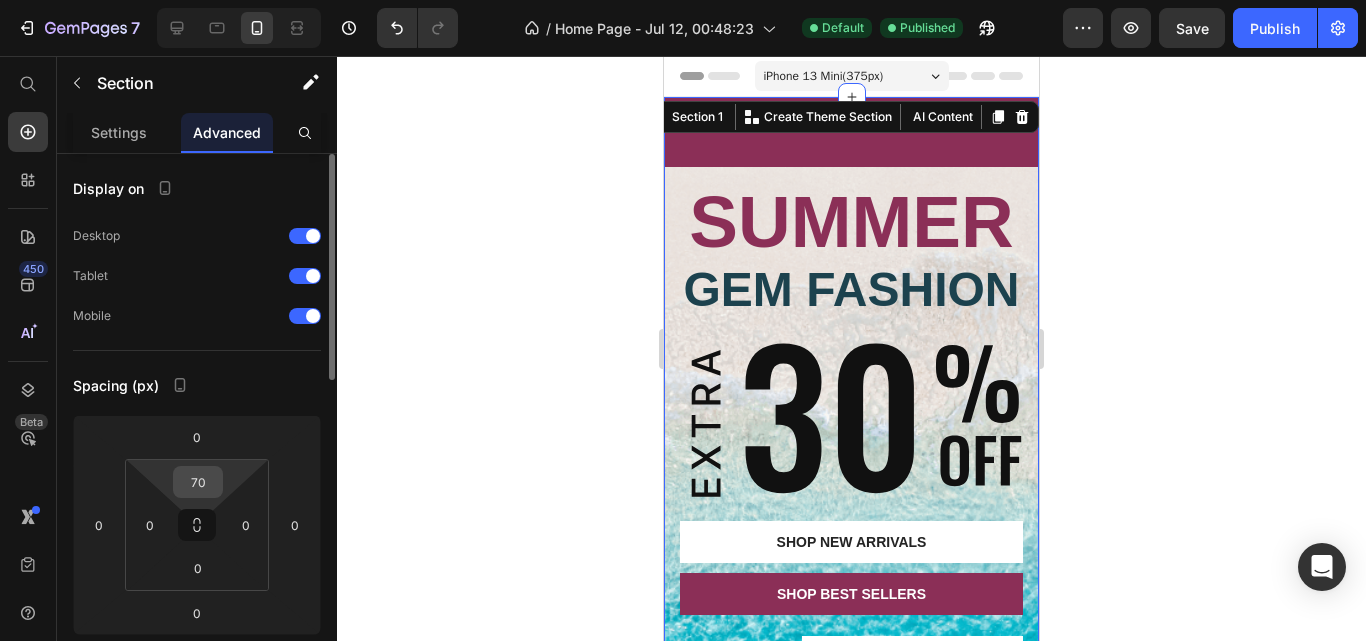 click on "70" at bounding box center [198, 482] 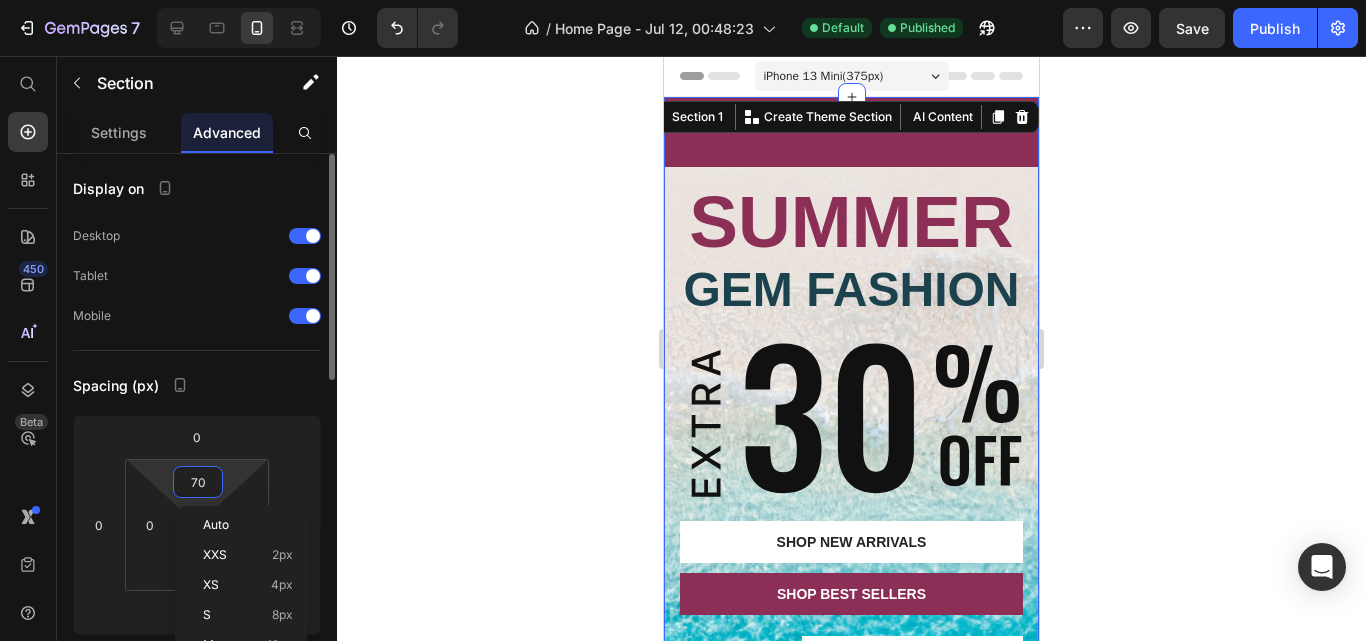 click on "70" at bounding box center [198, 482] 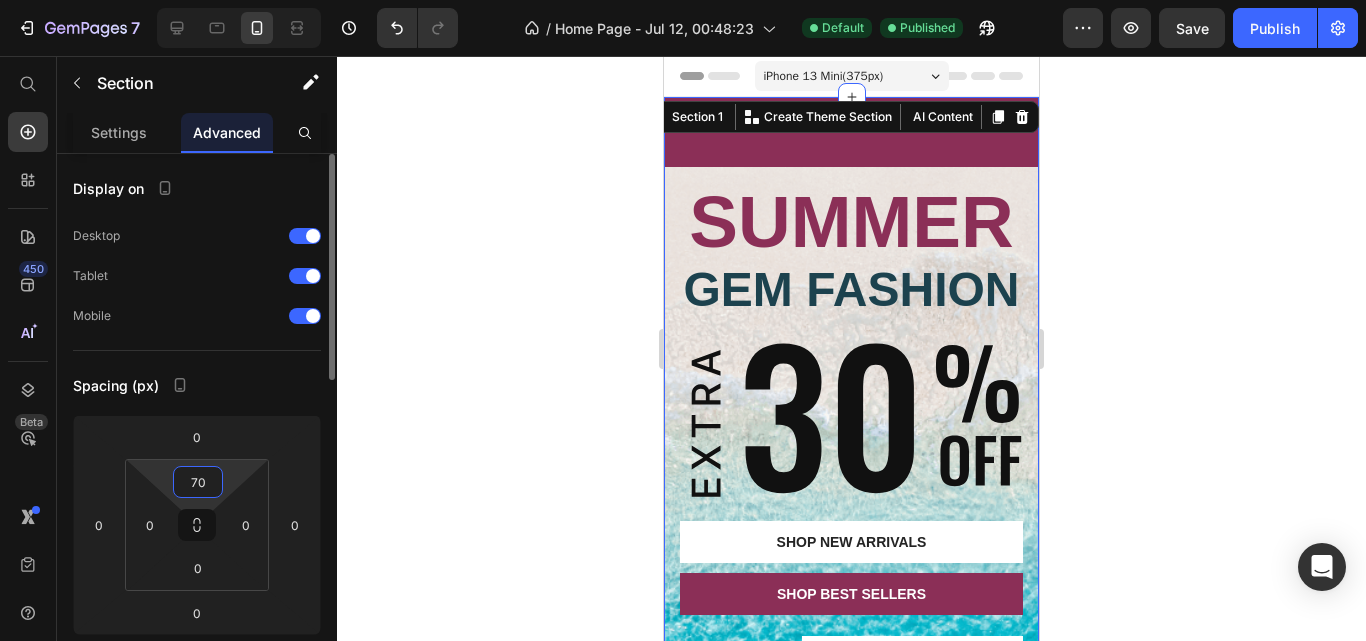 click on "70" at bounding box center [198, 482] 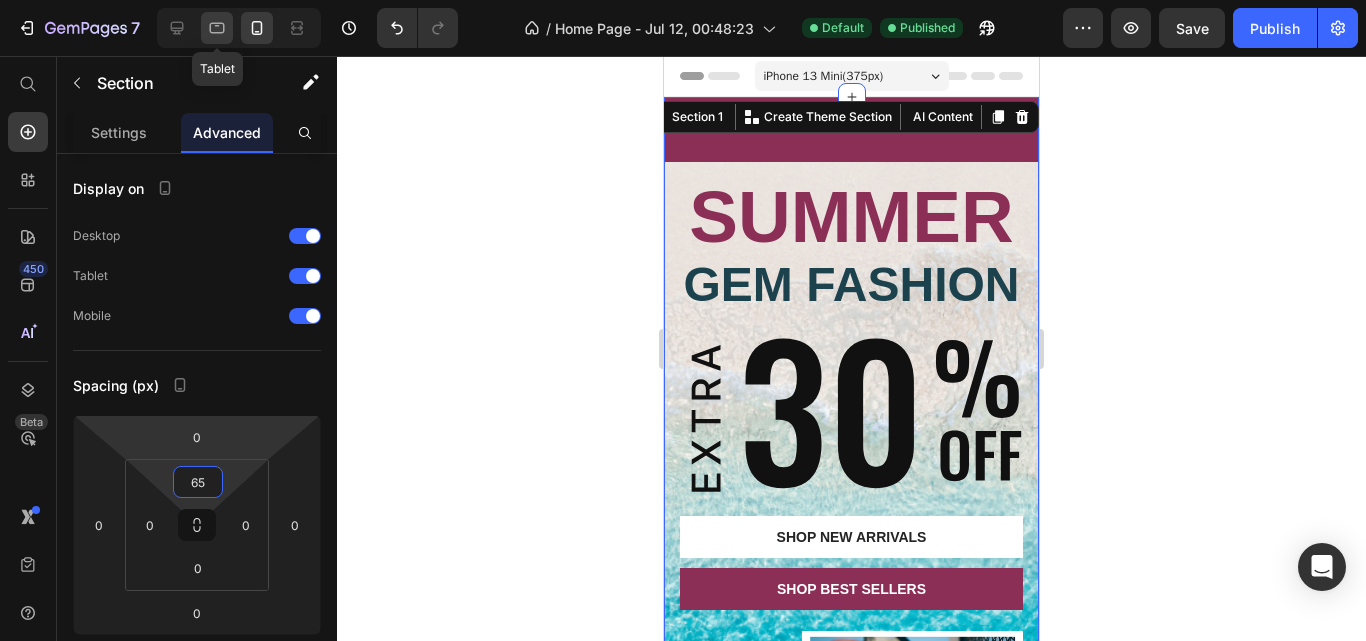 type on "65" 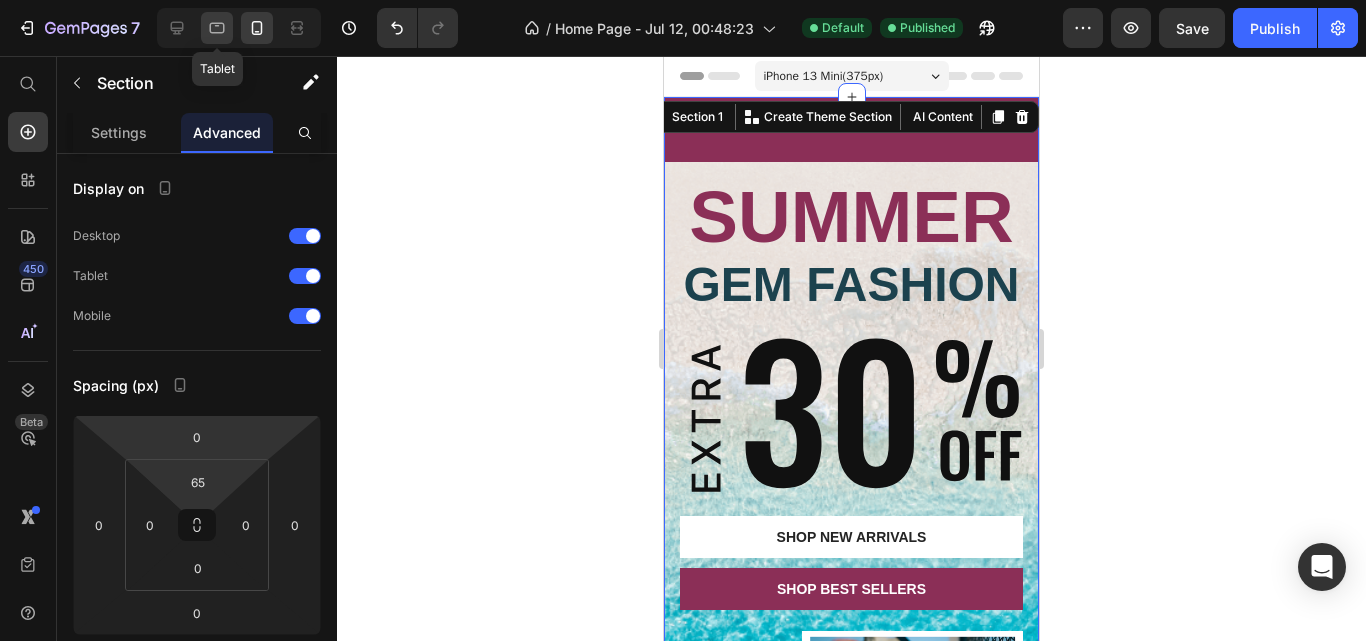 click 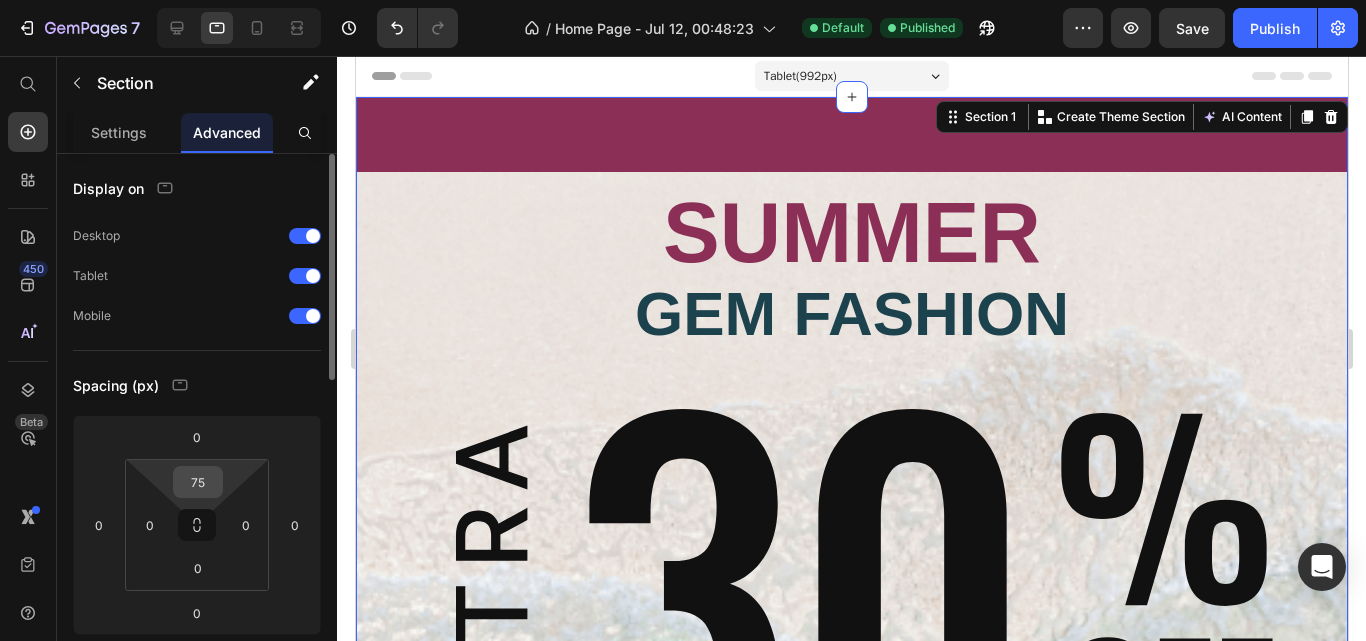 click on "75" at bounding box center [198, 482] 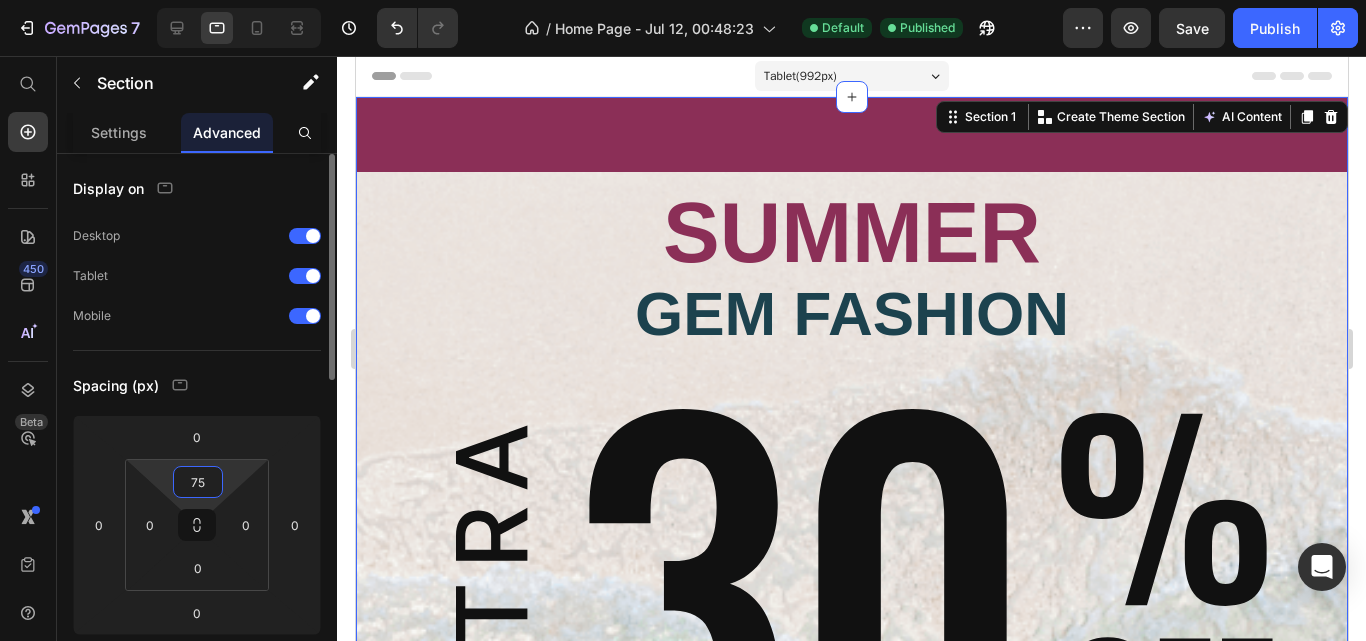 click on "75" at bounding box center (198, 482) 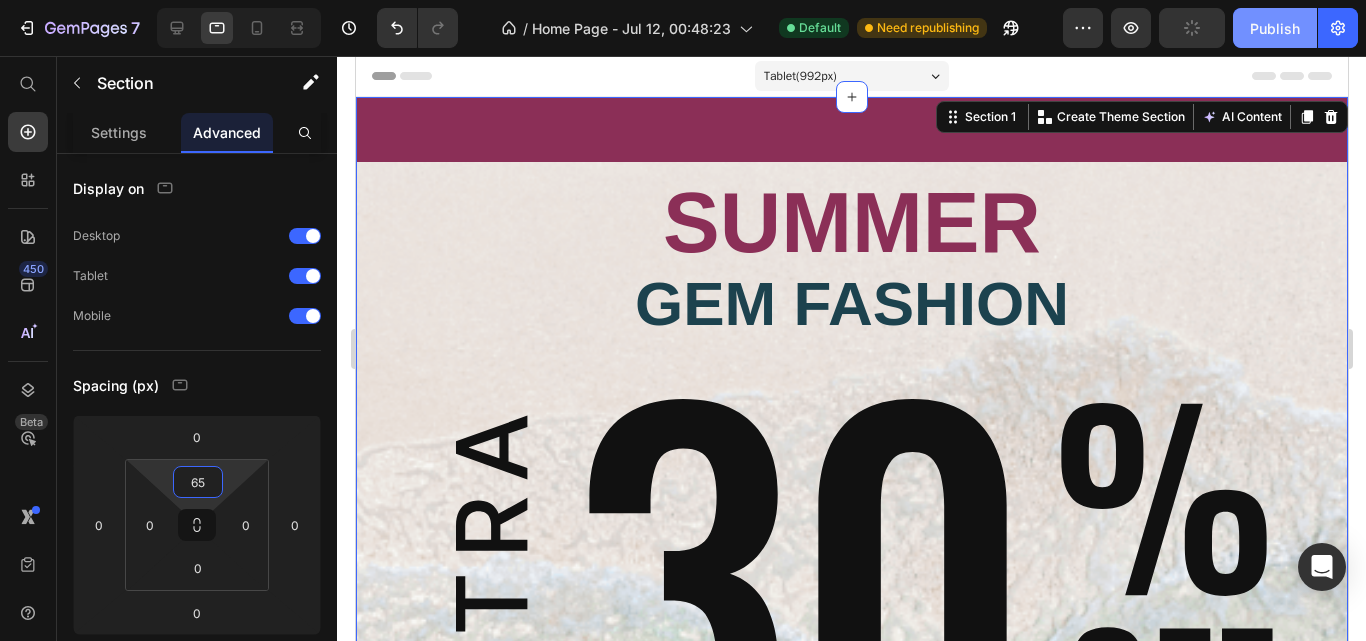 type on "65" 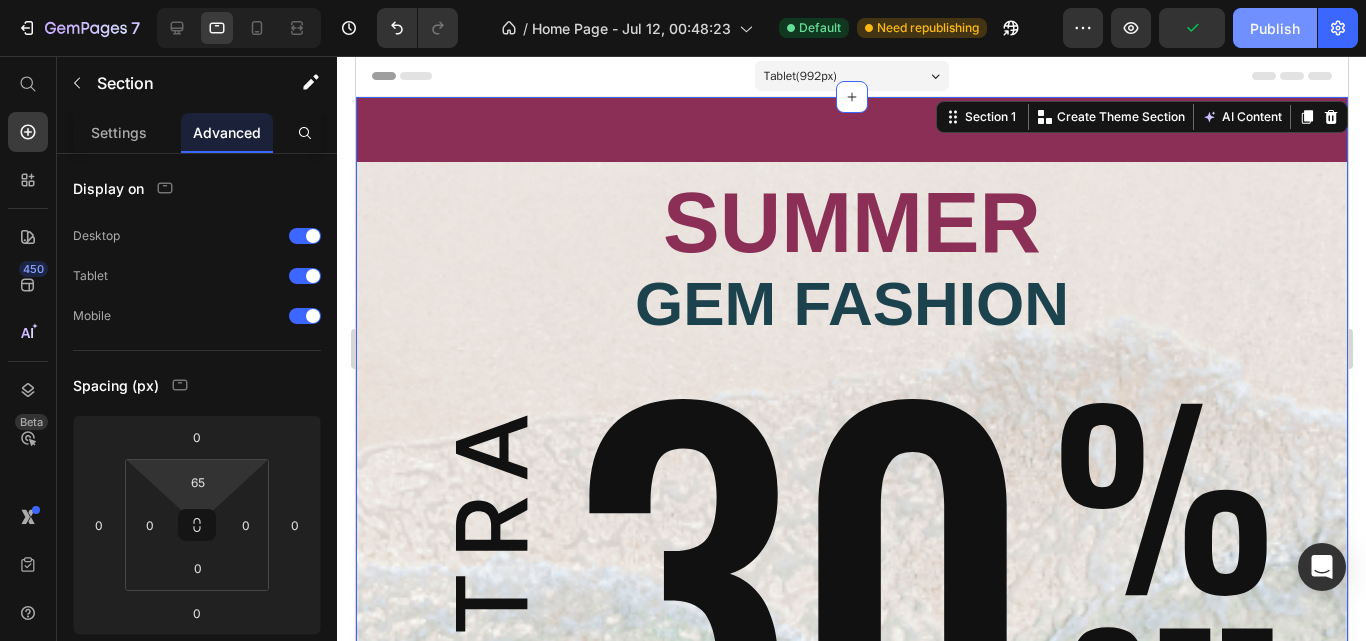 click on "Publish" at bounding box center (1275, 28) 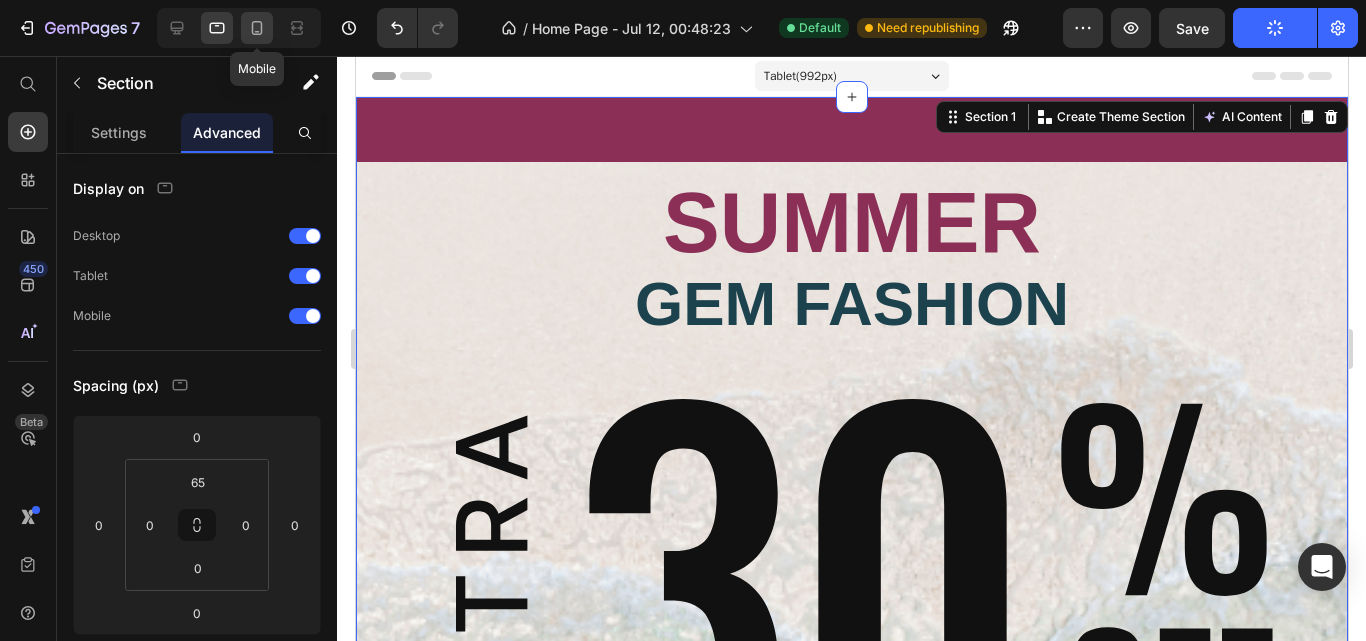 click 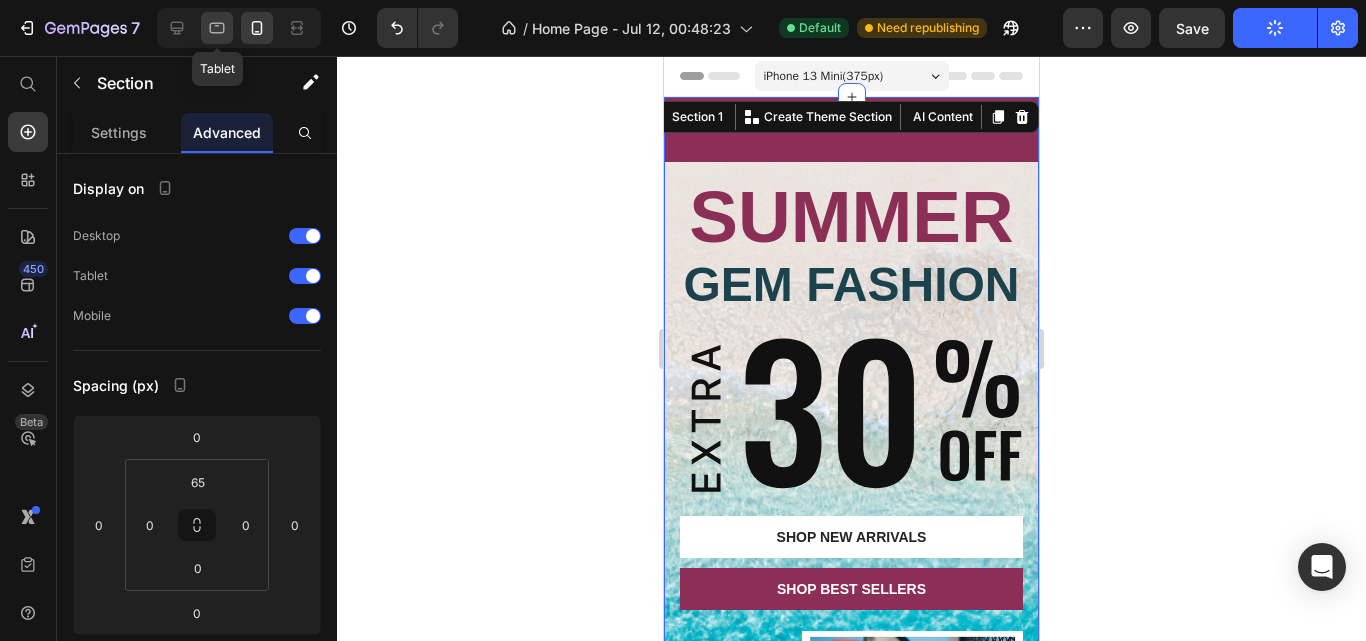 click 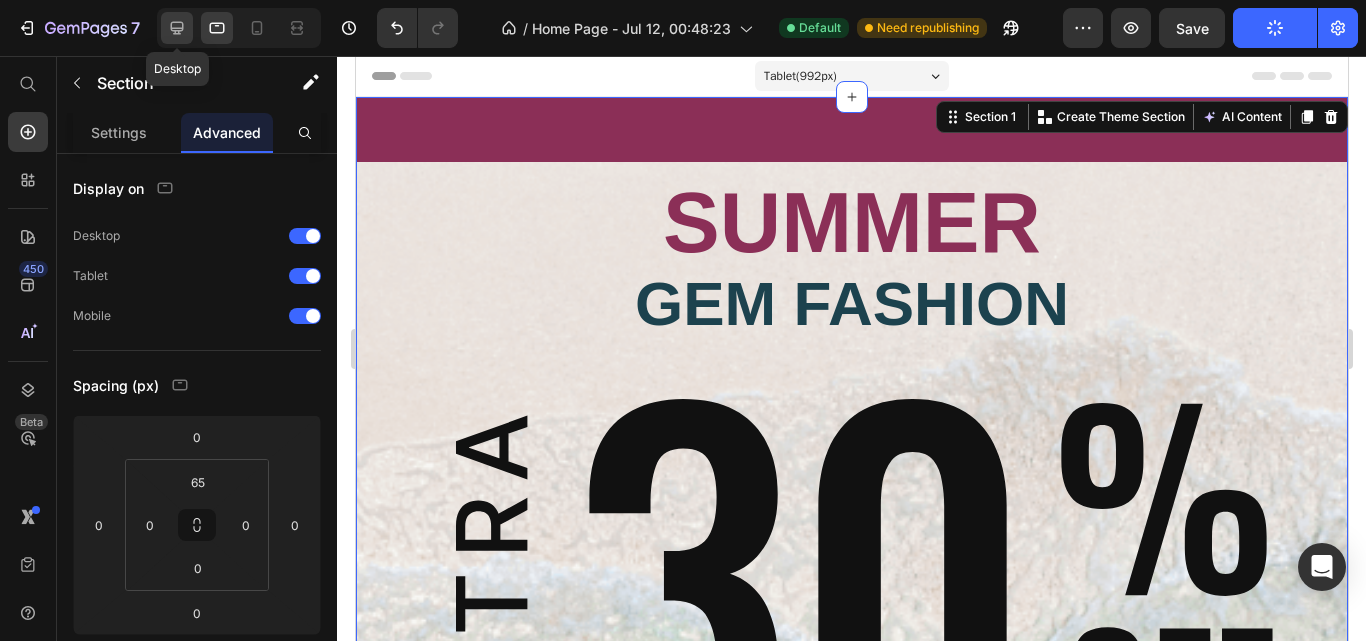 click 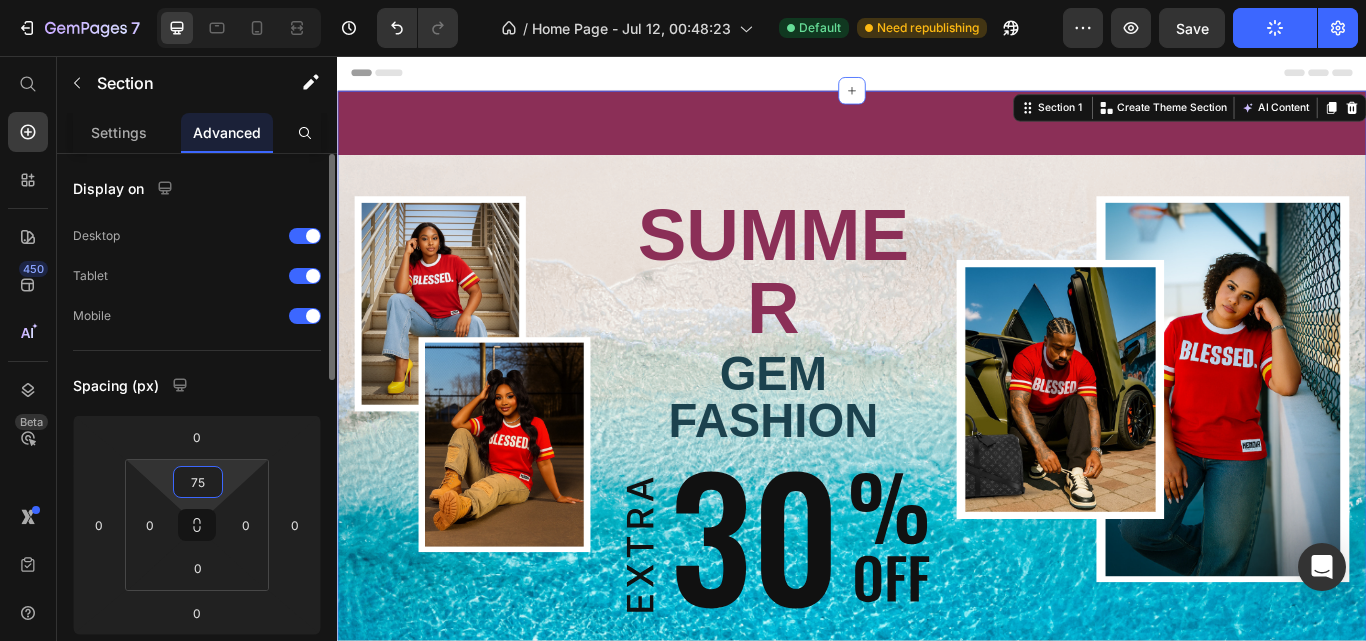 click on "75" at bounding box center [198, 482] 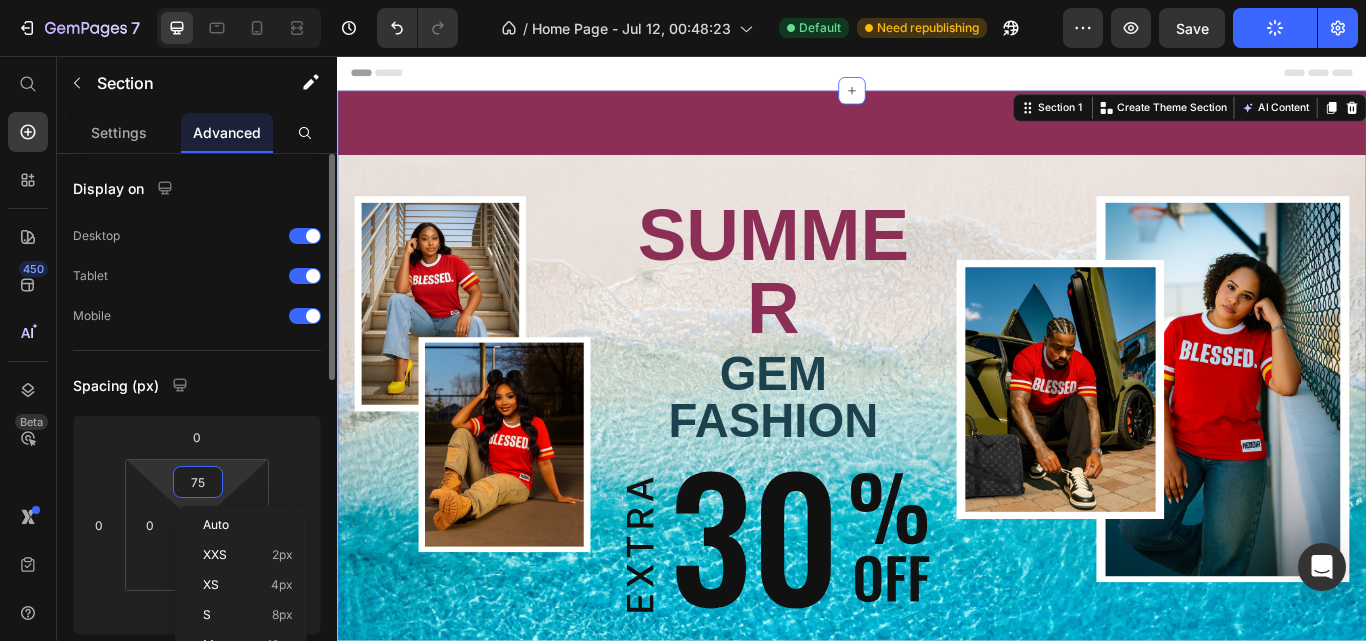click on "75" at bounding box center [198, 482] 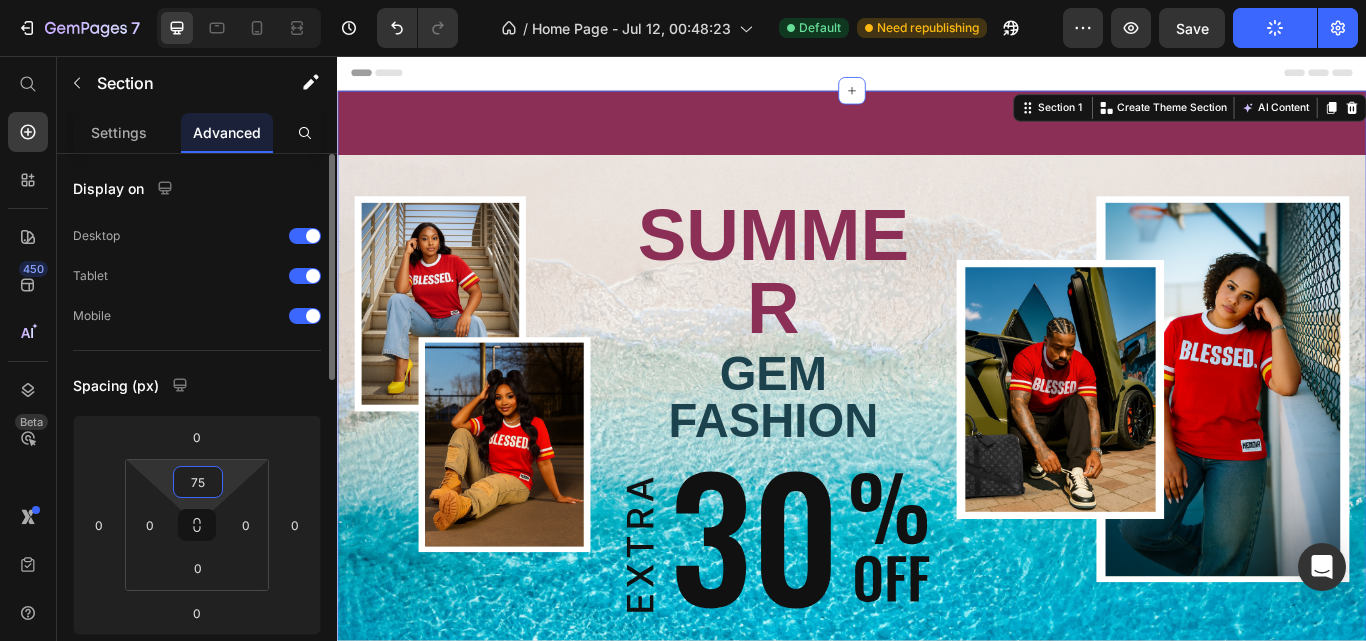 click on "75" at bounding box center [198, 482] 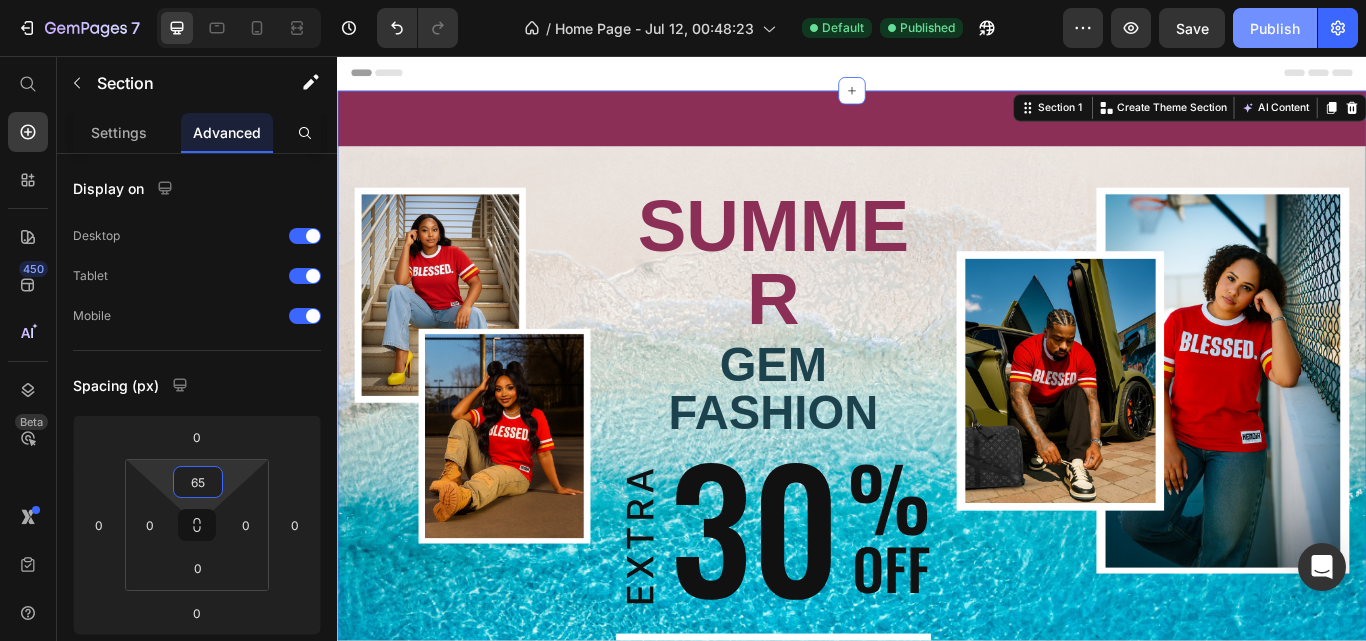type on "65" 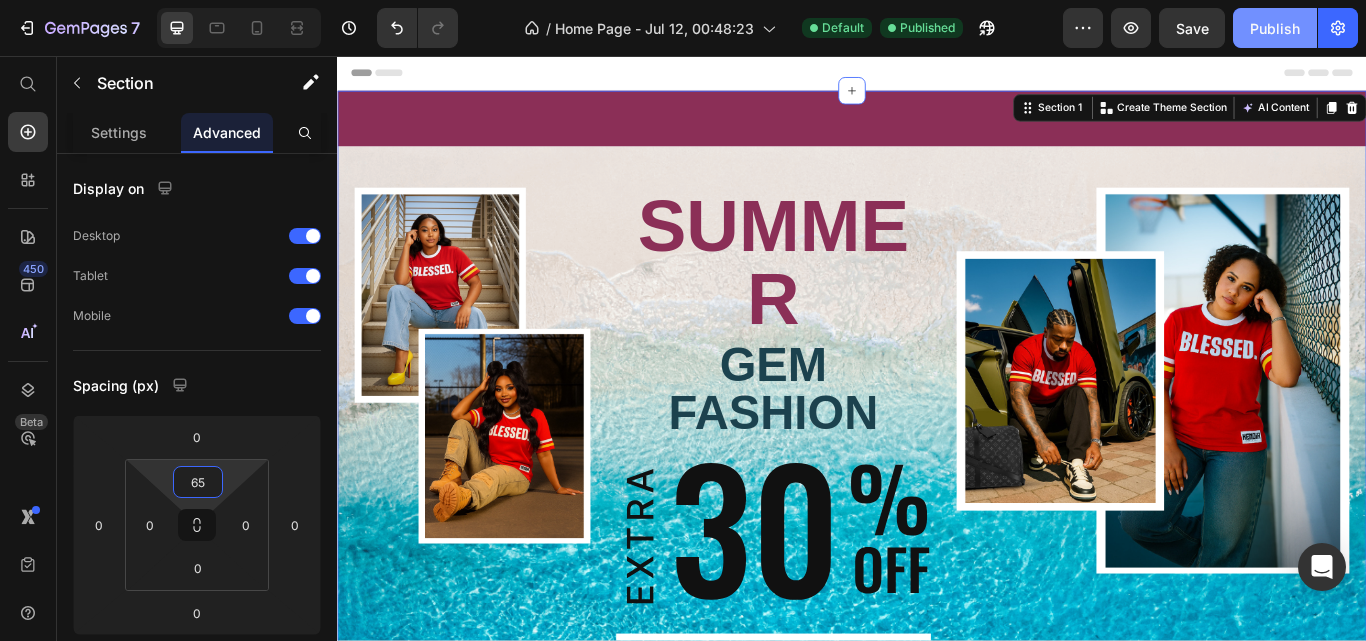 click on "Publish" at bounding box center (1275, 28) 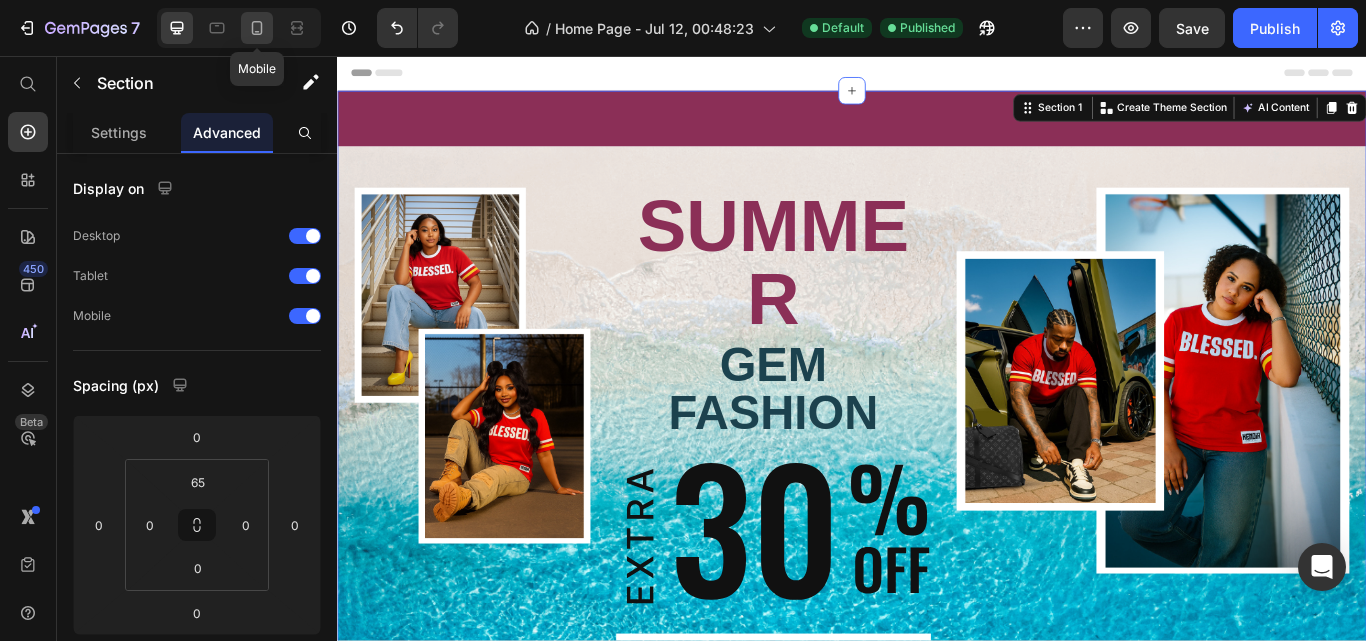 click 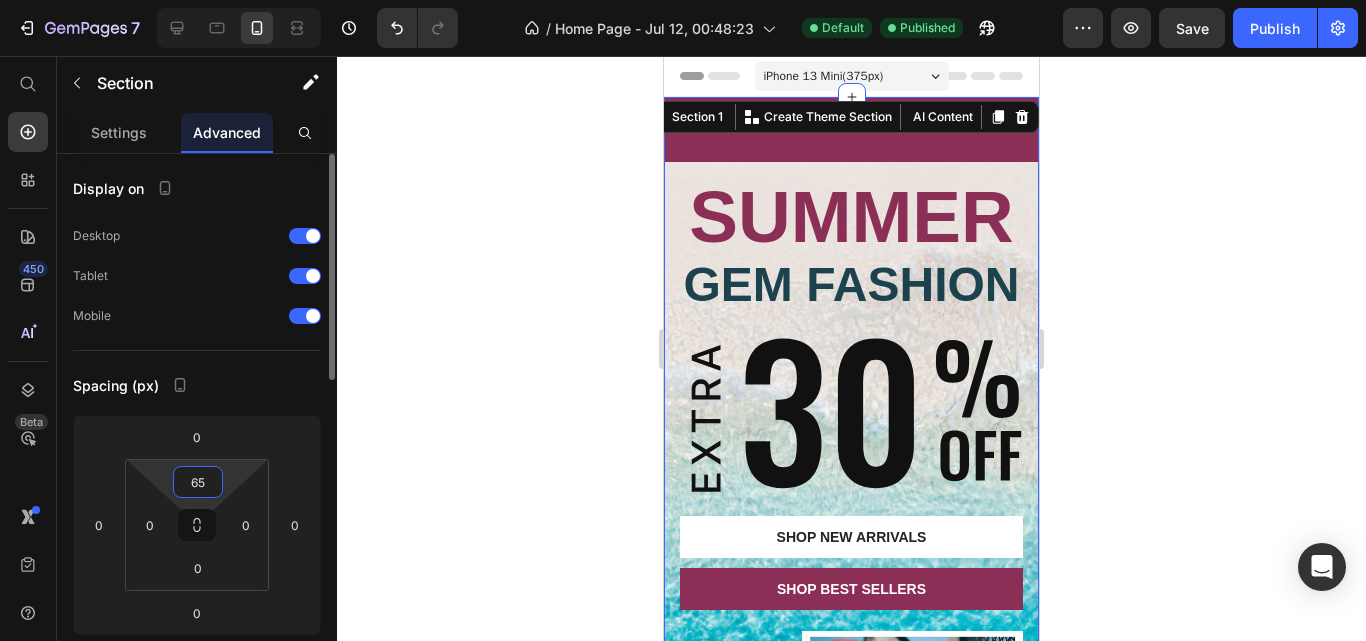 click on "65" at bounding box center (198, 482) 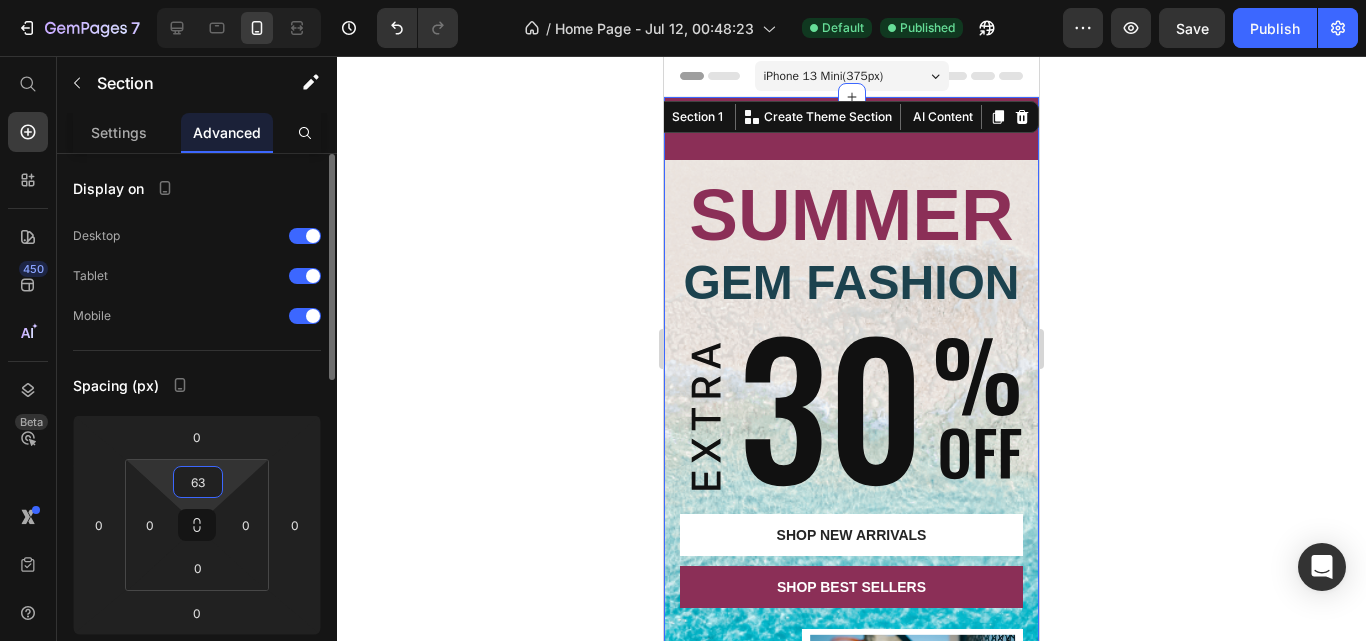 click on "63" at bounding box center (198, 482) 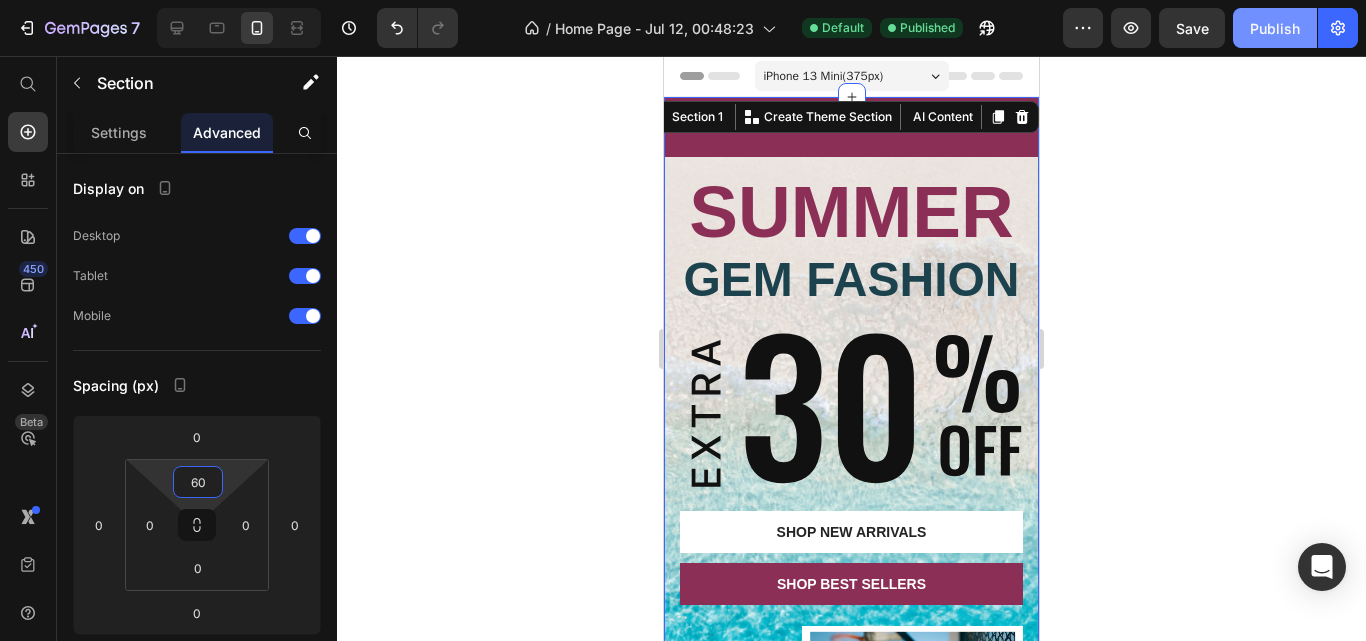 type on "60" 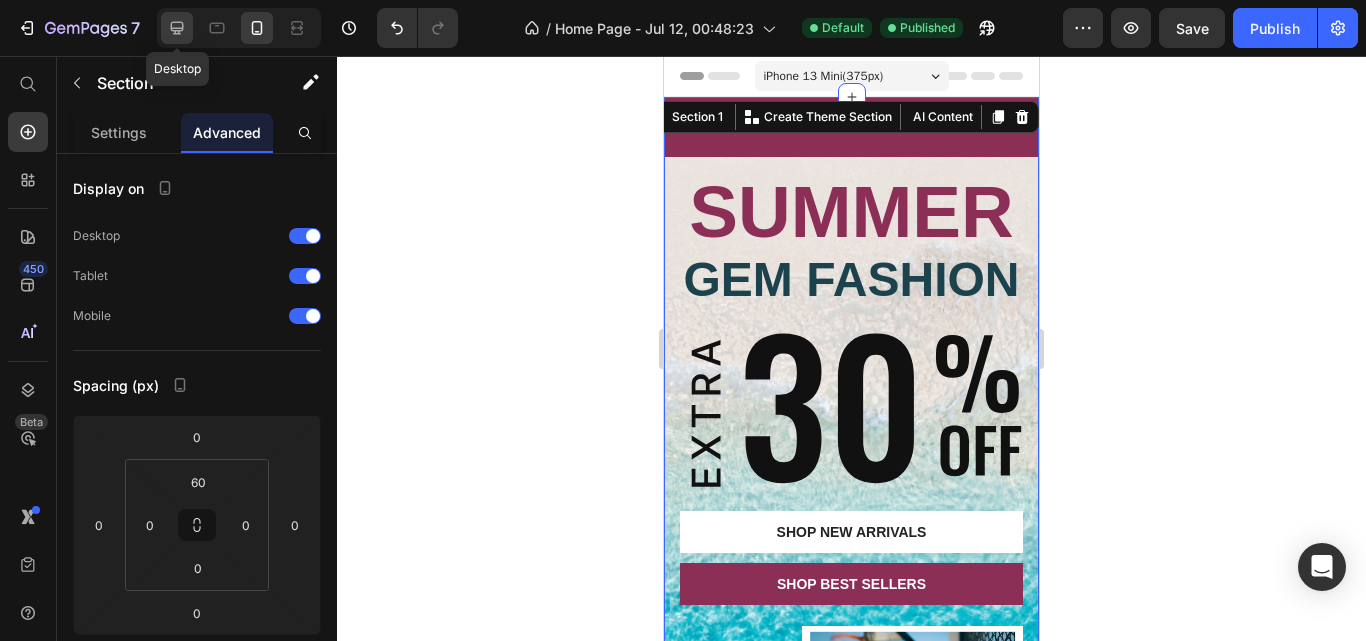 click 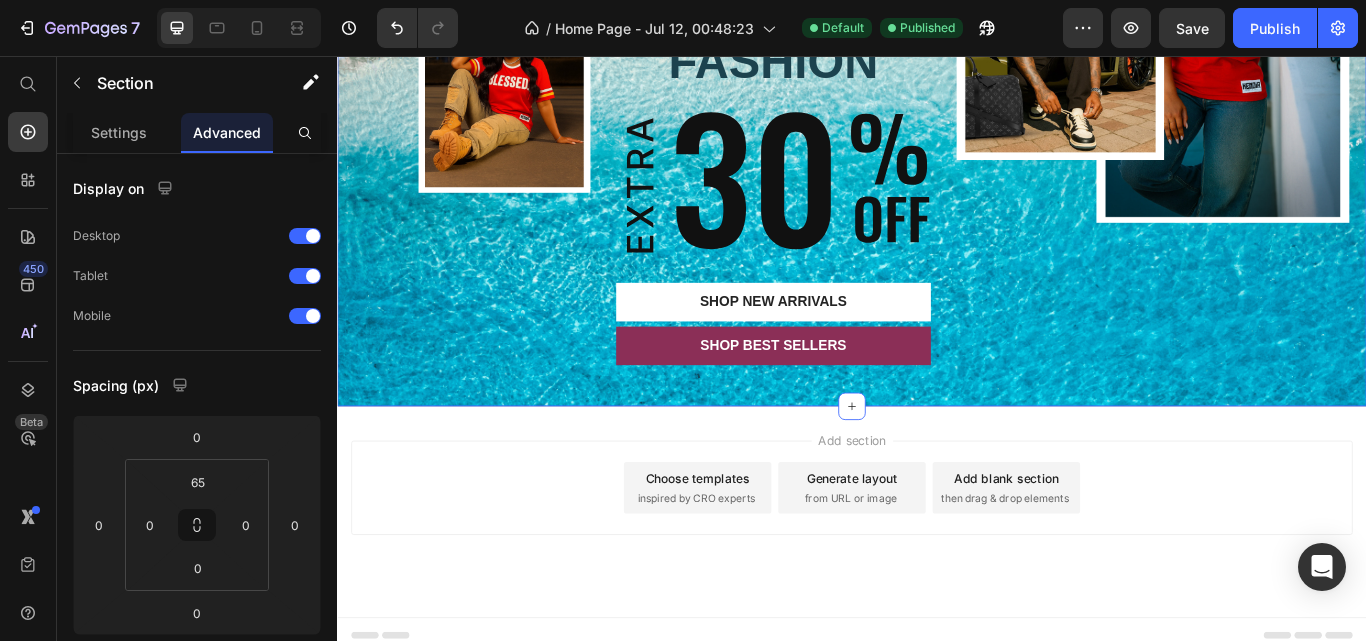 scroll, scrollTop: 421, scrollLeft: 0, axis: vertical 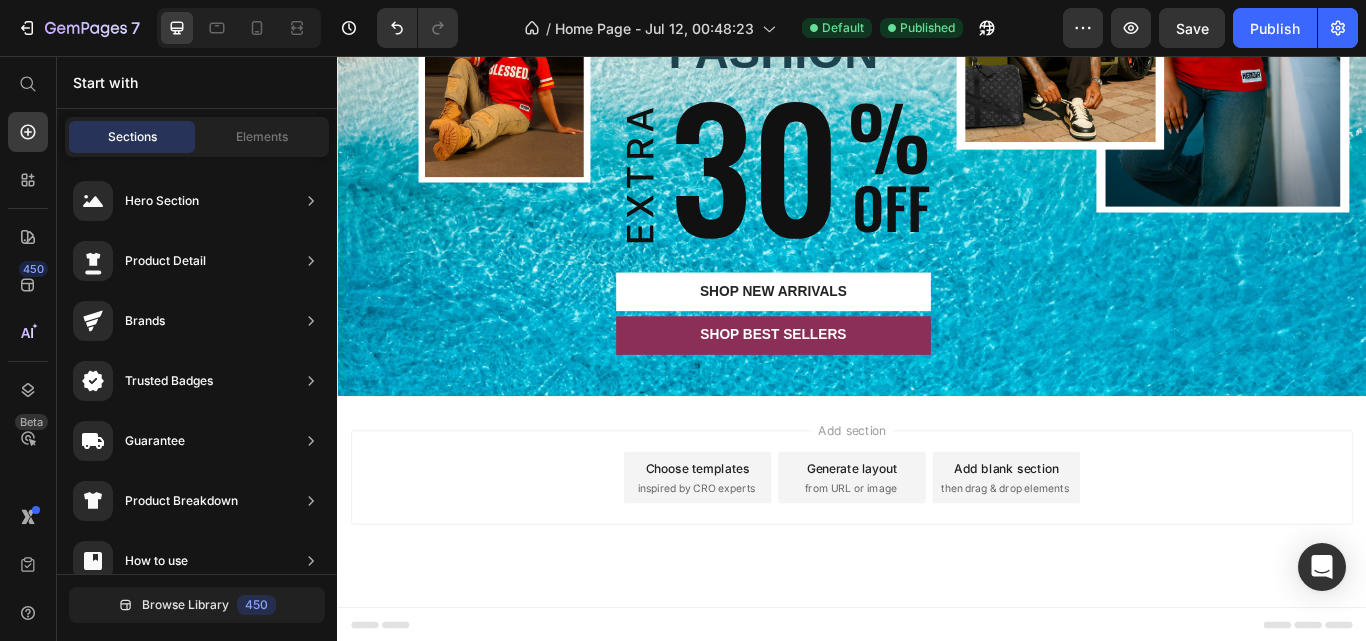 click on "inspired by CRO experts" at bounding box center (755, 561) 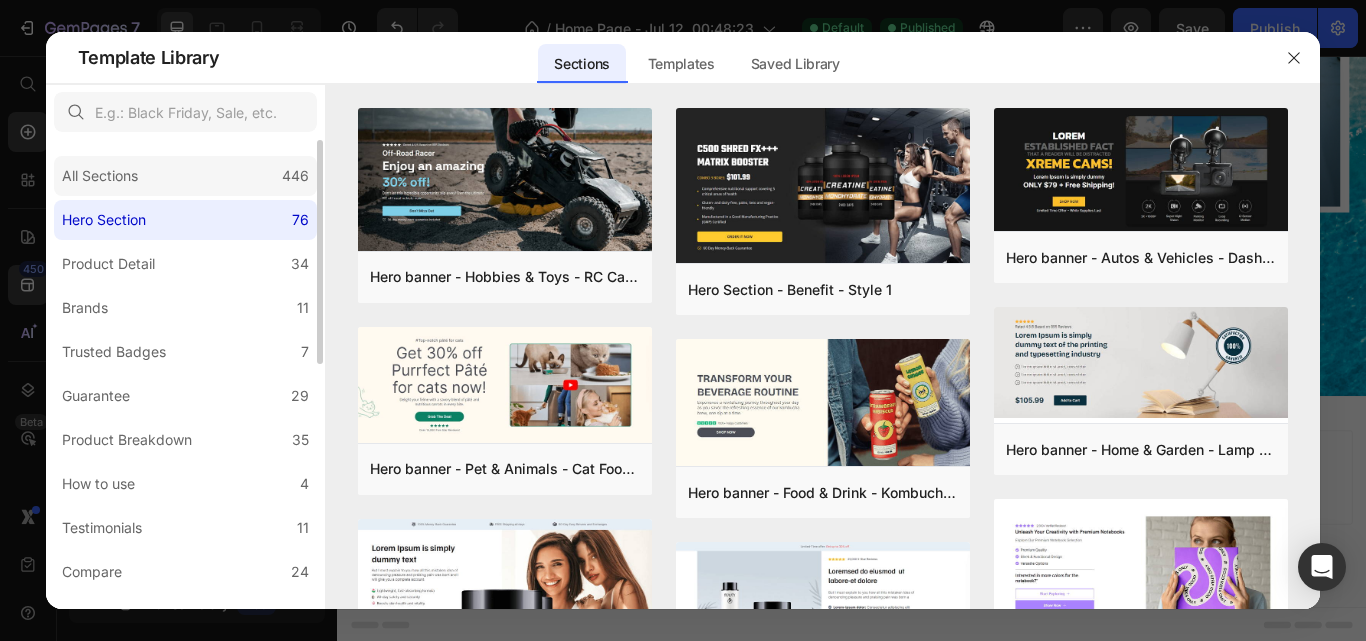 click on "All Sections 446" 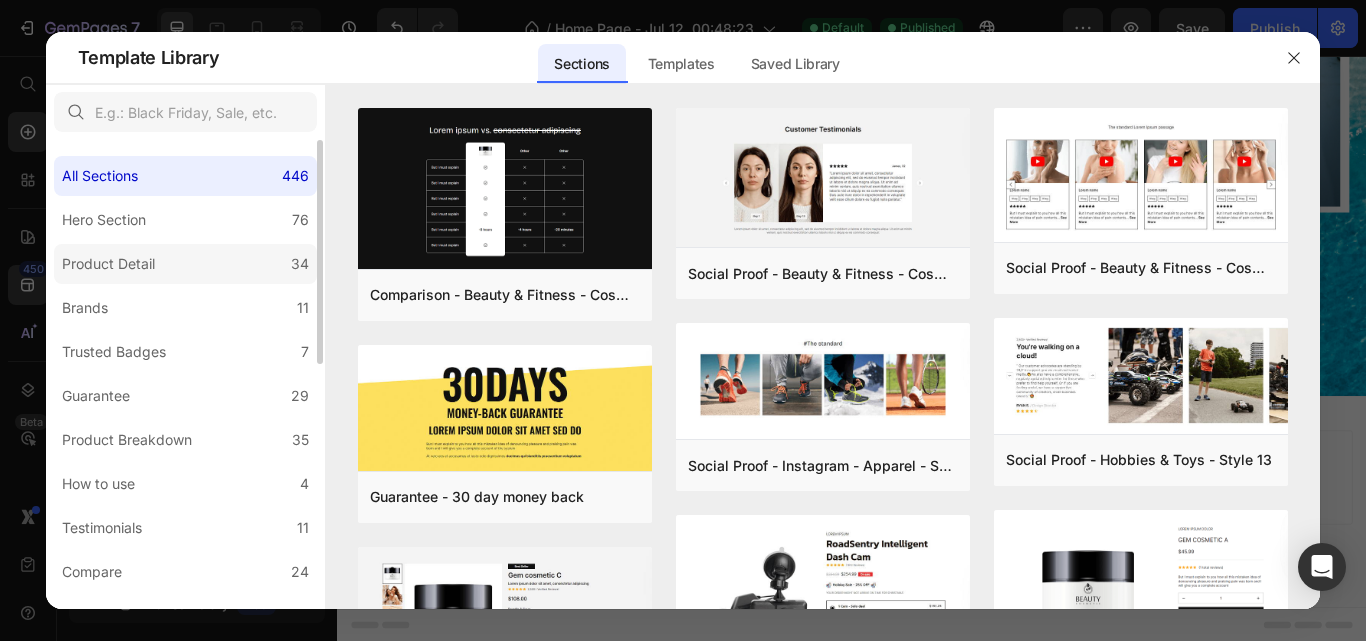 click on "Product Detail 34" 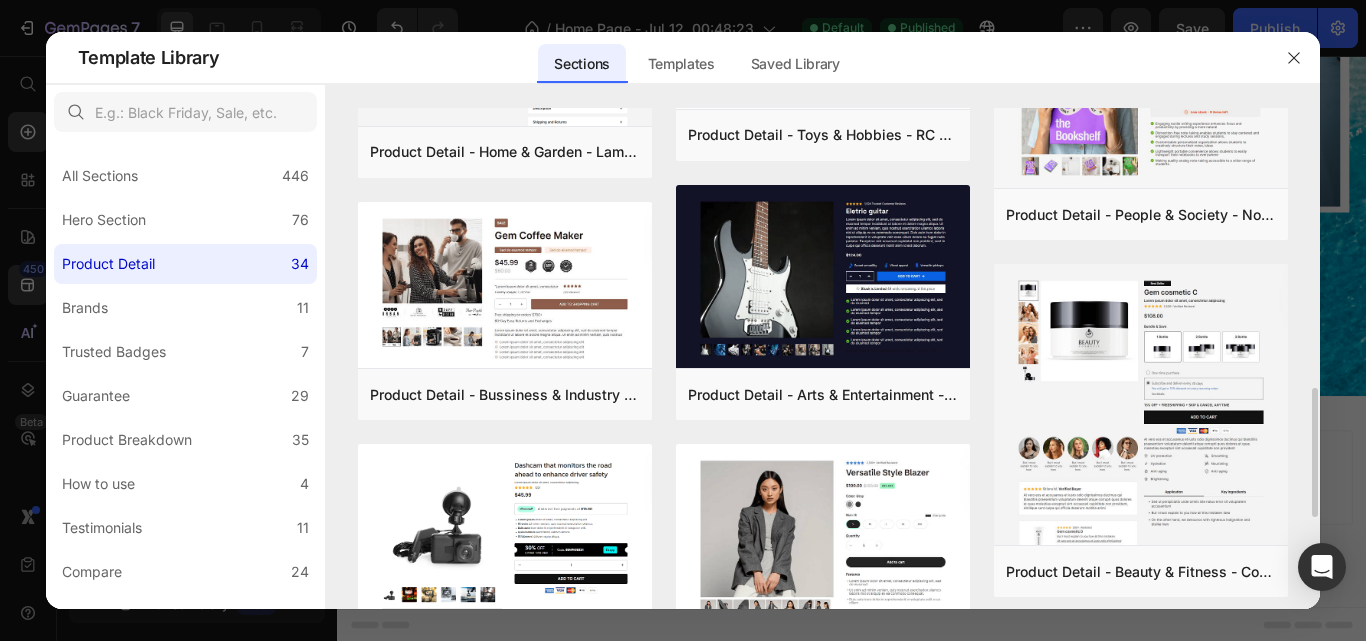 scroll, scrollTop: 1072, scrollLeft: 0, axis: vertical 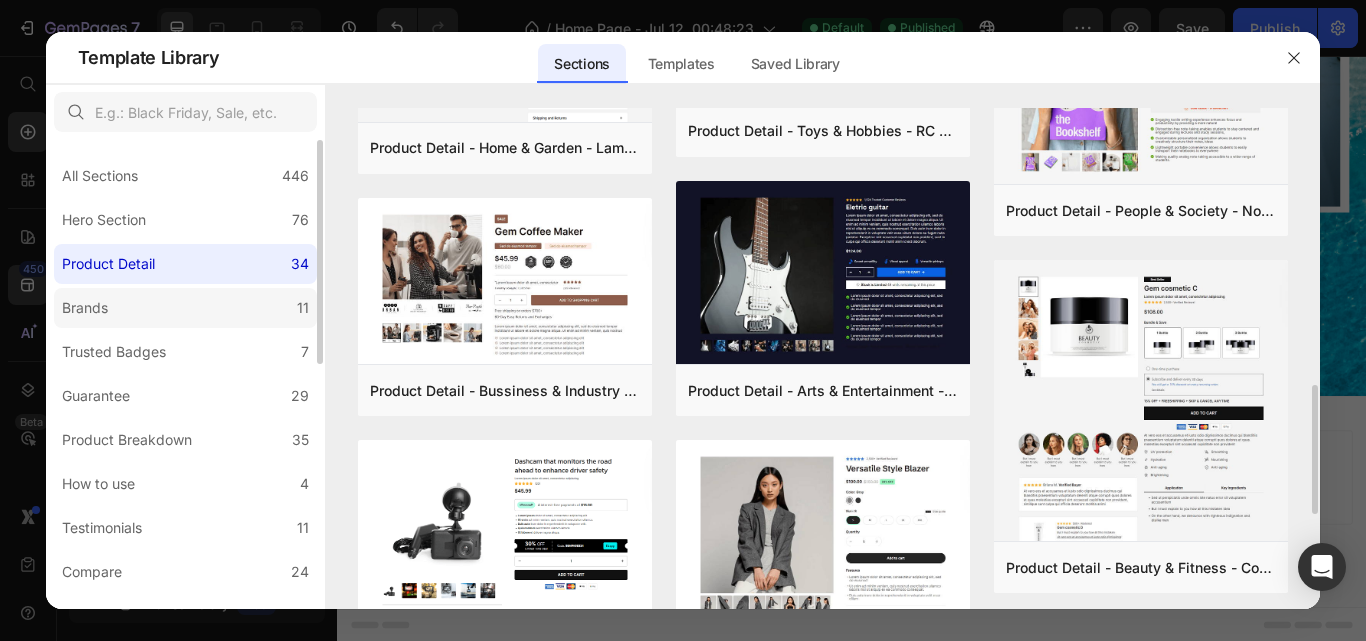click on "Brands 11" 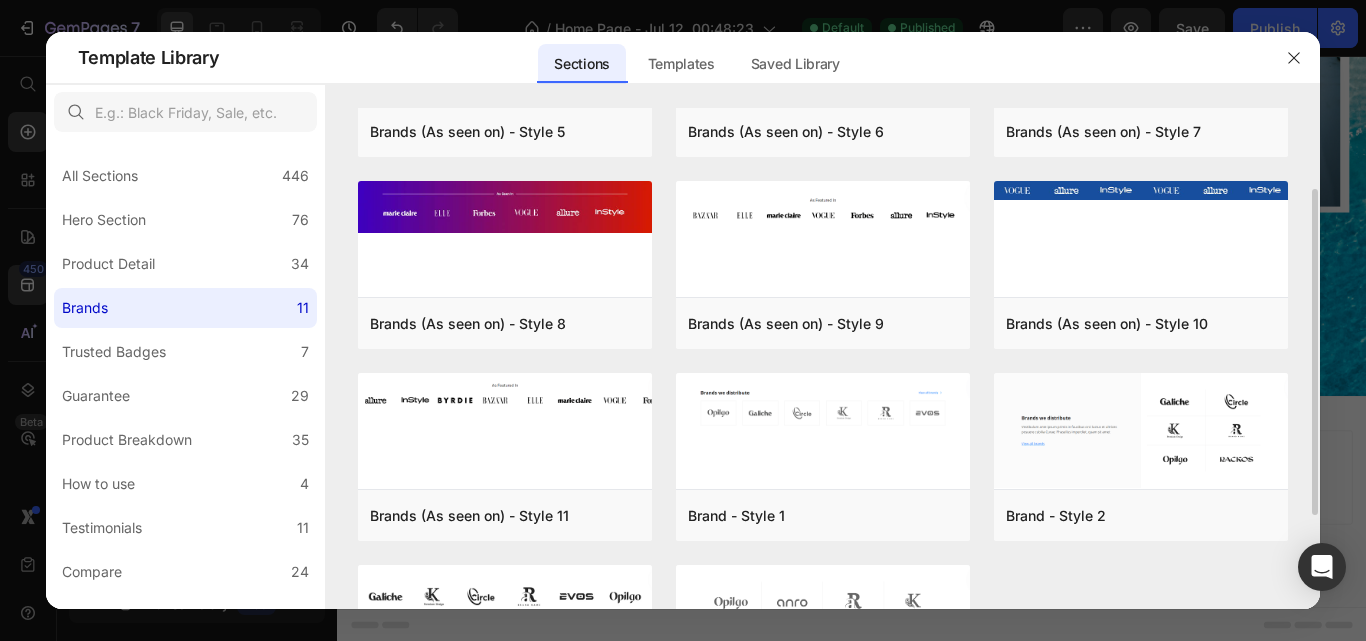 scroll, scrollTop: 267, scrollLeft: 0, axis: vertical 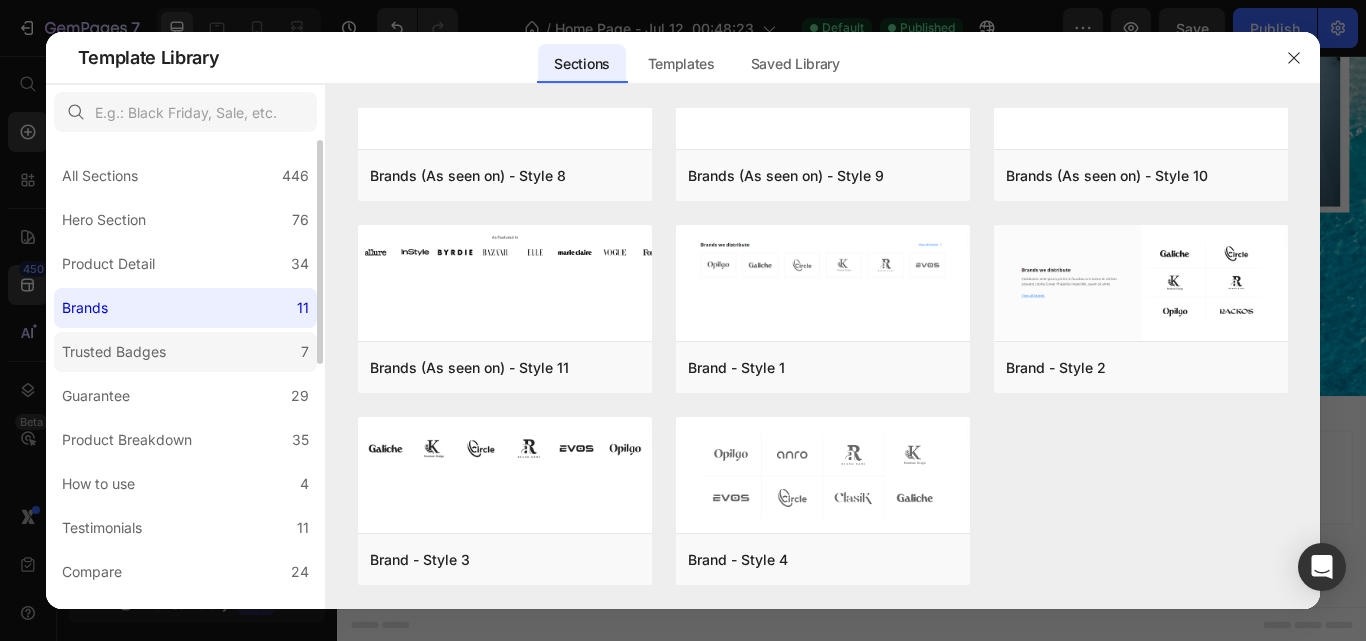 click on "Trusted Badges 7" 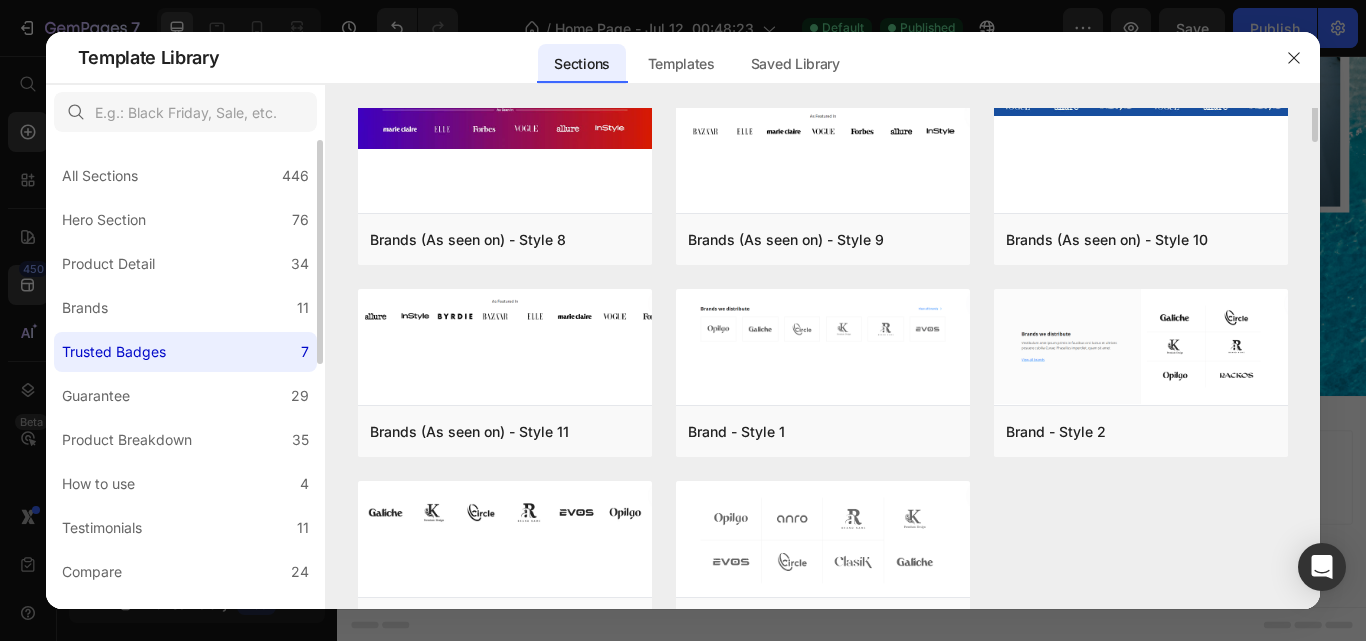scroll, scrollTop: 0, scrollLeft: 0, axis: both 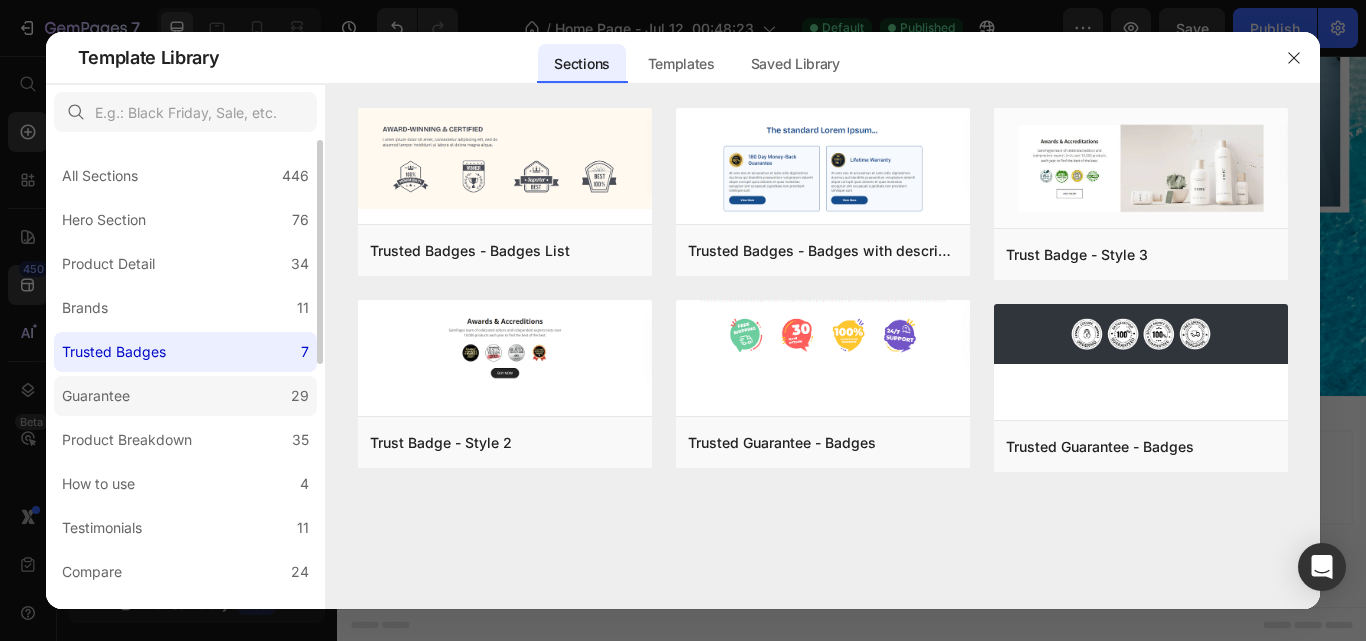 click on "Guarantee 29" 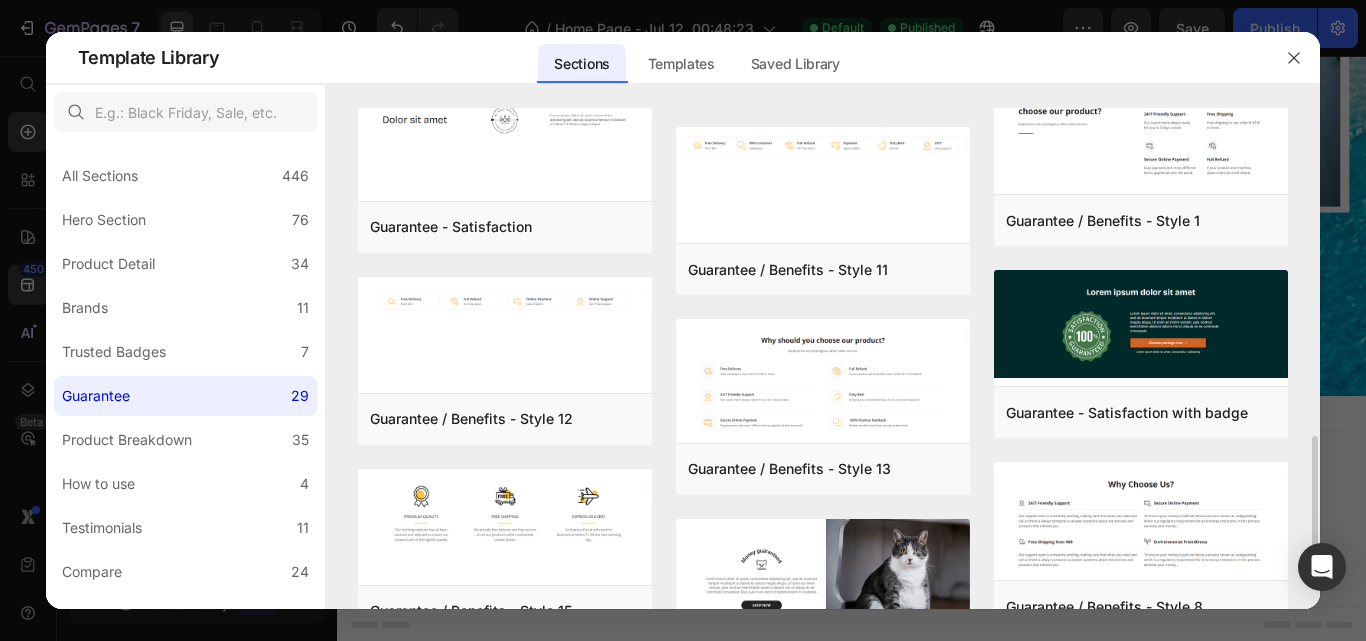 scroll, scrollTop: 1458, scrollLeft: 0, axis: vertical 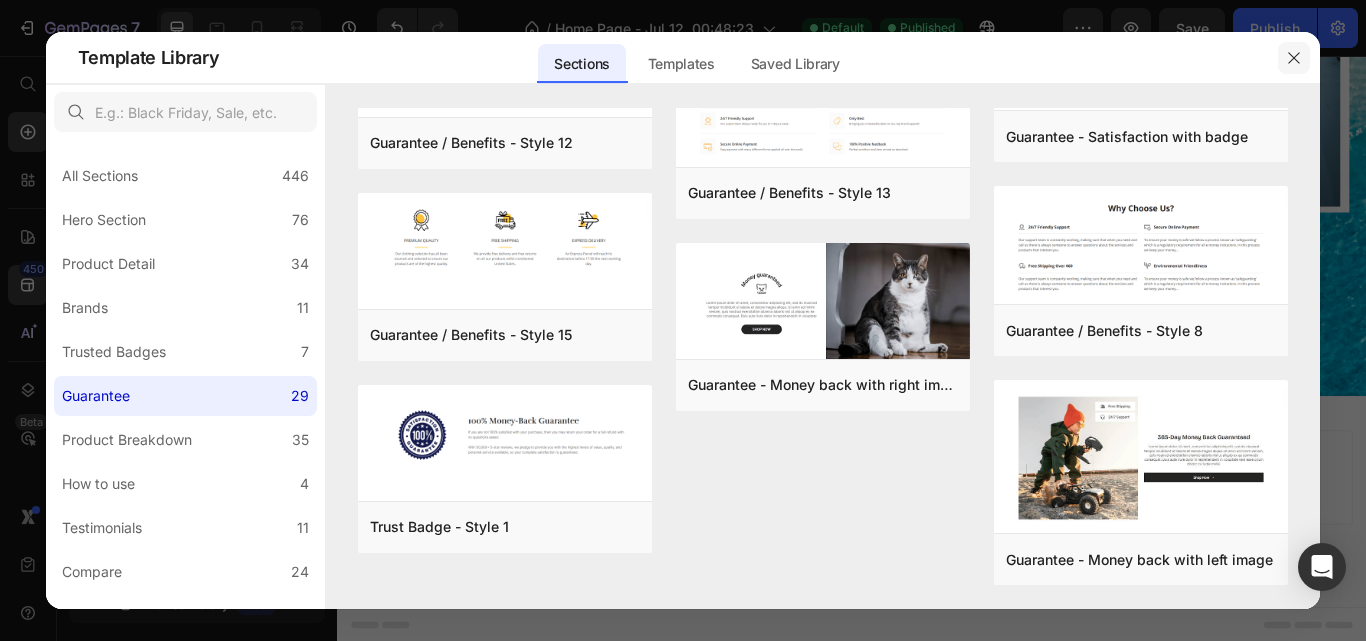 click 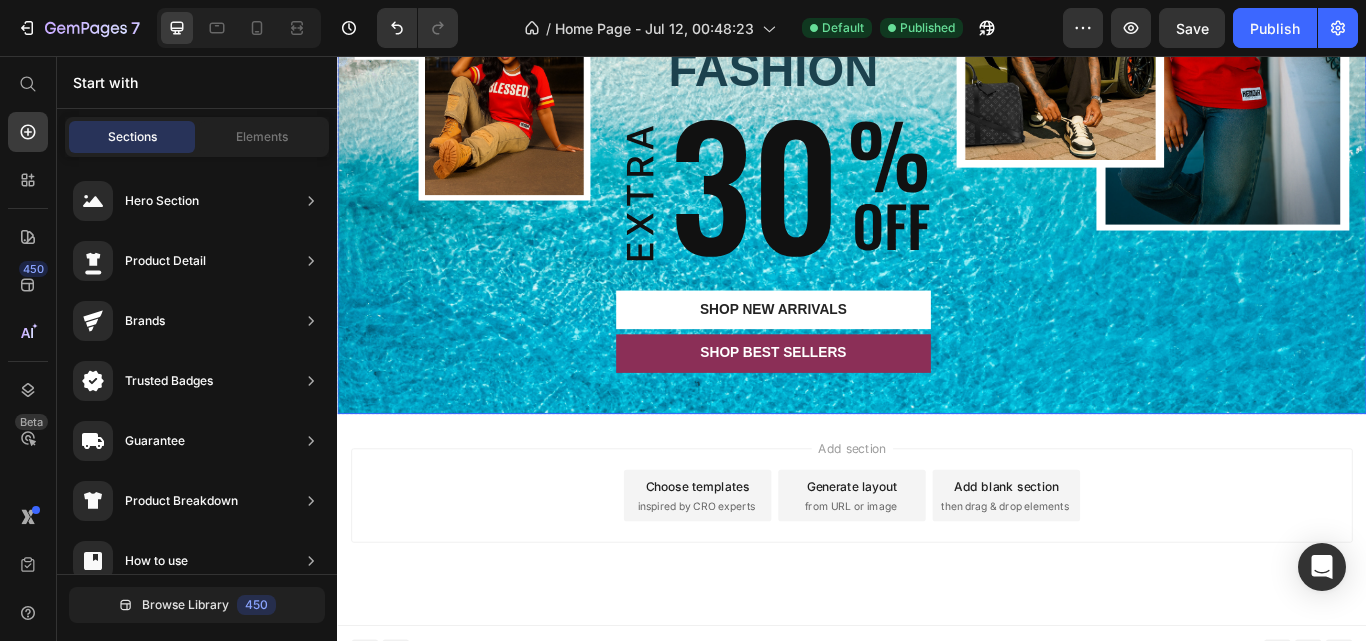 scroll, scrollTop: 0, scrollLeft: 0, axis: both 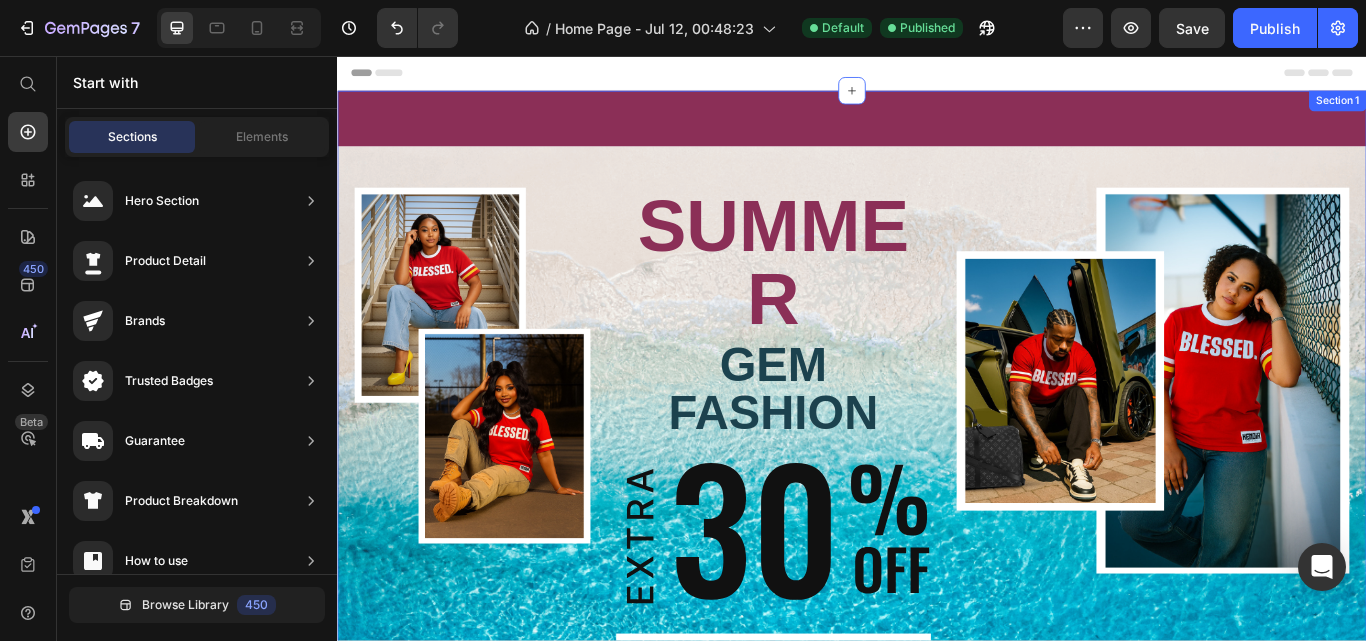 click on "Image SUMMER Text Block GEM FASHION Heading Image SHOP New arrivals Button SHOP BEST SELLERS Button Image Row Hero Banner Section 1" at bounding box center [937, 485] 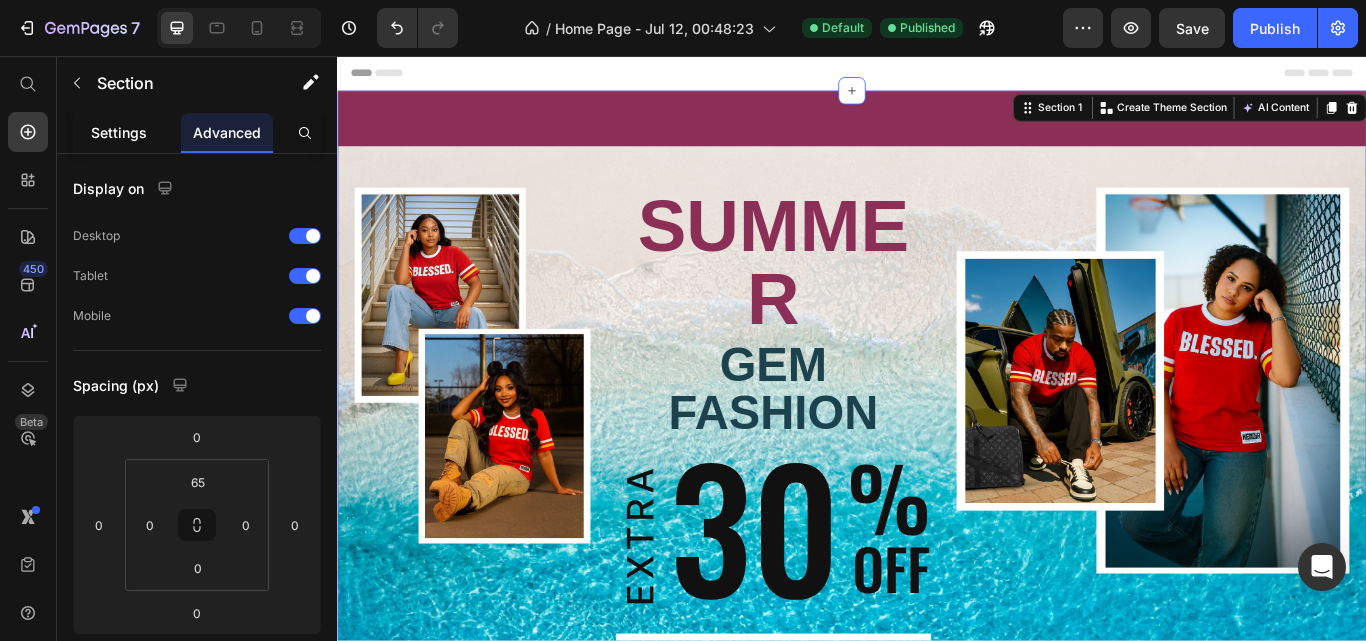 click on "Settings" at bounding box center (119, 132) 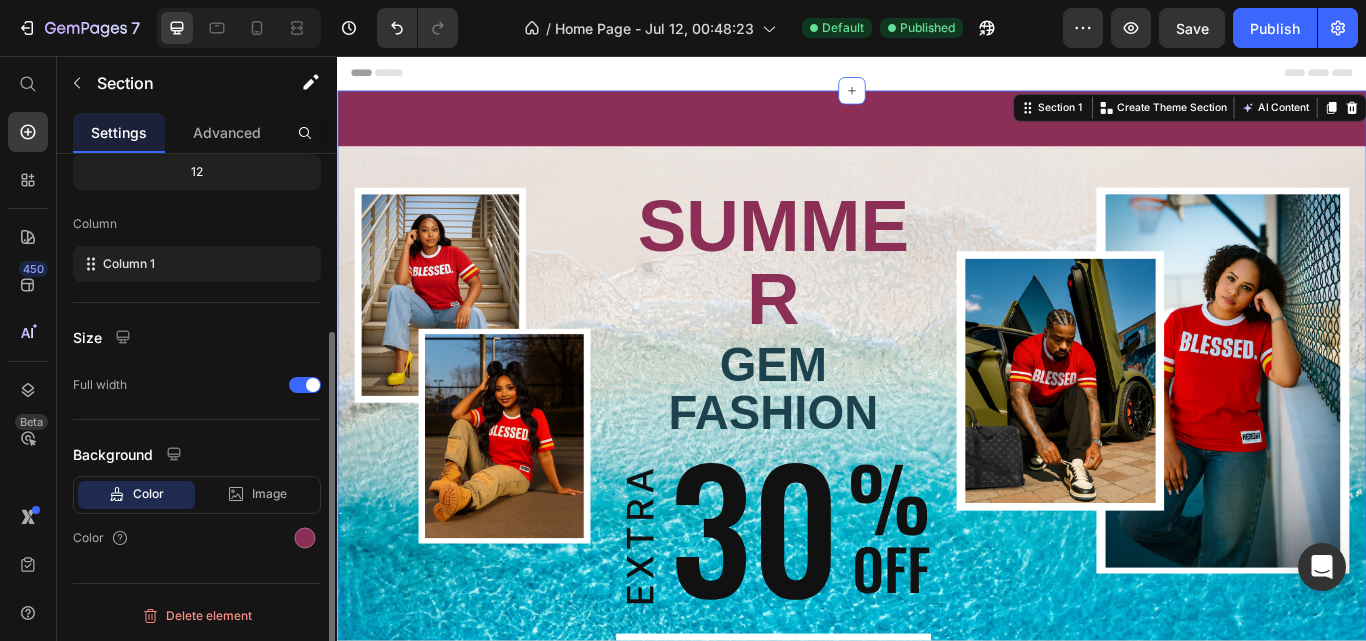scroll, scrollTop: 263, scrollLeft: 0, axis: vertical 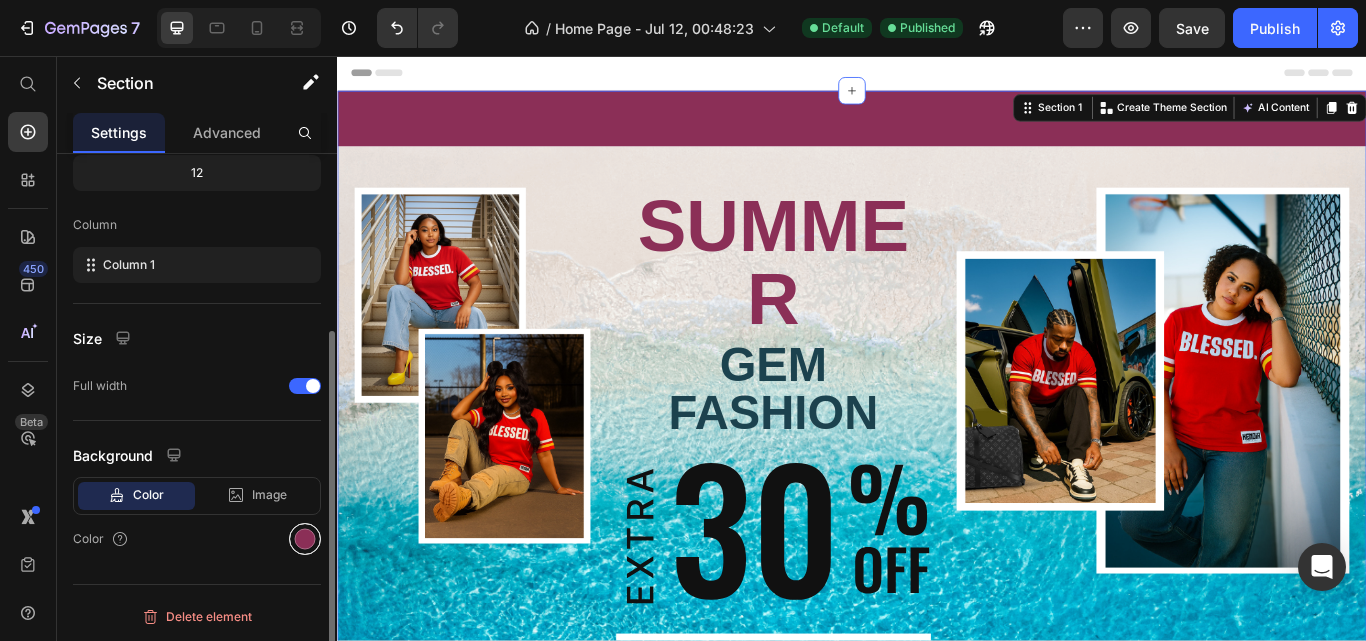 click at bounding box center [305, 539] 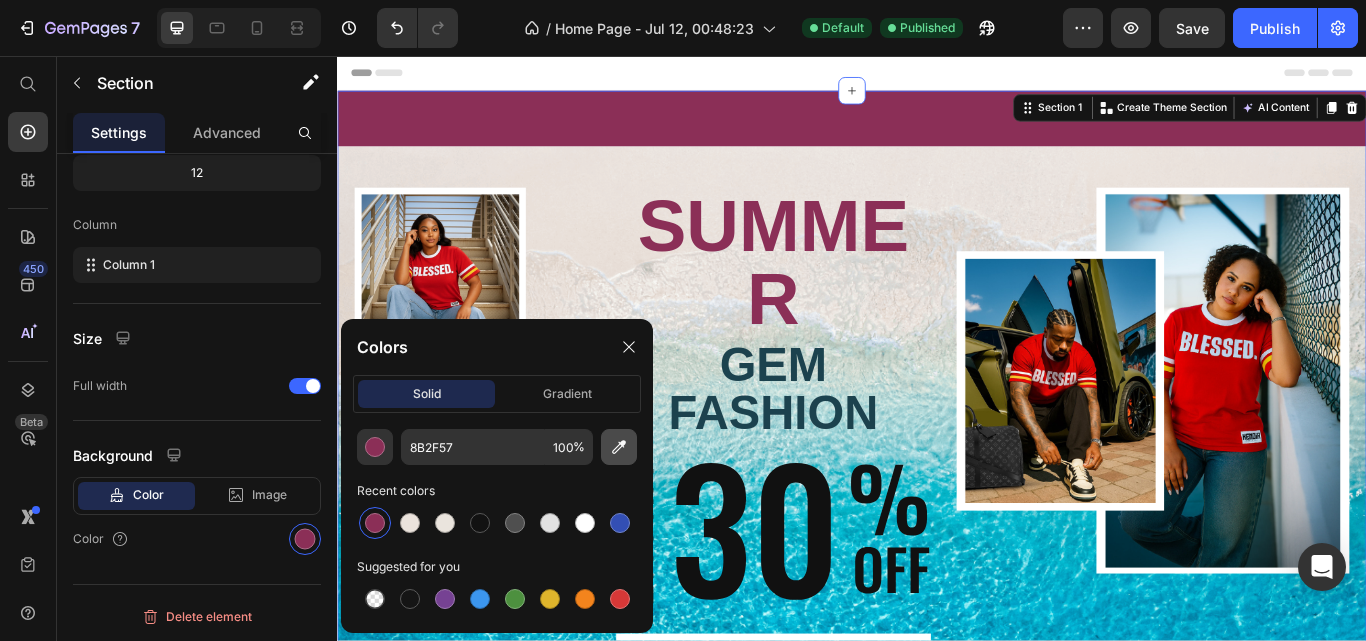 click 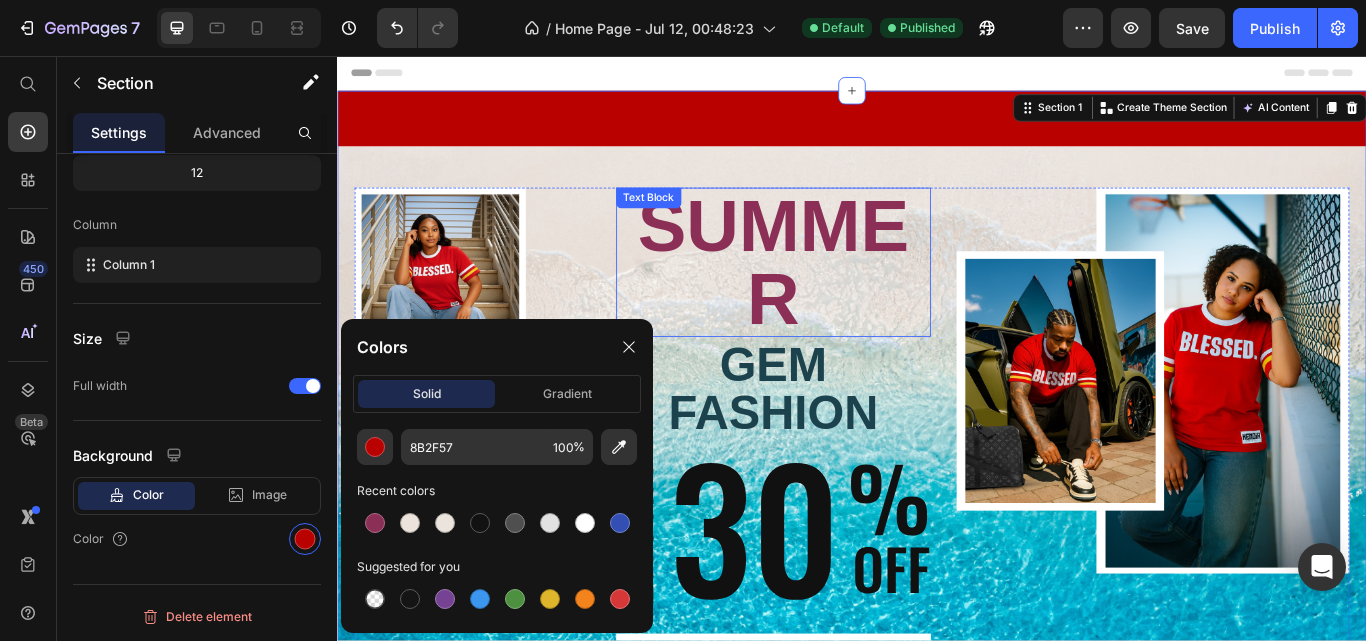 click on "SUMMER" at bounding box center [845, 297] 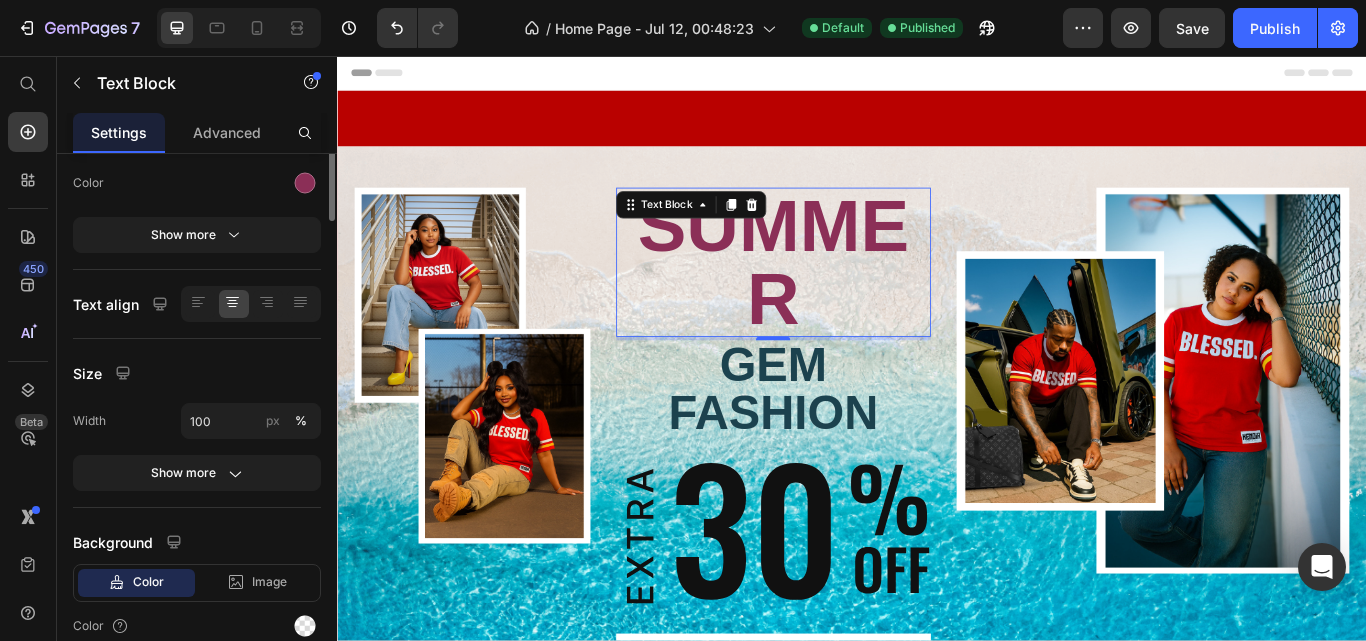scroll, scrollTop: 0, scrollLeft: 0, axis: both 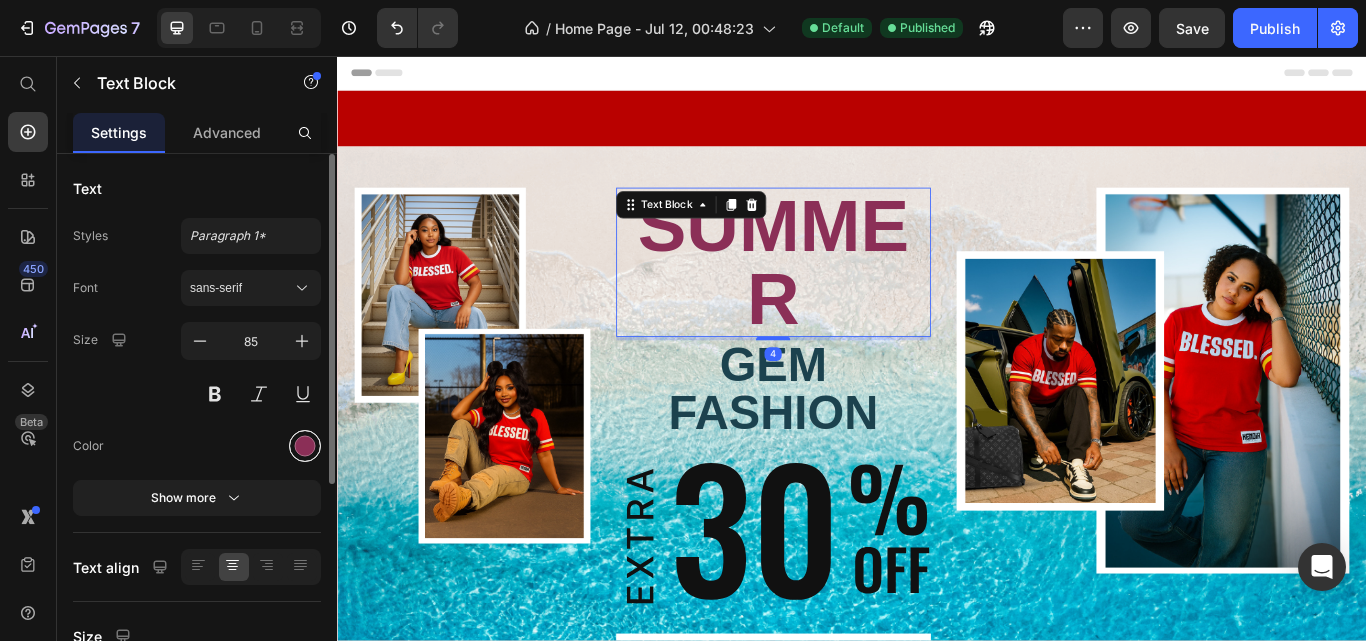 click at bounding box center (305, 446) 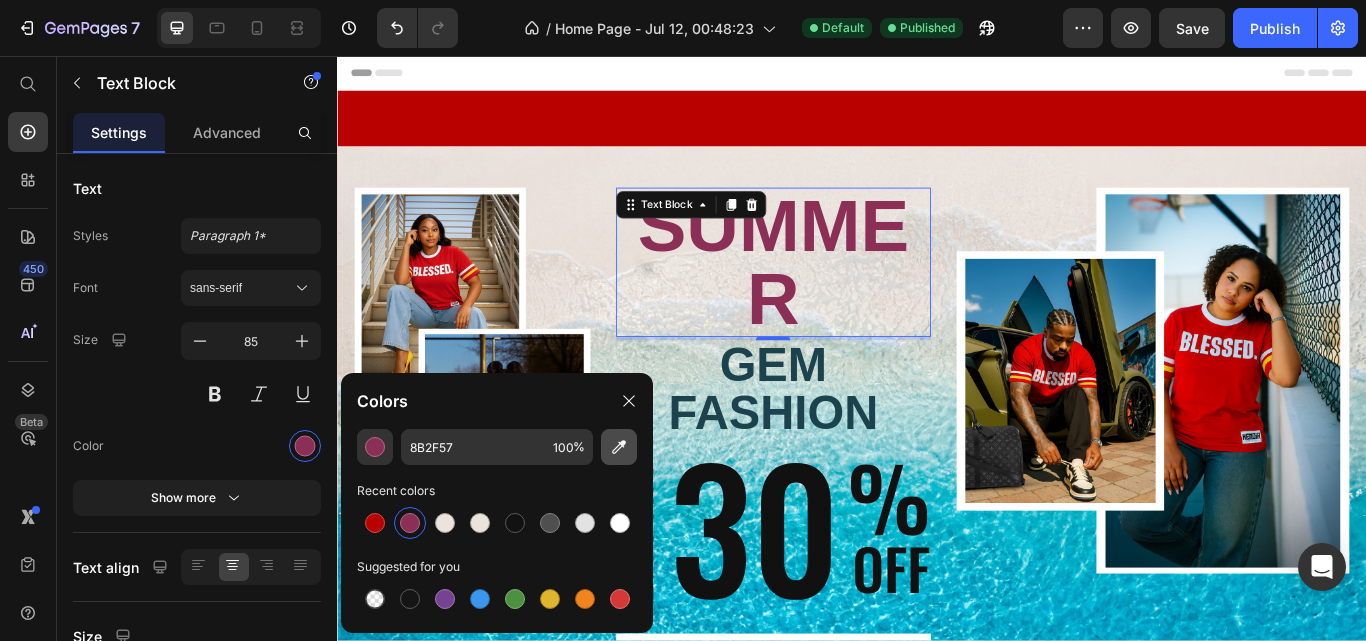 click 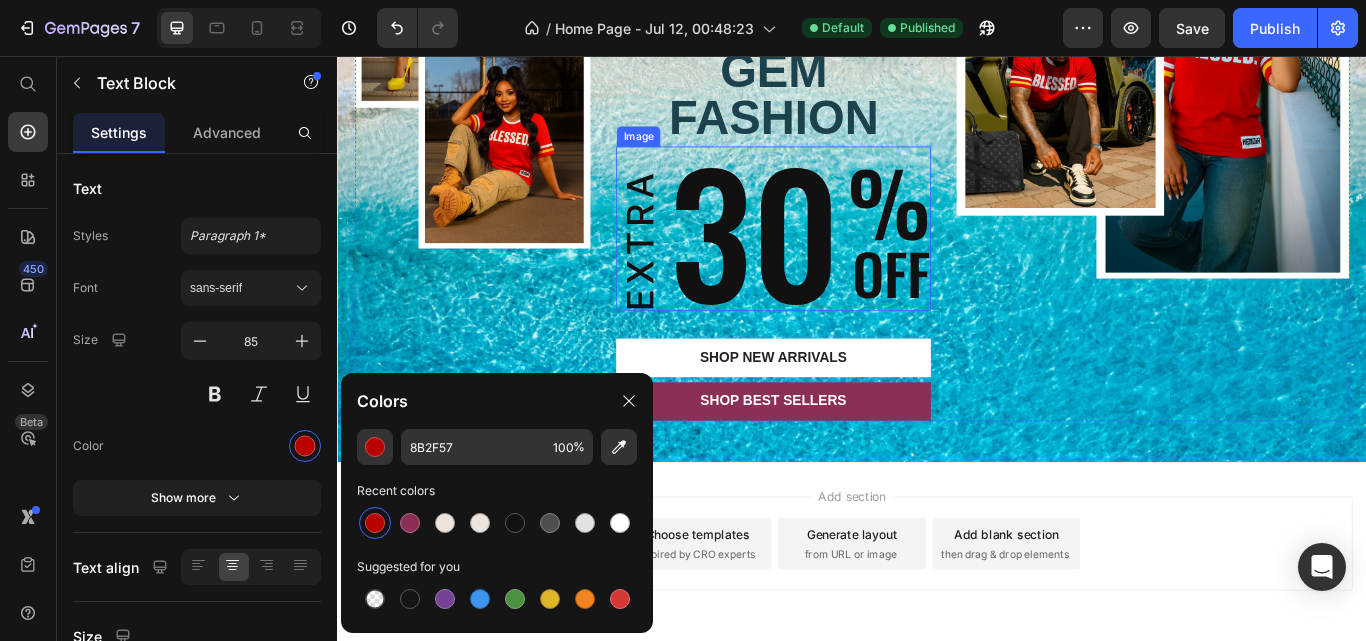 scroll, scrollTop: 345, scrollLeft: 0, axis: vertical 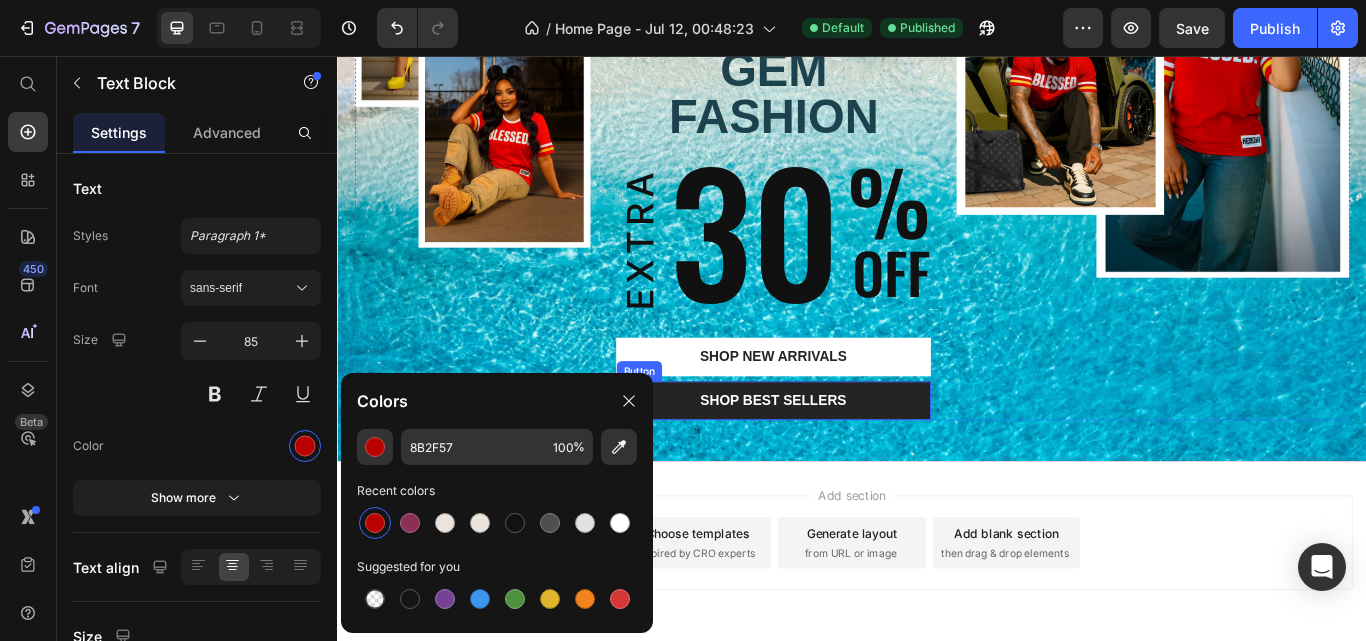 click on "SHOP BEST SELLERS" at bounding box center [845, 458] 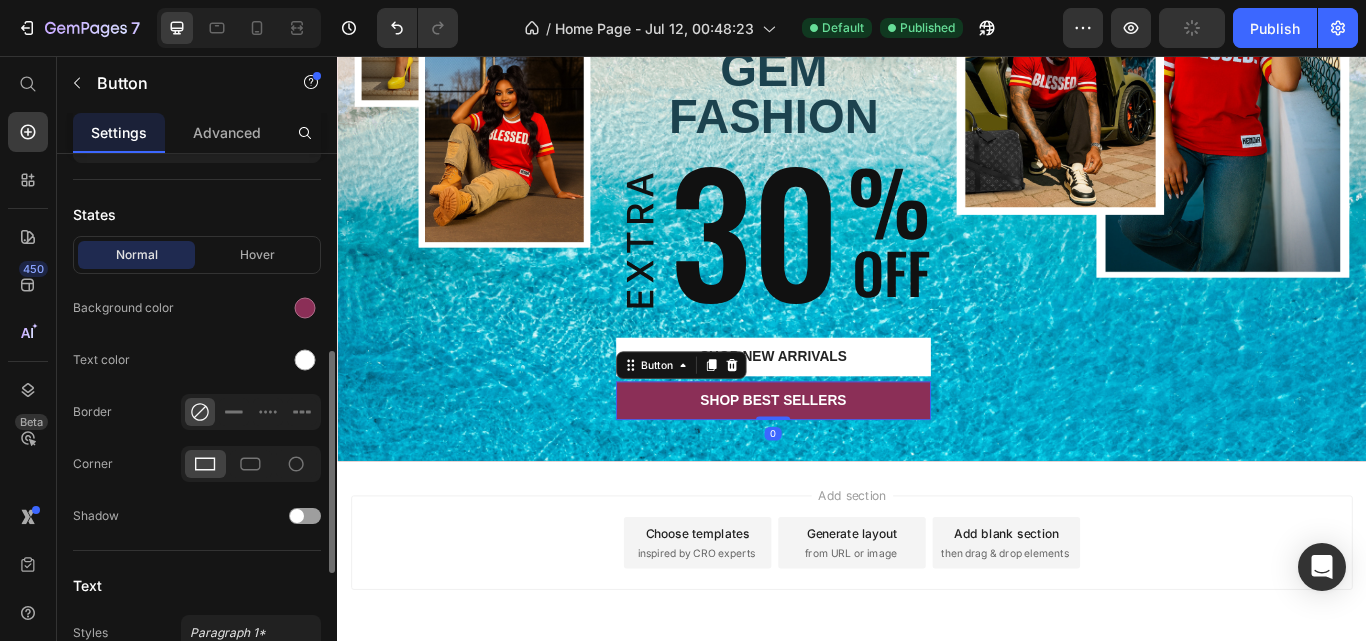 scroll, scrollTop: 475, scrollLeft: 0, axis: vertical 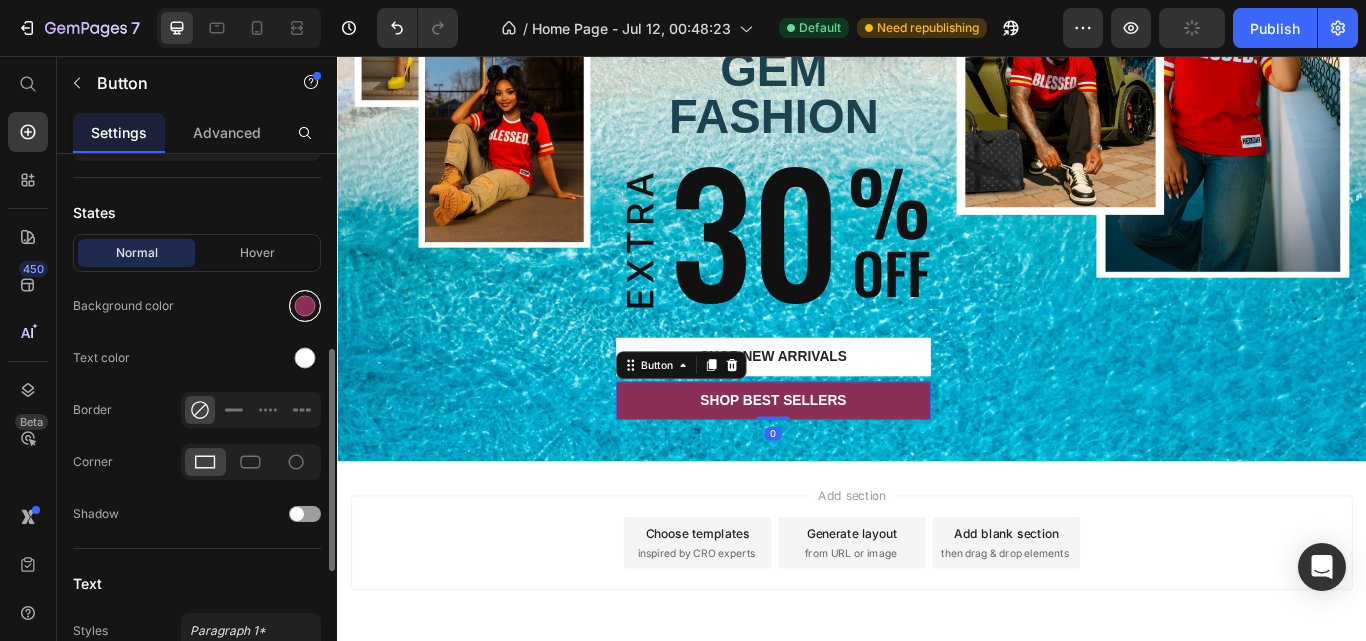 click at bounding box center [305, 306] 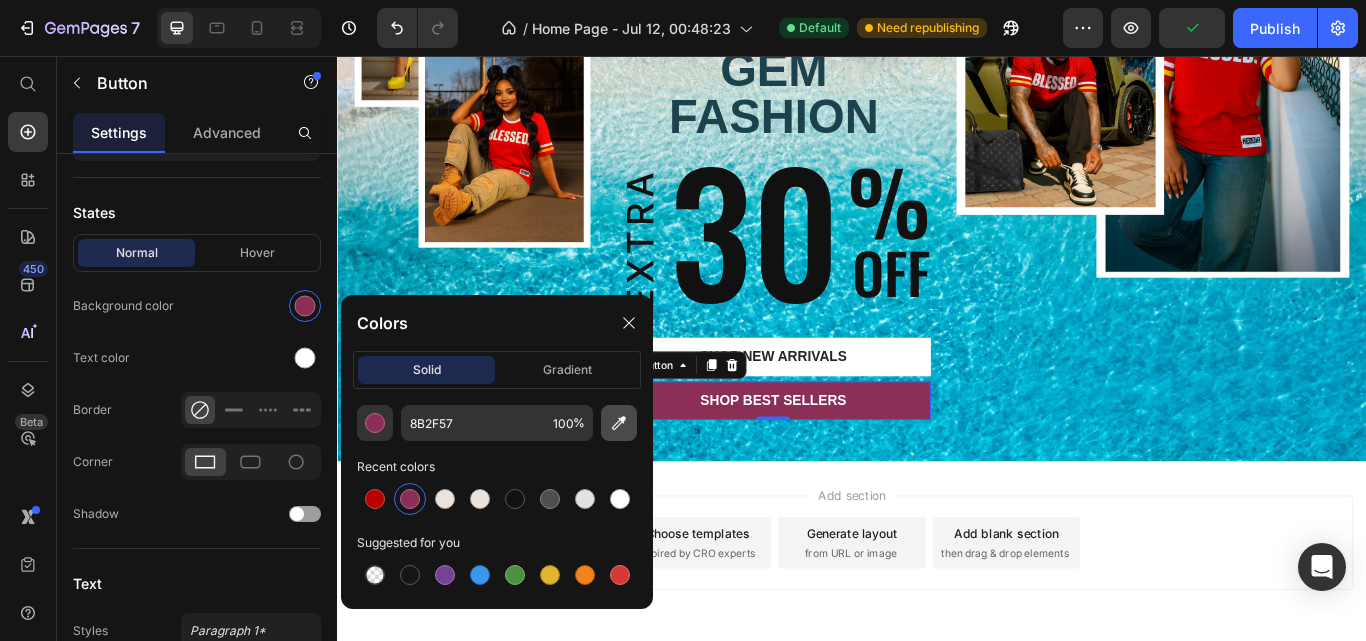 click 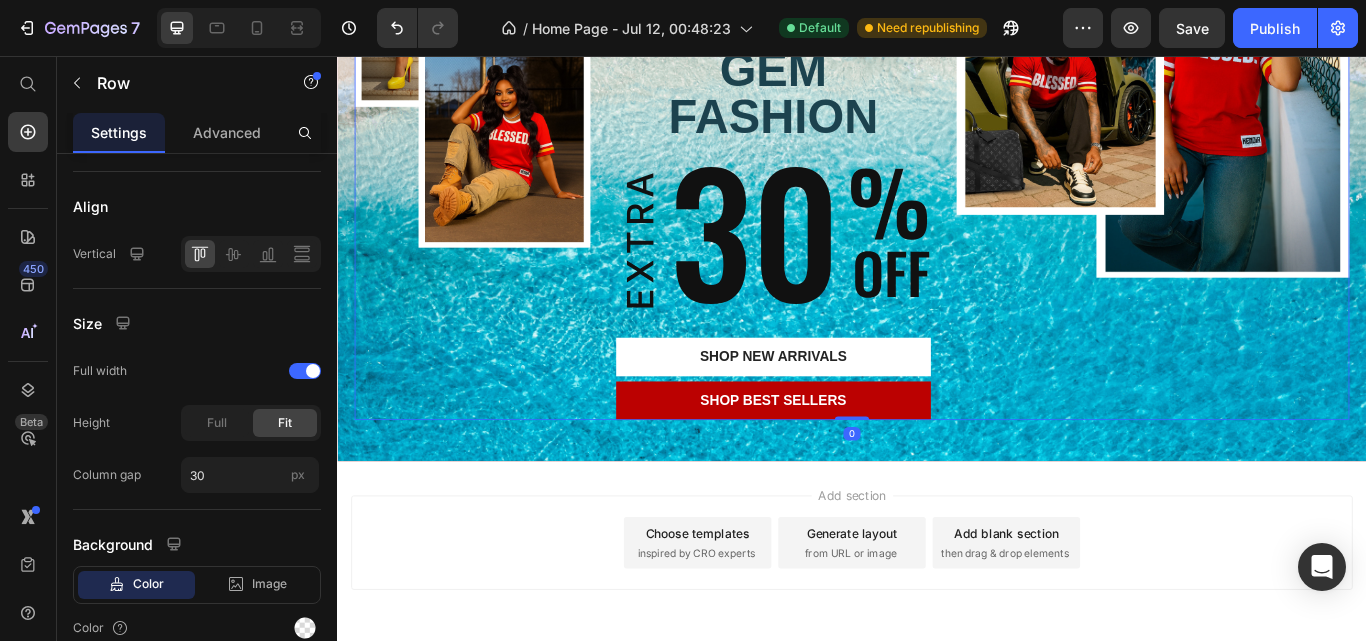scroll, scrollTop: 0, scrollLeft: 0, axis: both 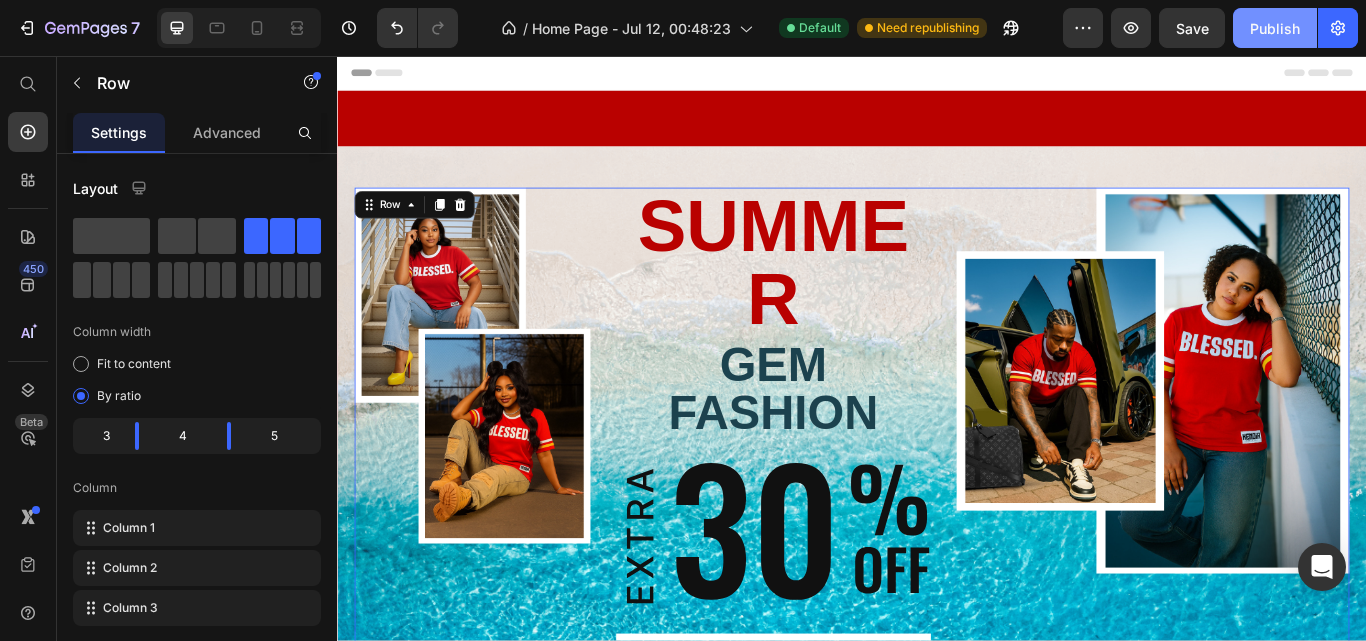 click on "Publish" at bounding box center [1275, 28] 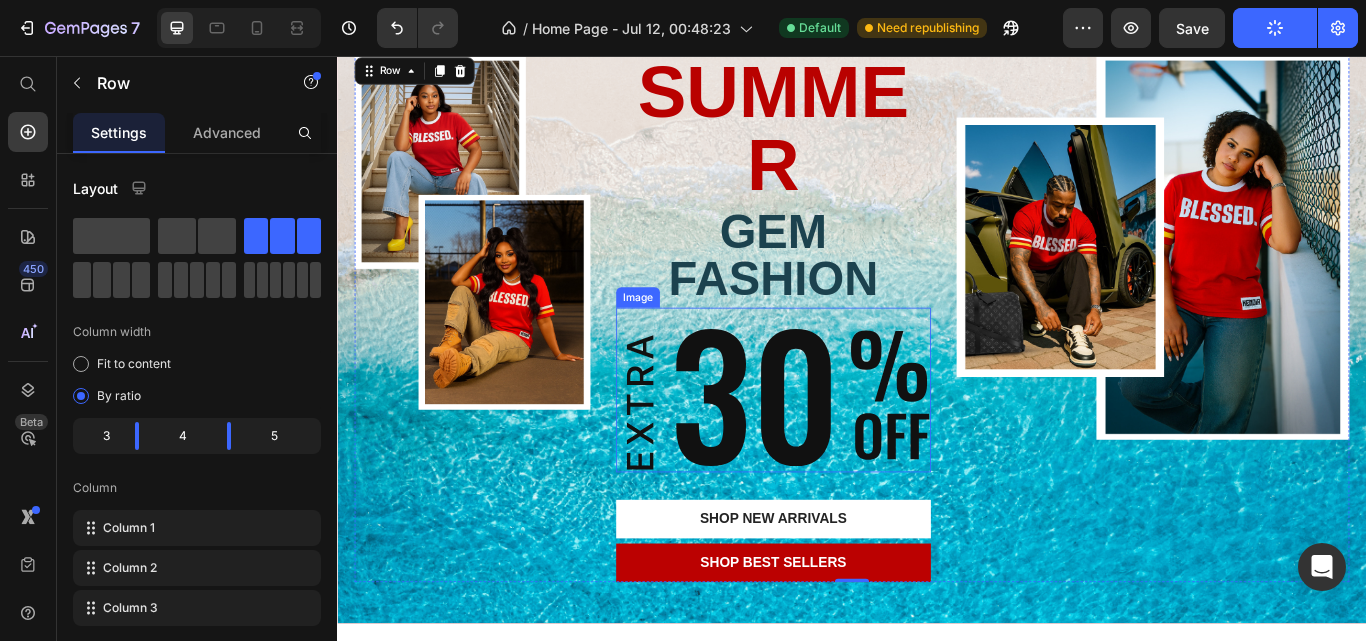 scroll, scrollTop: 0, scrollLeft: 0, axis: both 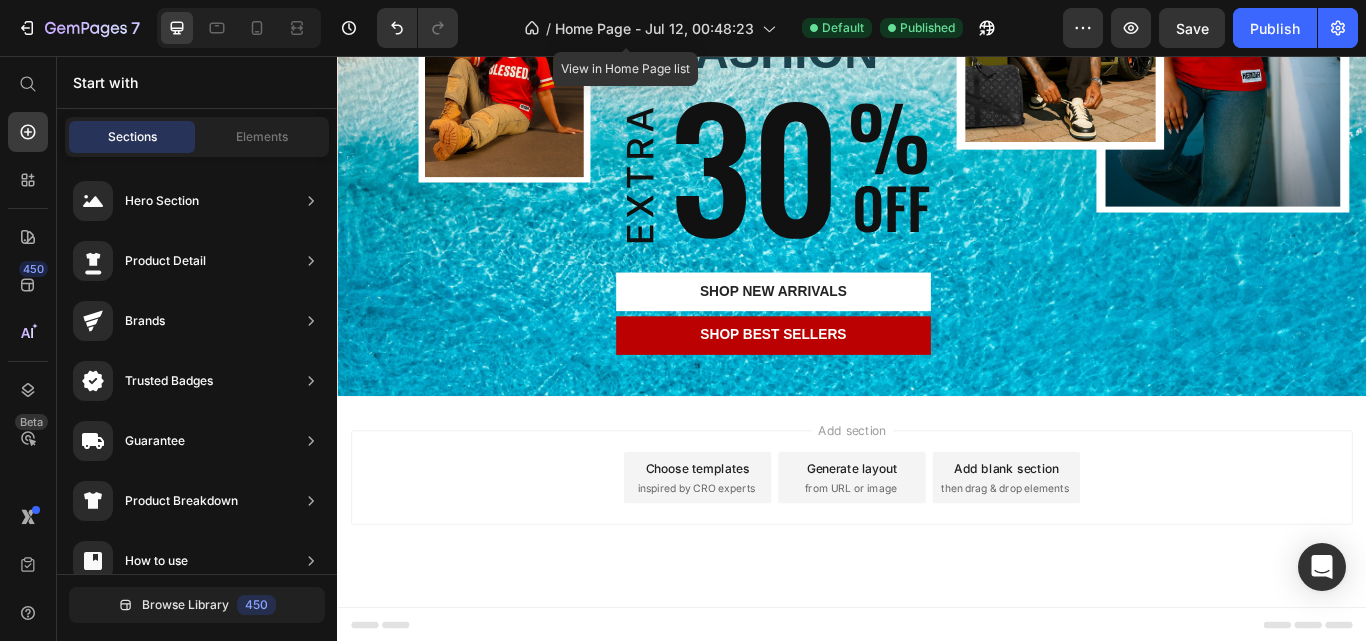 click on "inspired by CRO experts" at bounding box center (755, 561) 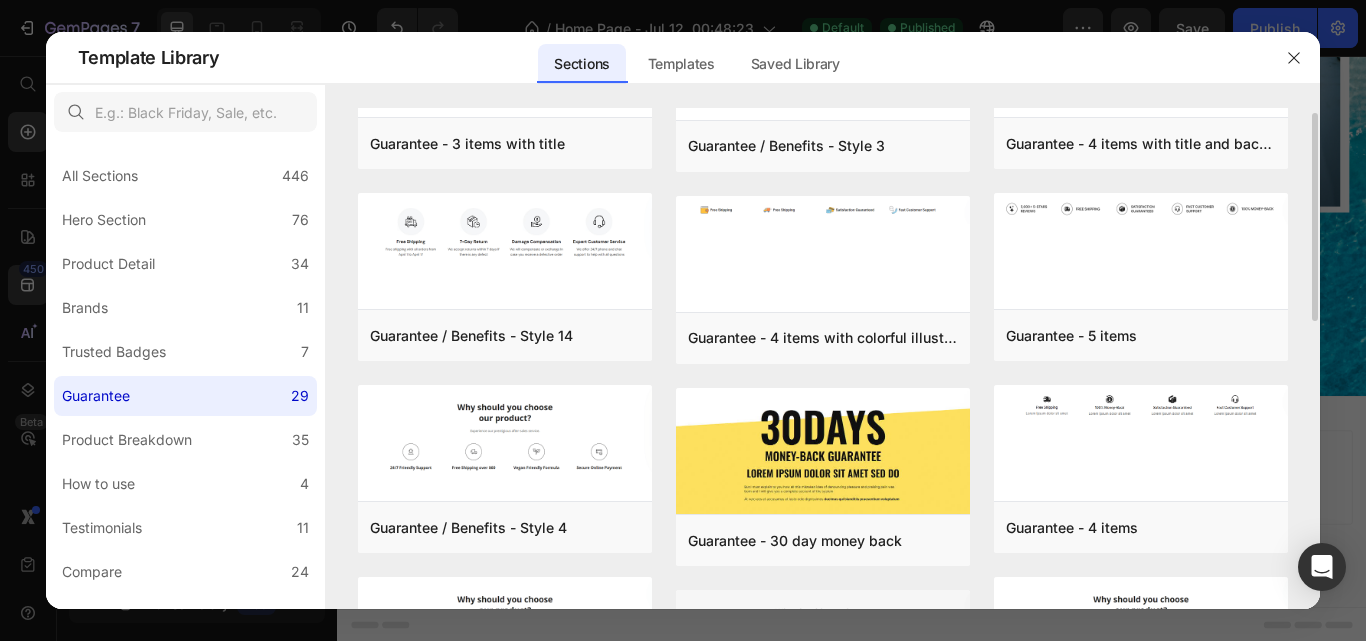 scroll, scrollTop: 0, scrollLeft: 0, axis: both 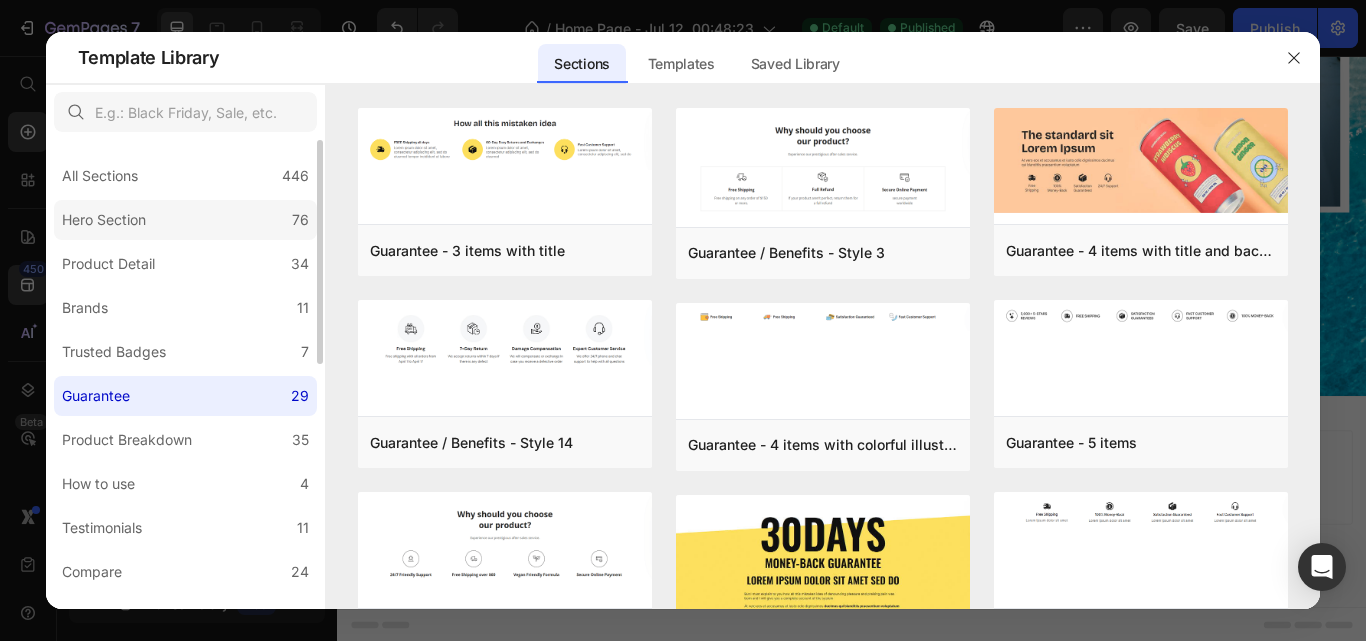 click on "Hero Section 76" 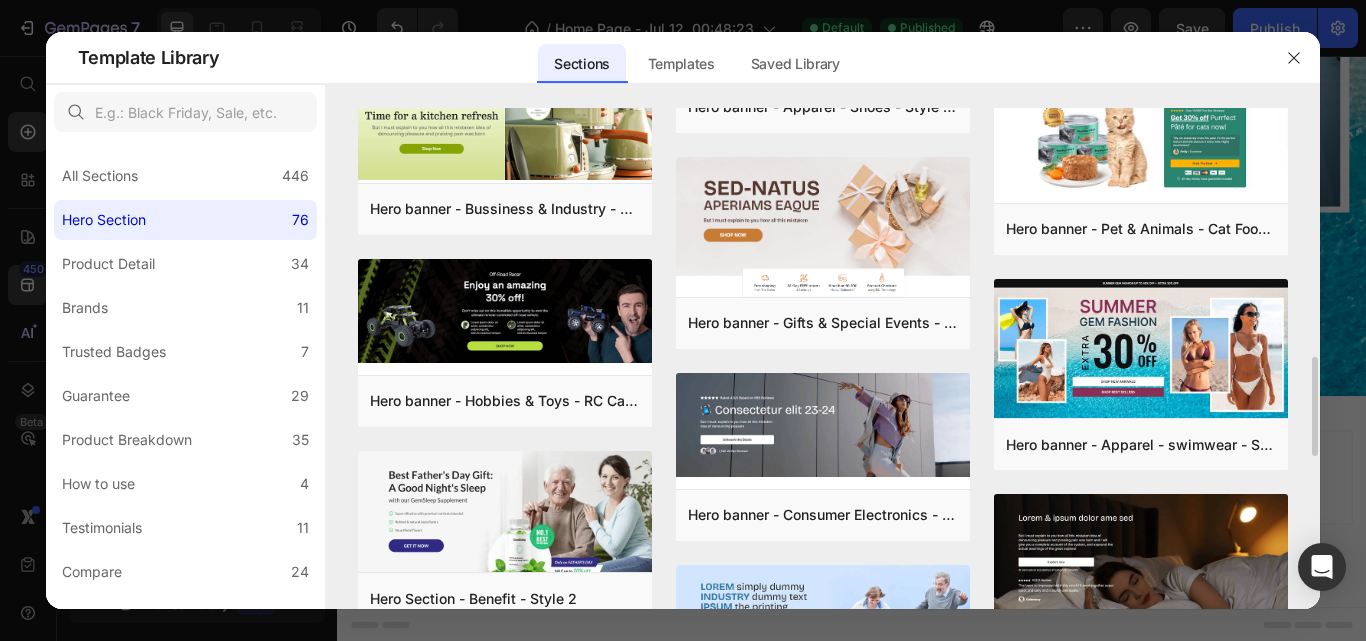 scroll, scrollTop: 1253, scrollLeft: 0, axis: vertical 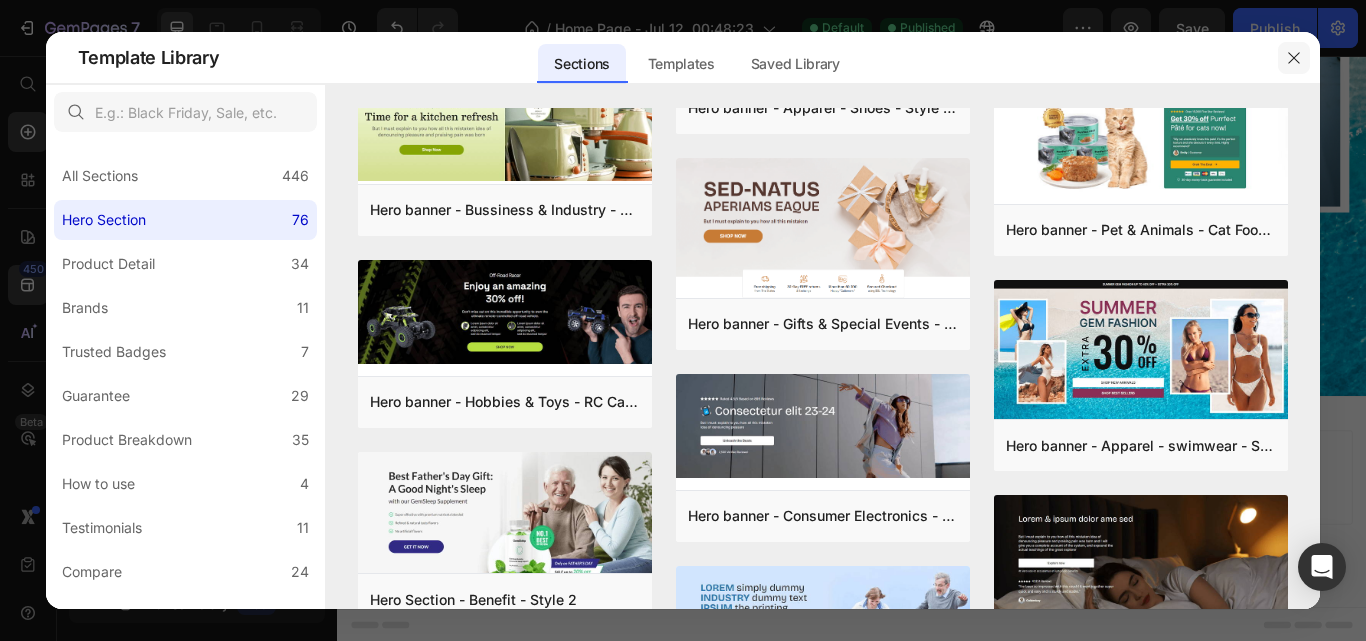 drag, startPoint x: 1295, startPoint y: 71, endPoint x: 1117, endPoint y: 18, distance: 185.72292 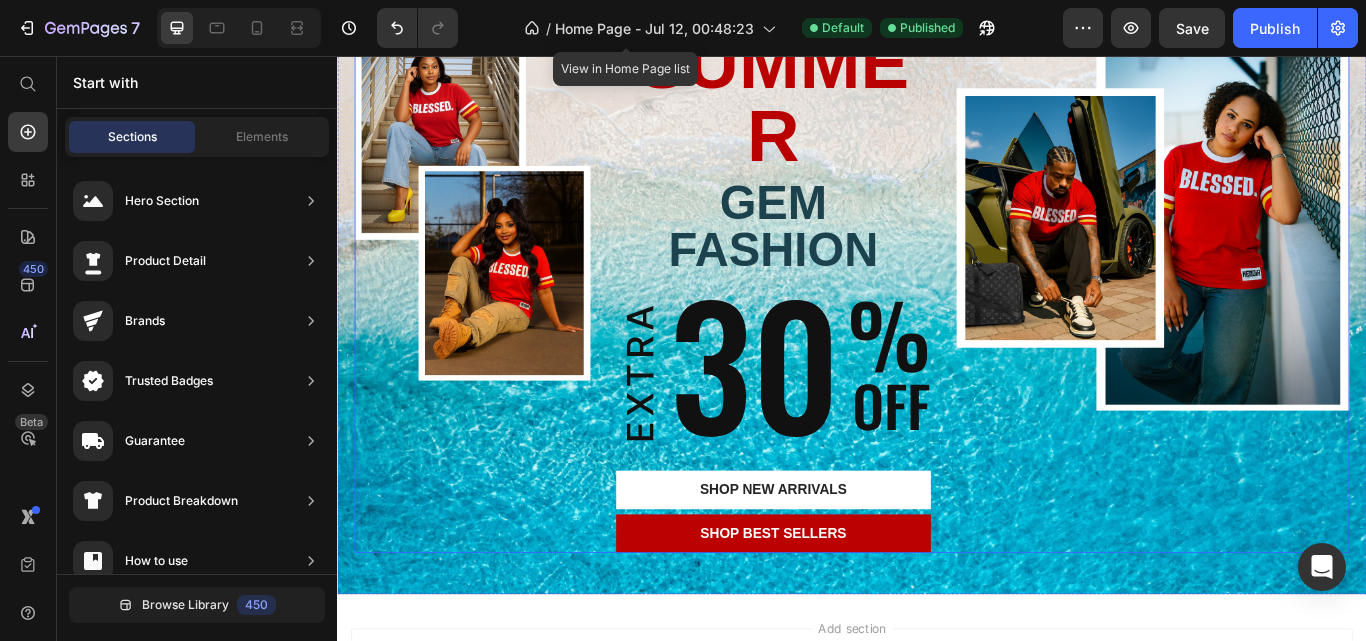 scroll, scrollTop: 0, scrollLeft: 0, axis: both 